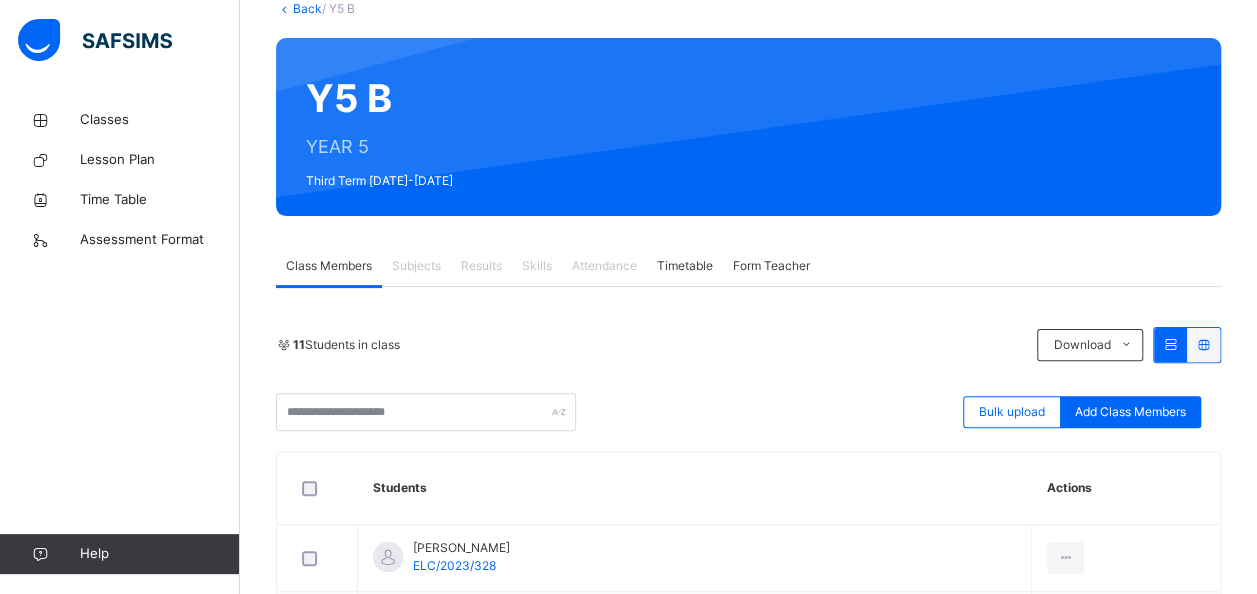 scroll, scrollTop: 128, scrollLeft: 0, axis: vertical 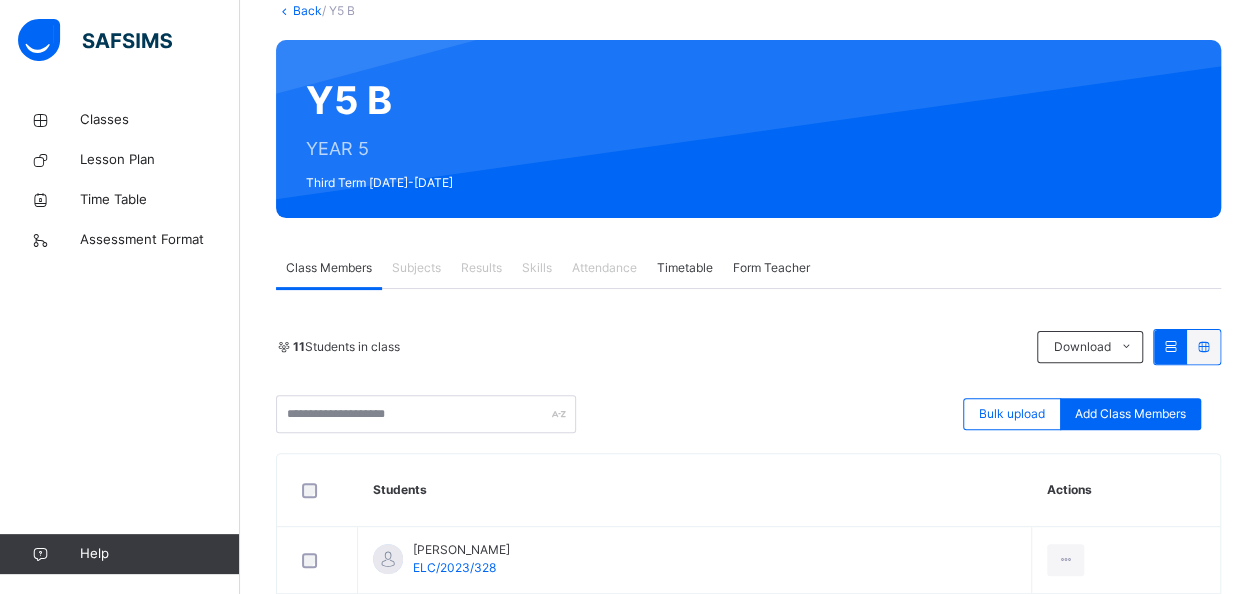 click on "Subjects" at bounding box center [416, 268] 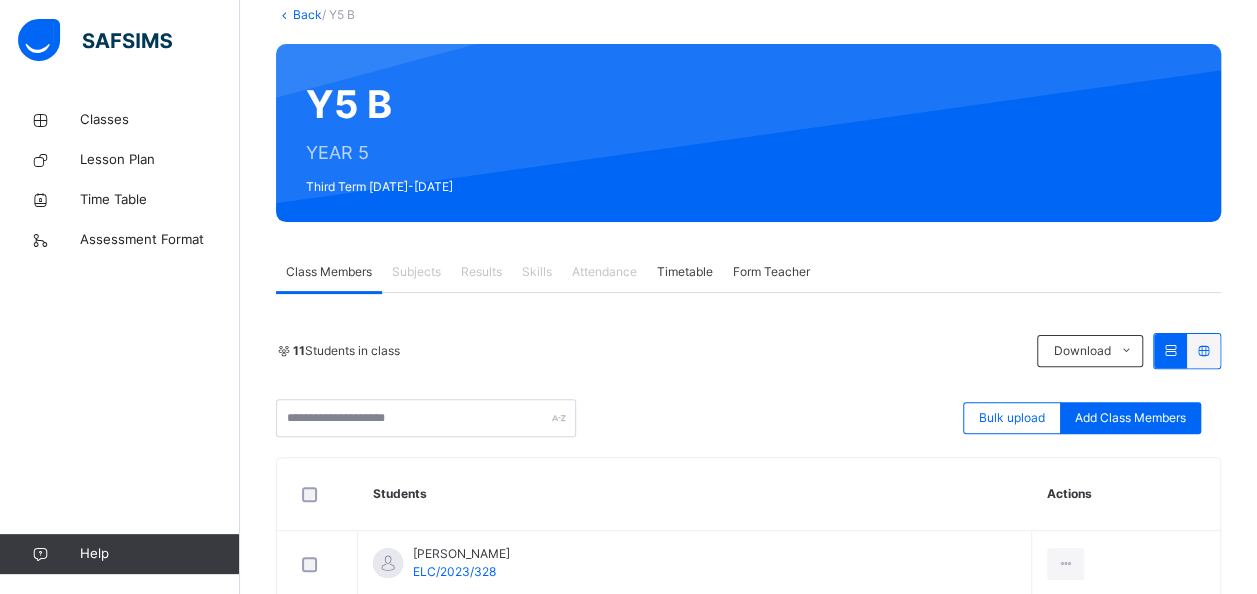 scroll, scrollTop: 129, scrollLeft: 0, axis: vertical 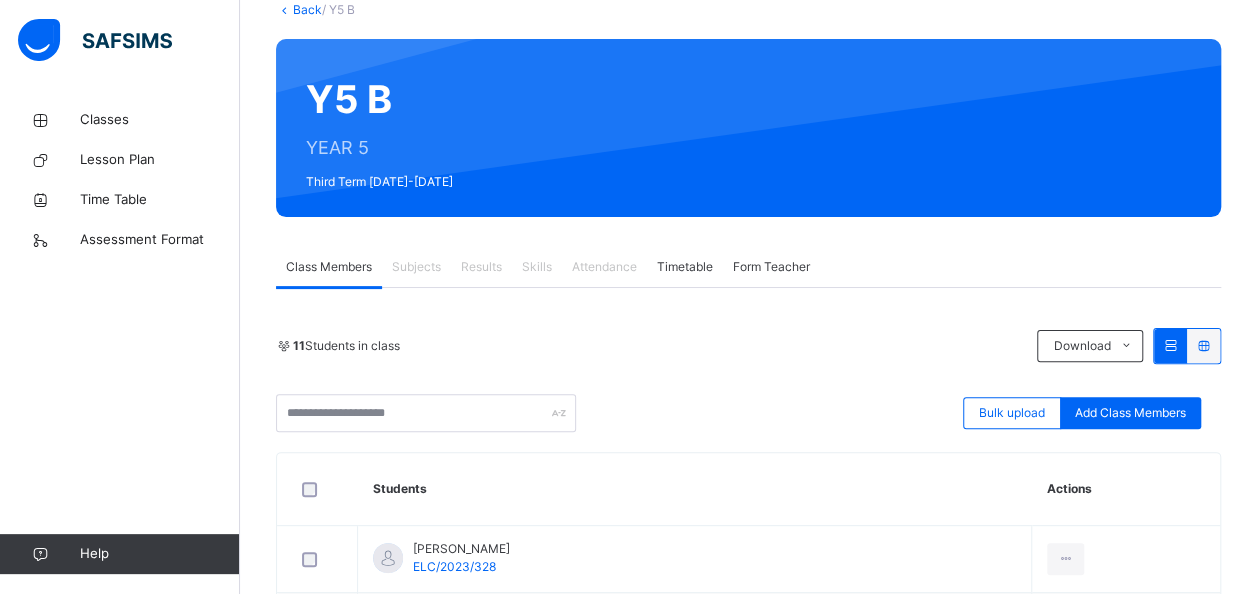 click on "Subjects" at bounding box center (416, 267) 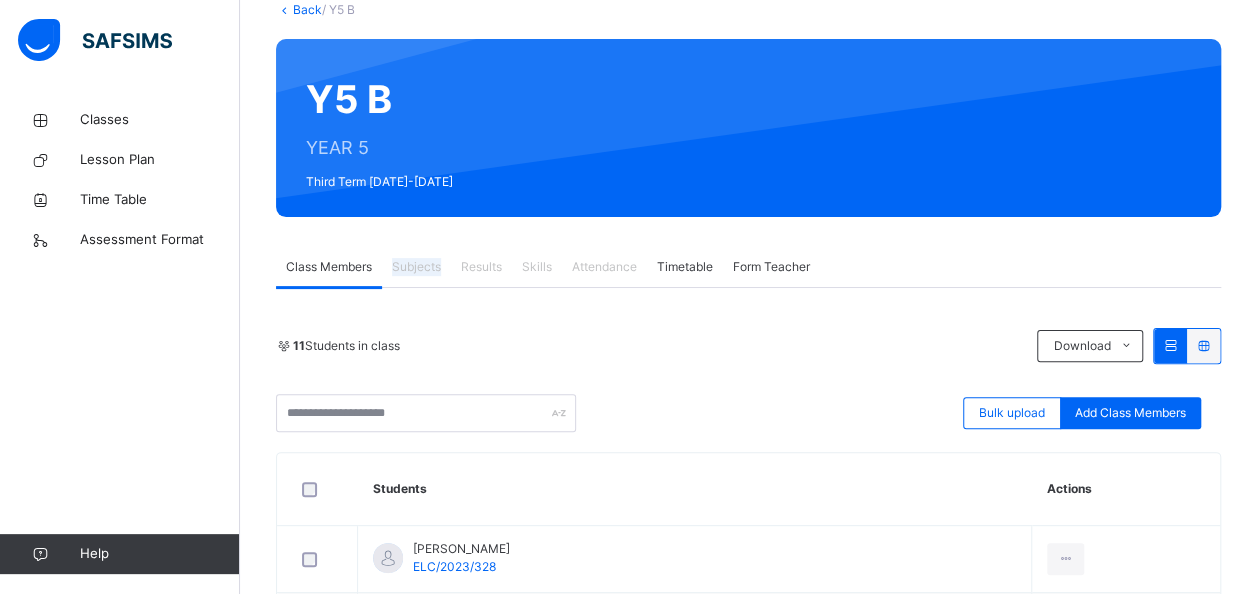 click on "Subjects" at bounding box center [416, 267] 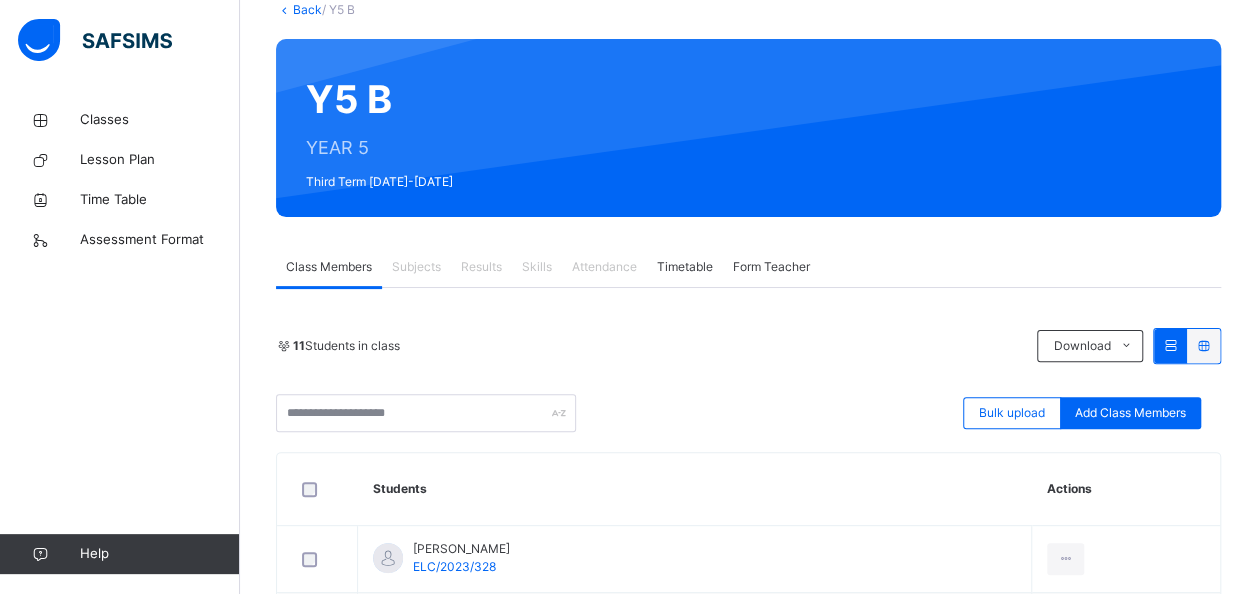 drag, startPoint x: 410, startPoint y: 262, endPoint x: 407, endPoint y: 324, distance: 62.072536 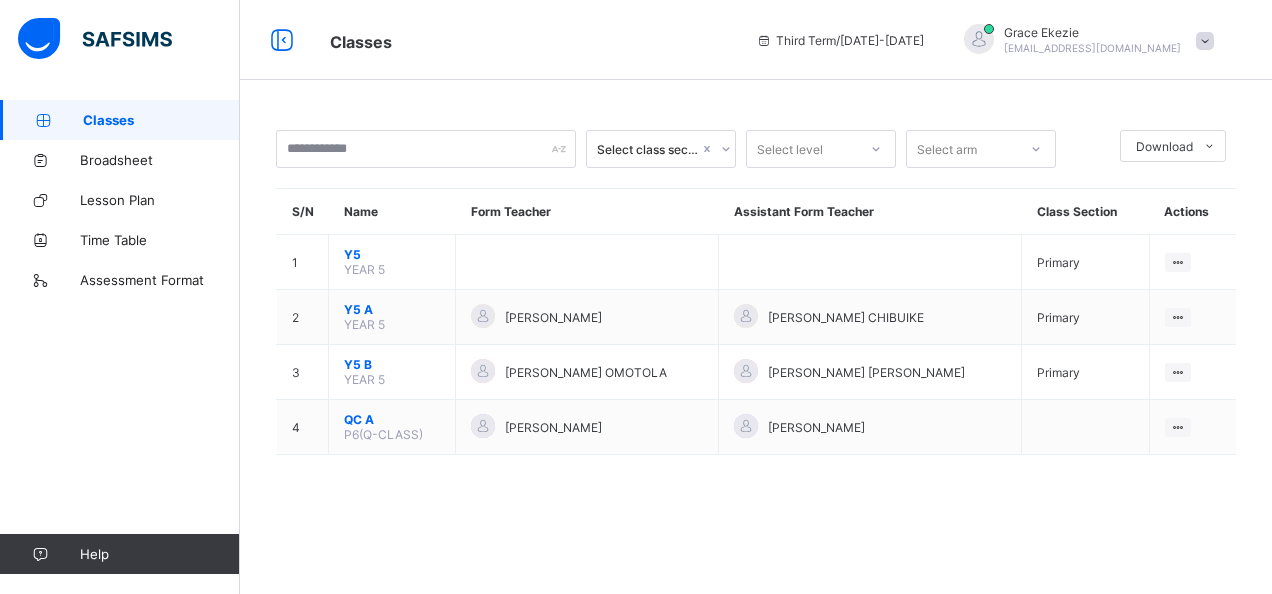 scroll, scrollTop: 0, scrollLeft: 0, axis: both 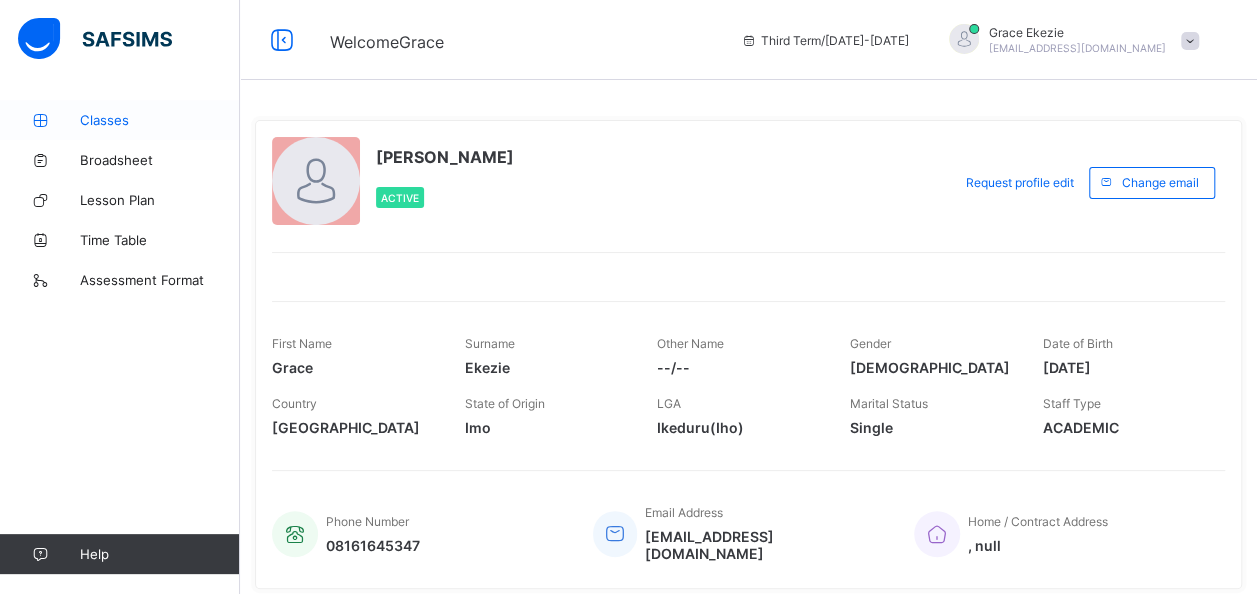 click on "Classes" at bounding box center [160, 120] 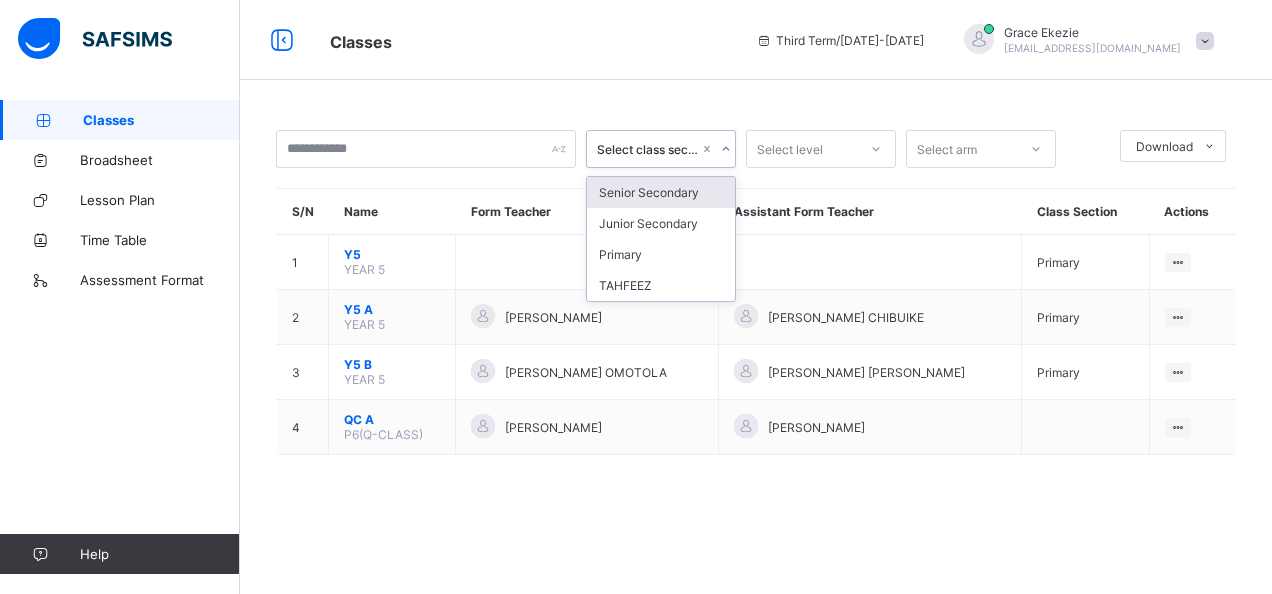 click 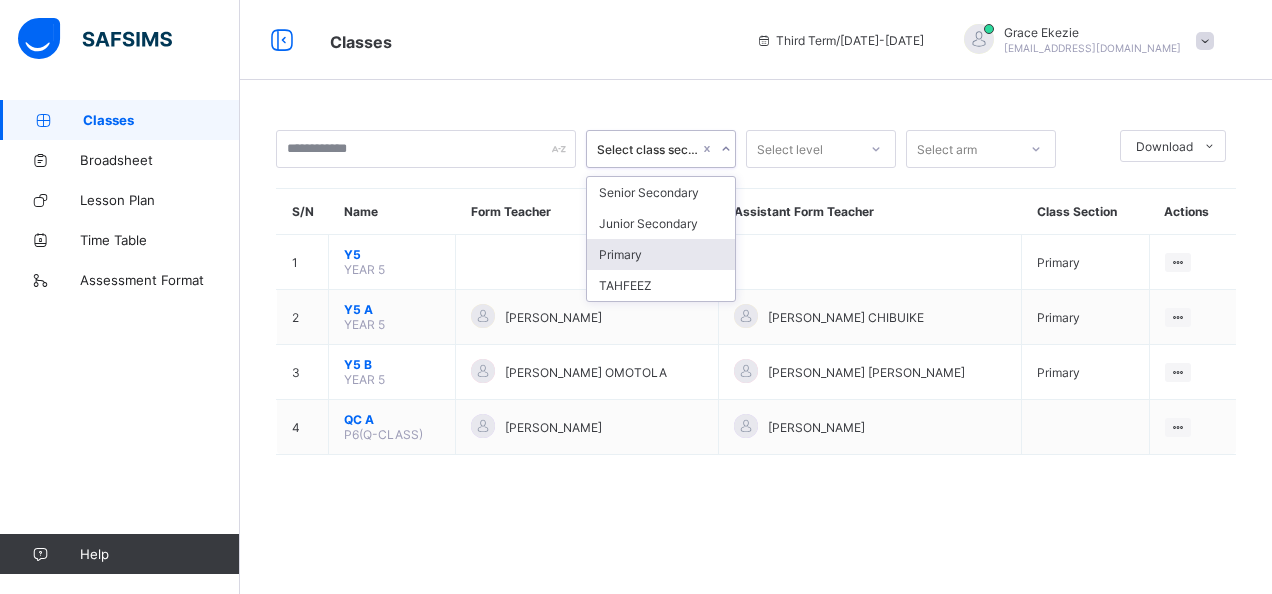 click on "Primary" at bounding box center (661, 254) 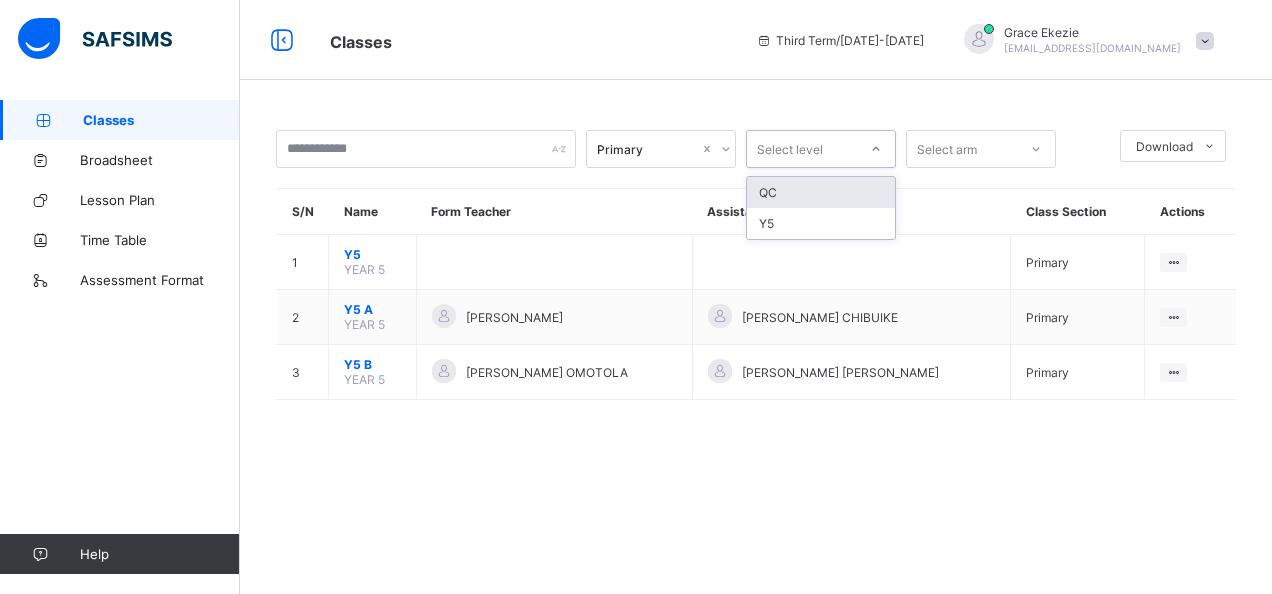 click 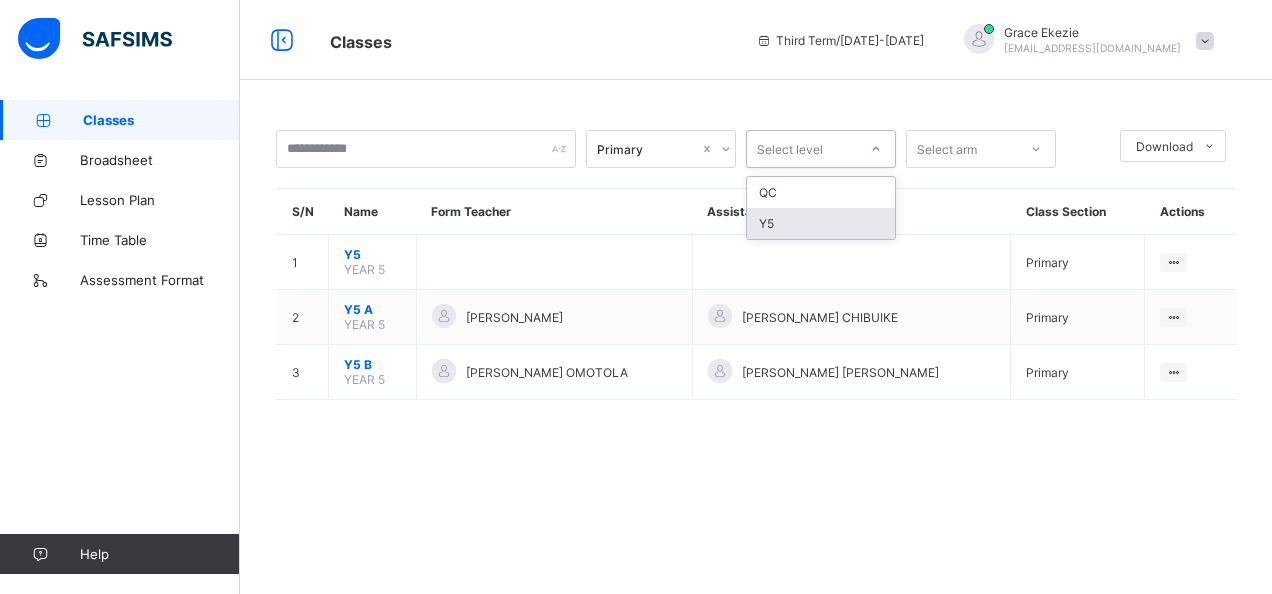 click on "Y5" at bounding box center (821, 223) 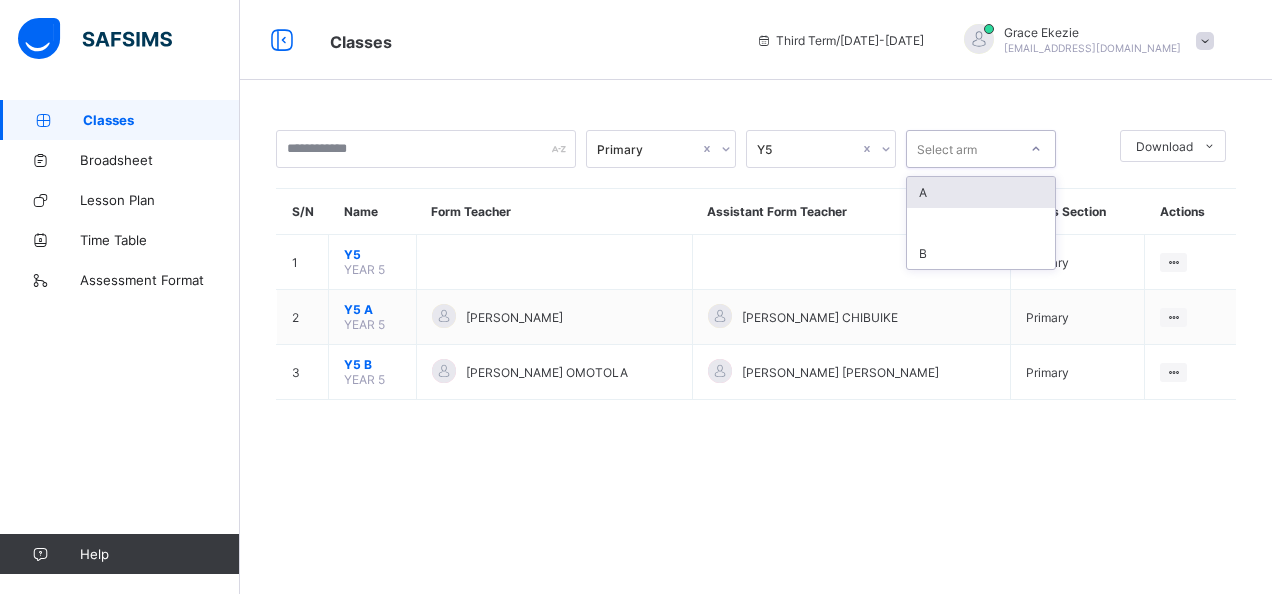 click 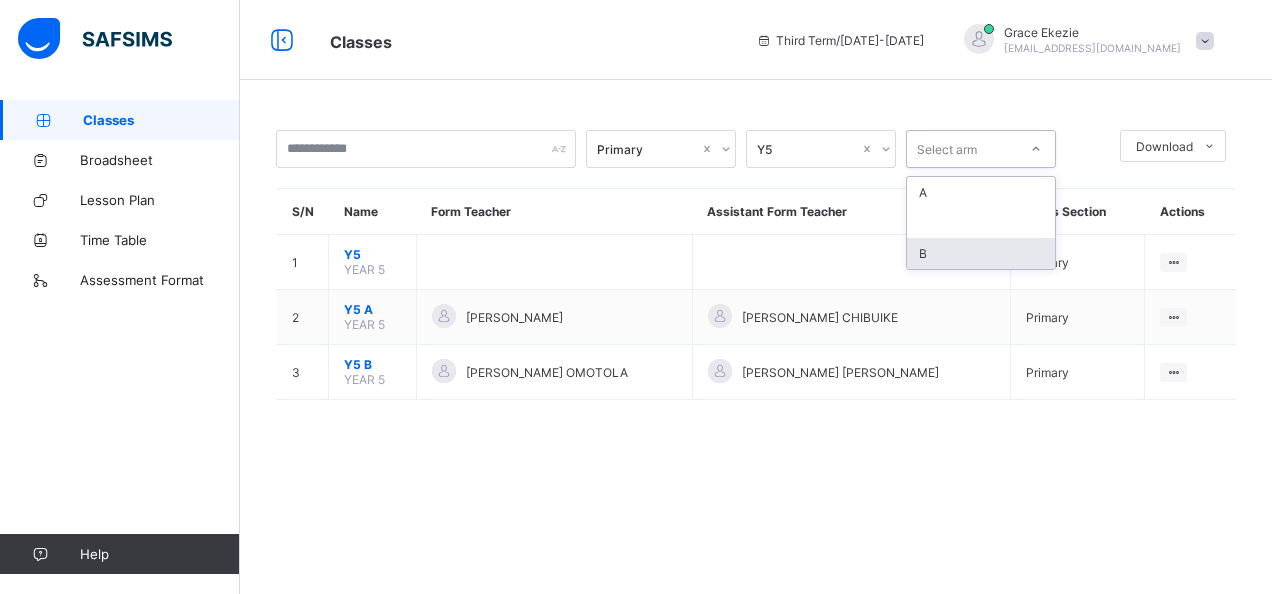 click on "B" at bounding box center (981, 253) 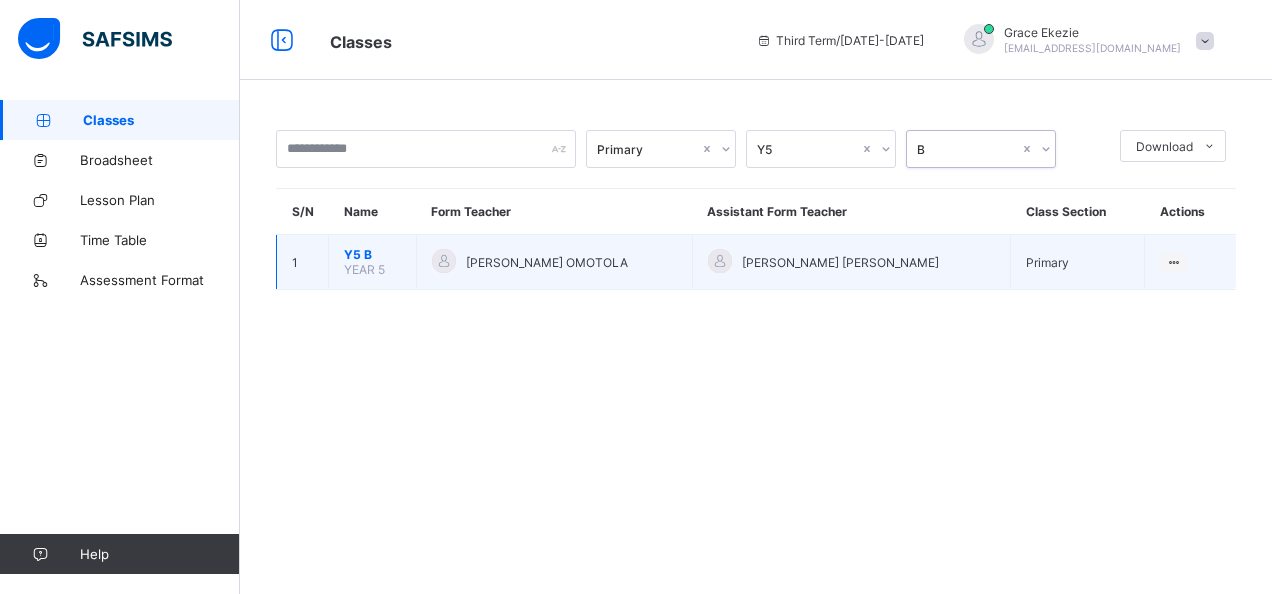 click on "Y5   B" at bounding box center (372, 254) 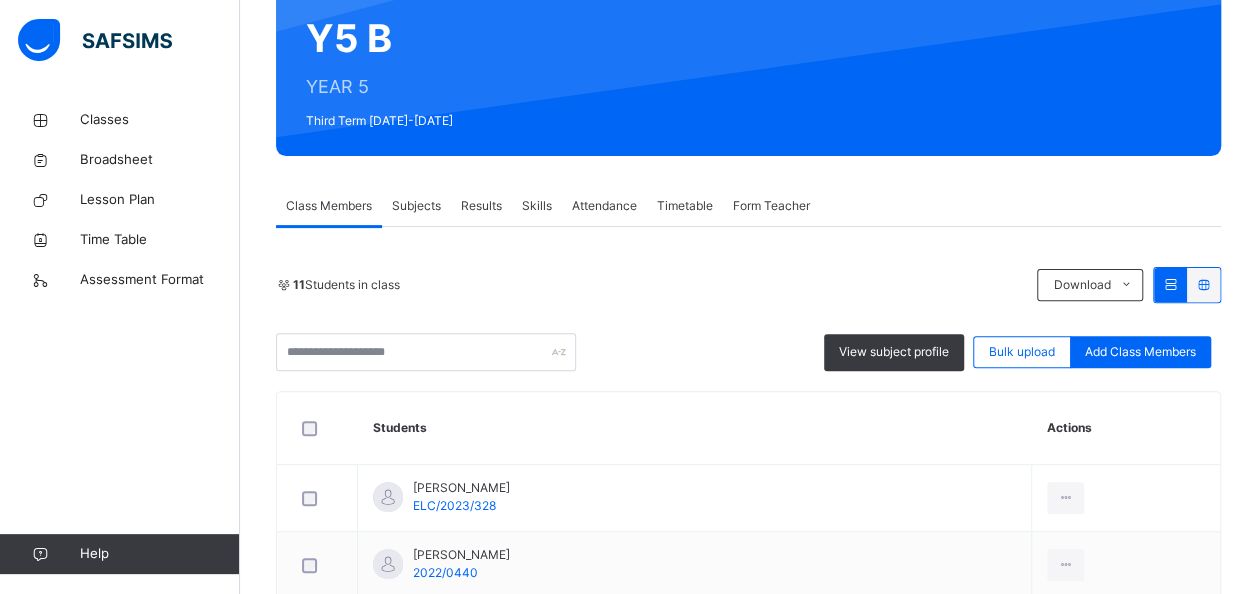 scroll, scrollTop: 199, scrollLeft: 0, axis: vertical 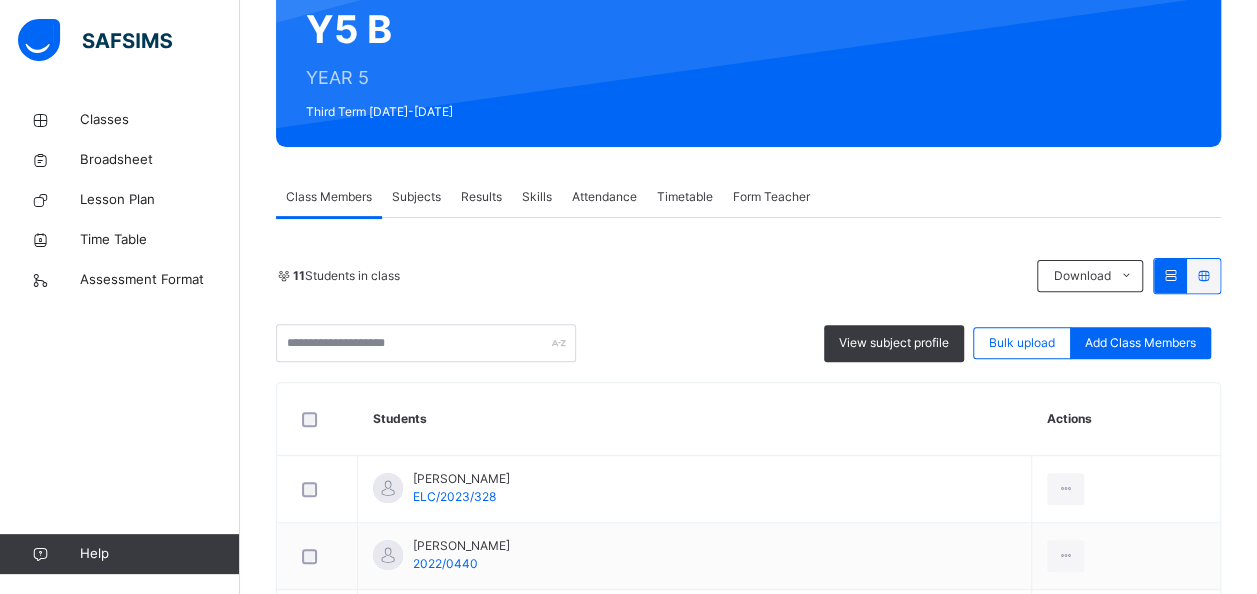 click on "Subjects" at bounding box center (416, 197) 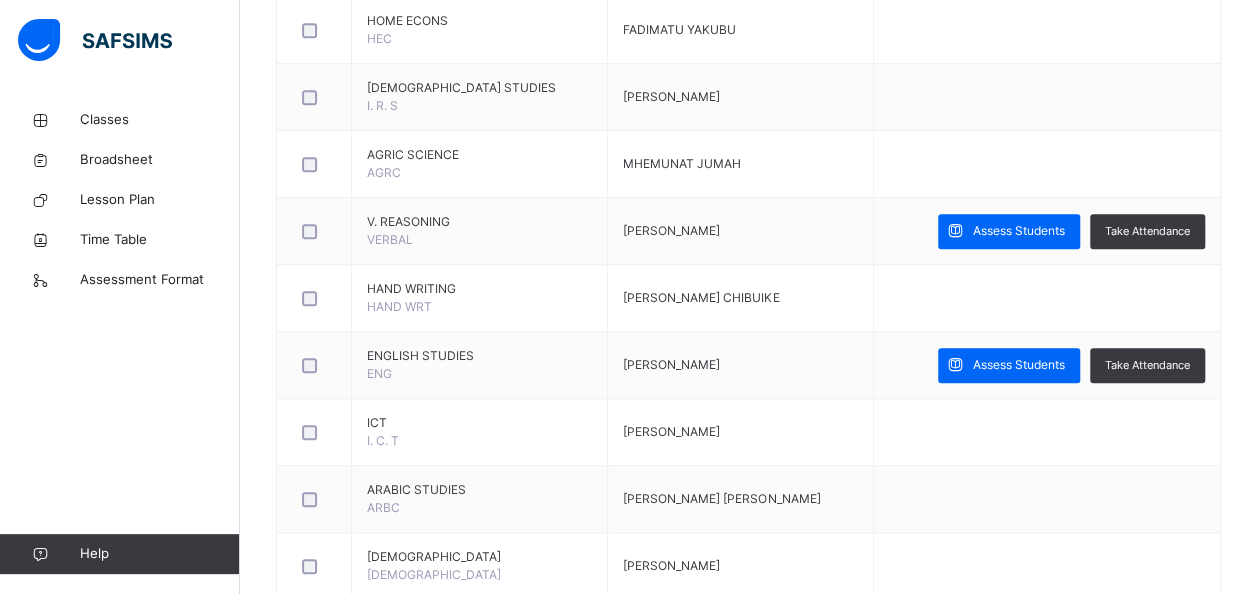 scroll, scrollTop: 577, scrollLeft: 0, axis: vertical 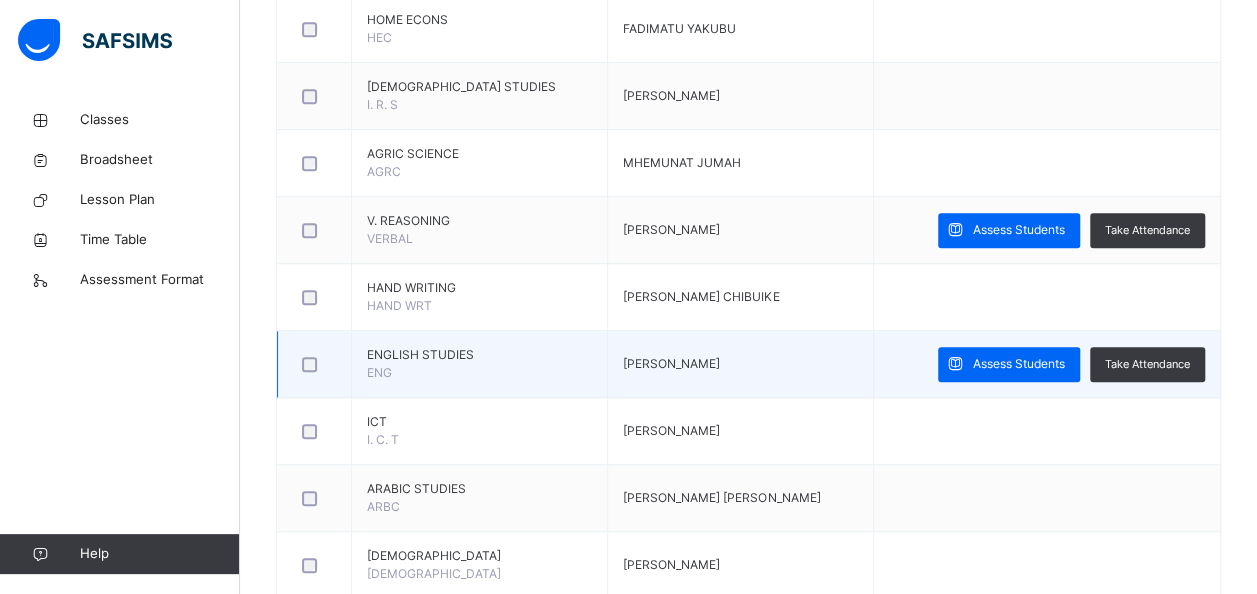 click on "ENGLISH STUDIES   ENG" at bounding box center [480, 364] 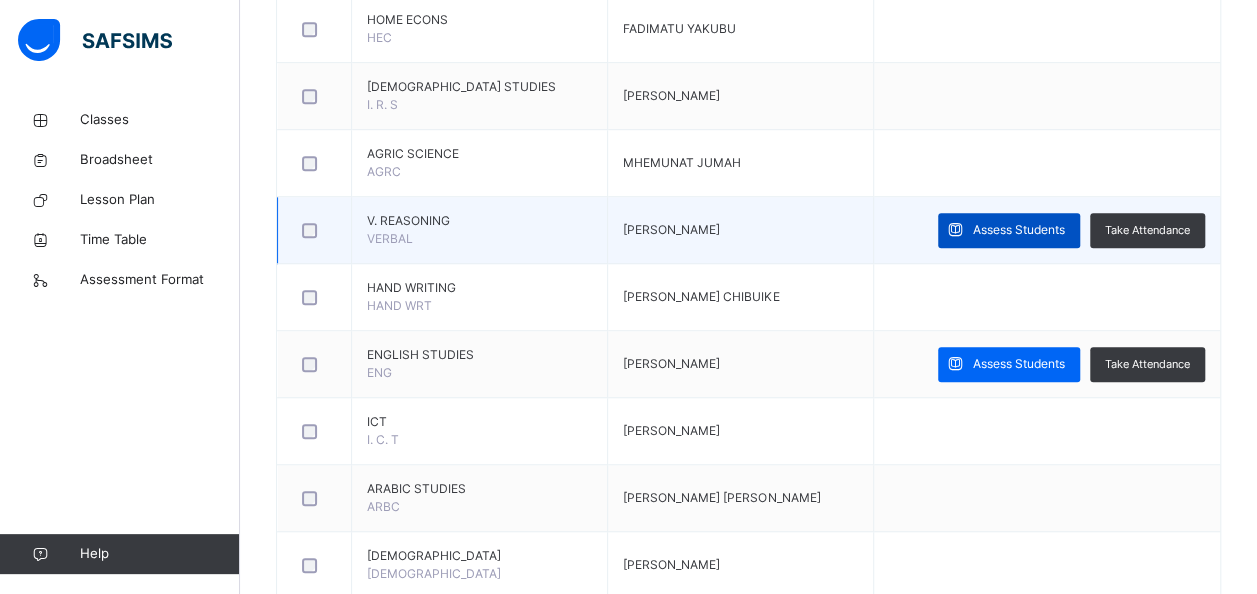 click on "Assess Students" at bounding box center (1019, 230) 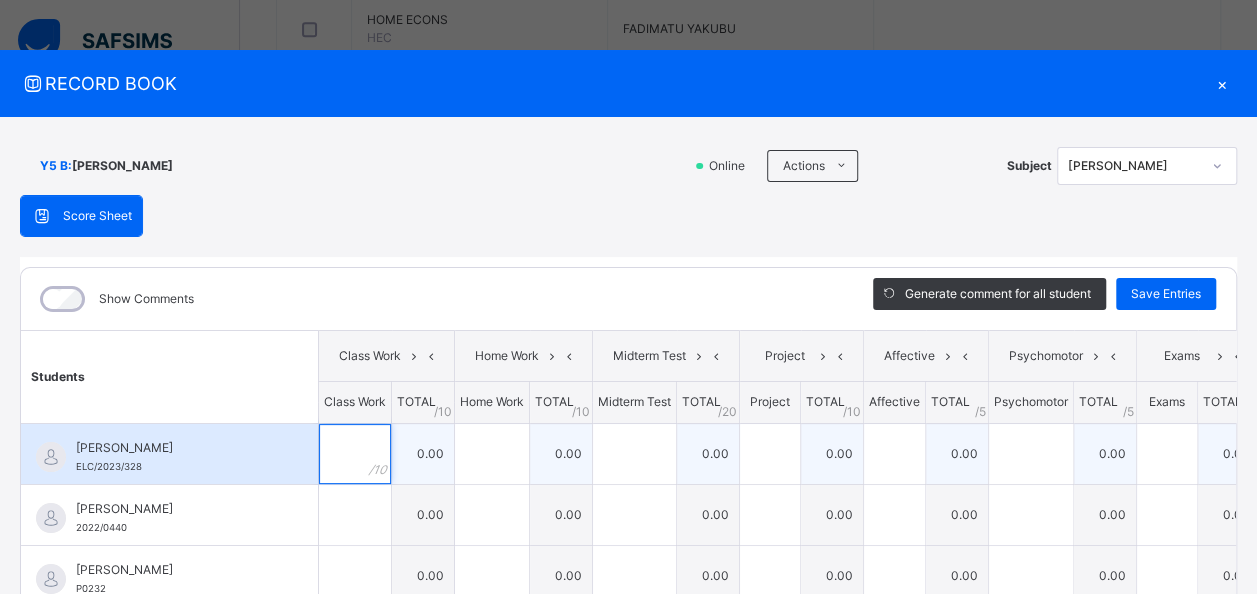 click at bounding box center (355, 454) 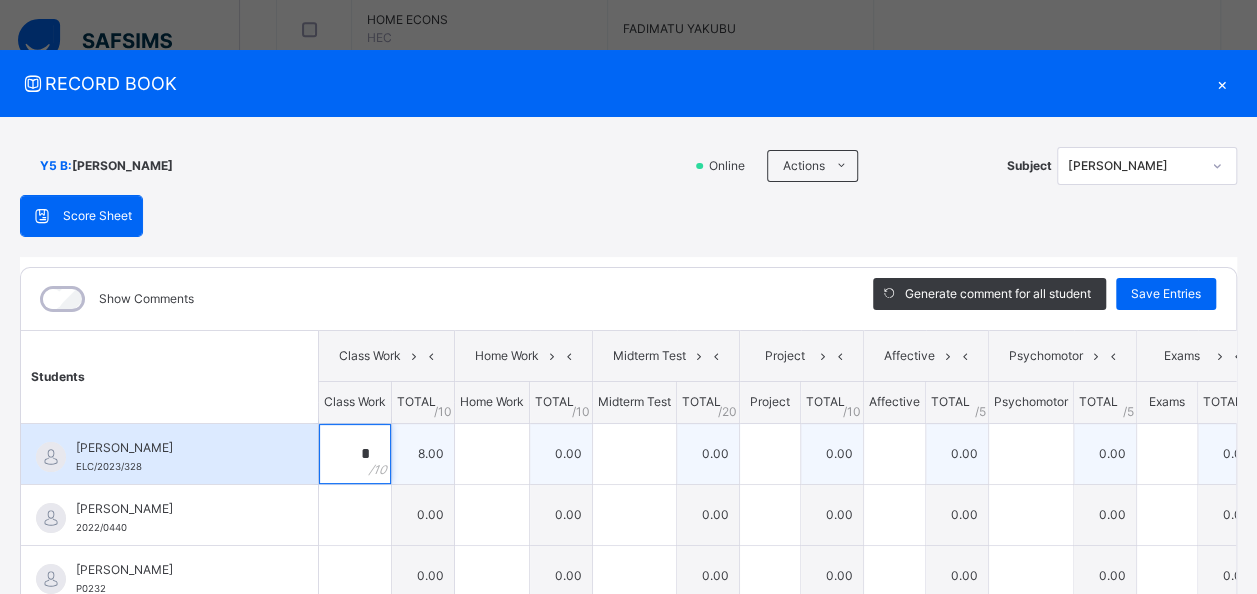 type on "*" 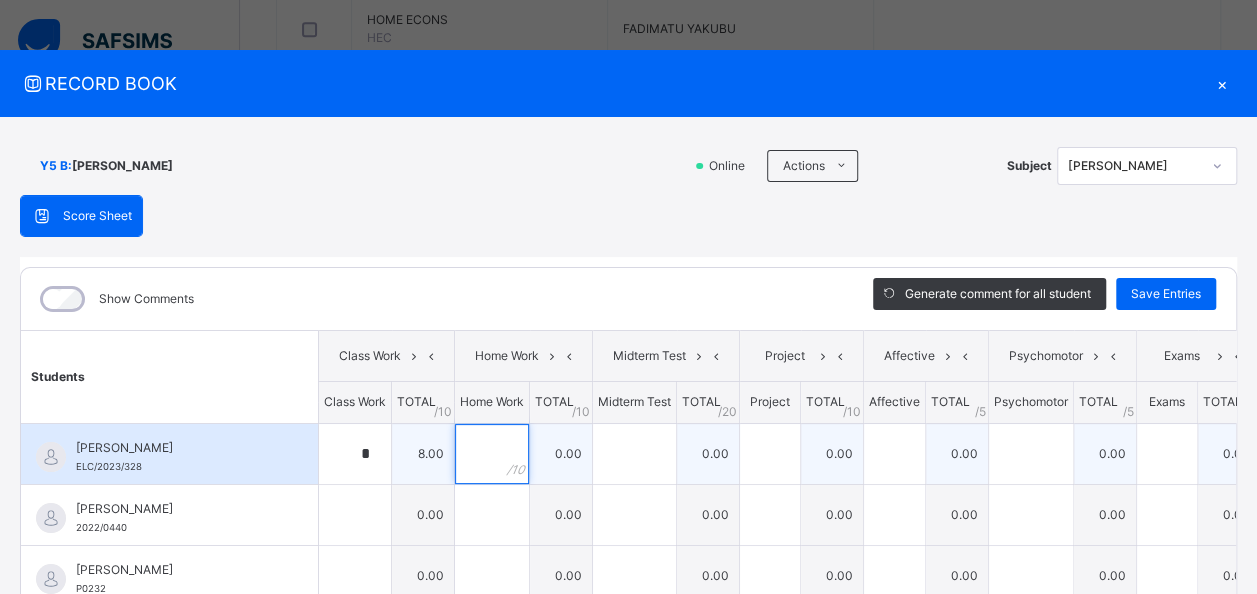 click at bounding box center [492, 454] 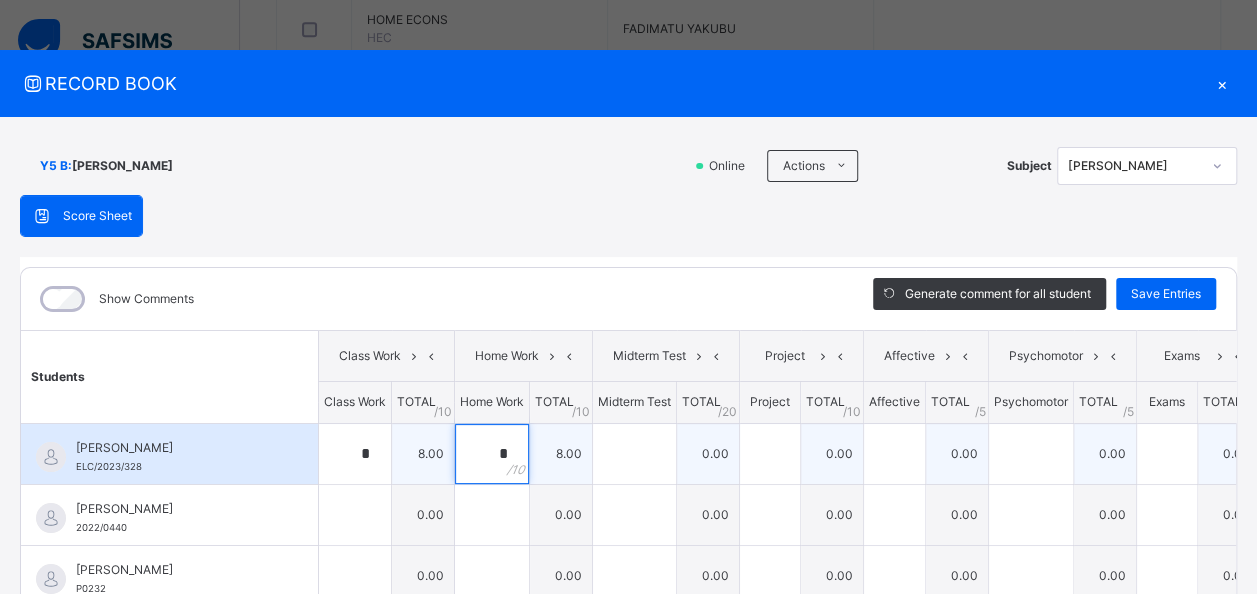 type on "*" 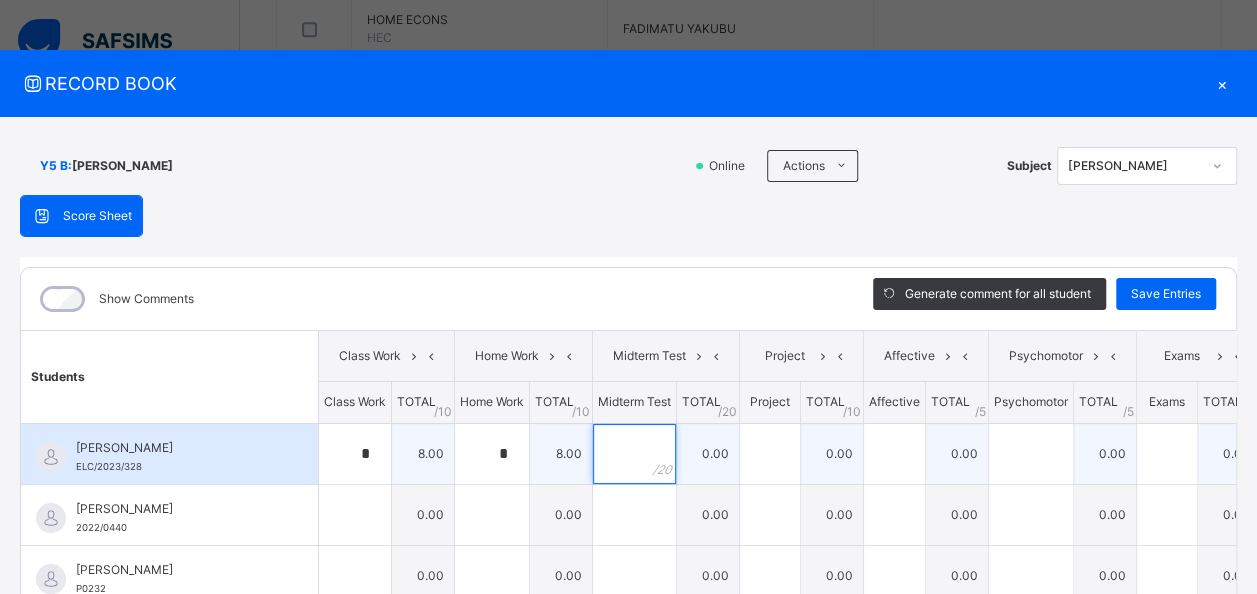 click at bounding box center [634, 454] 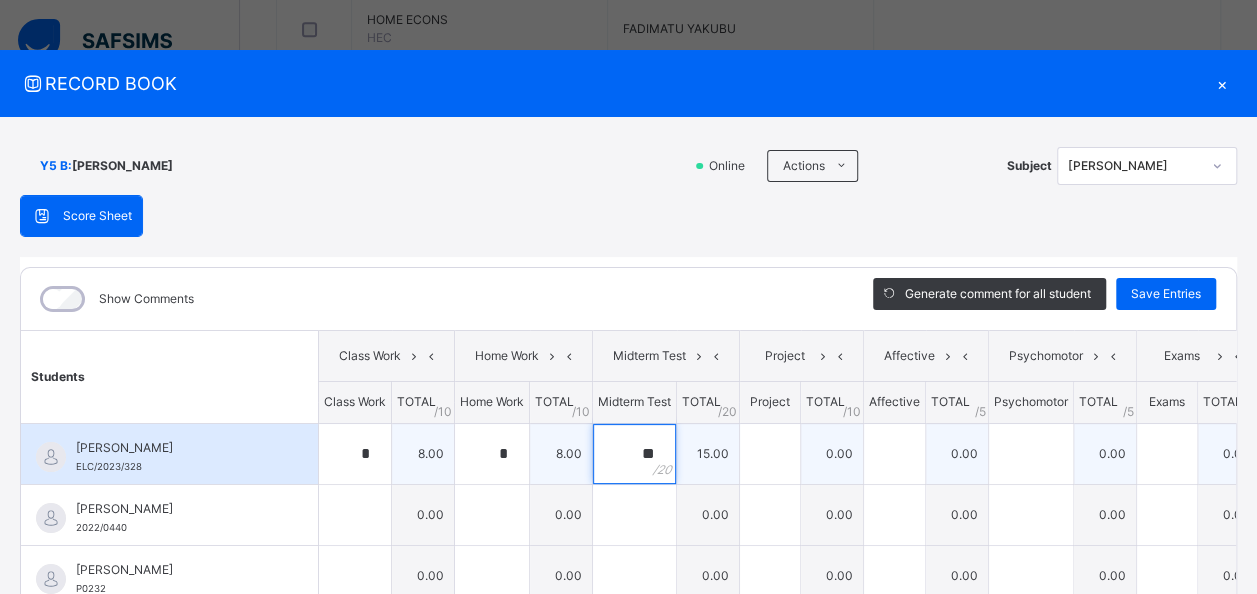 type on "**" 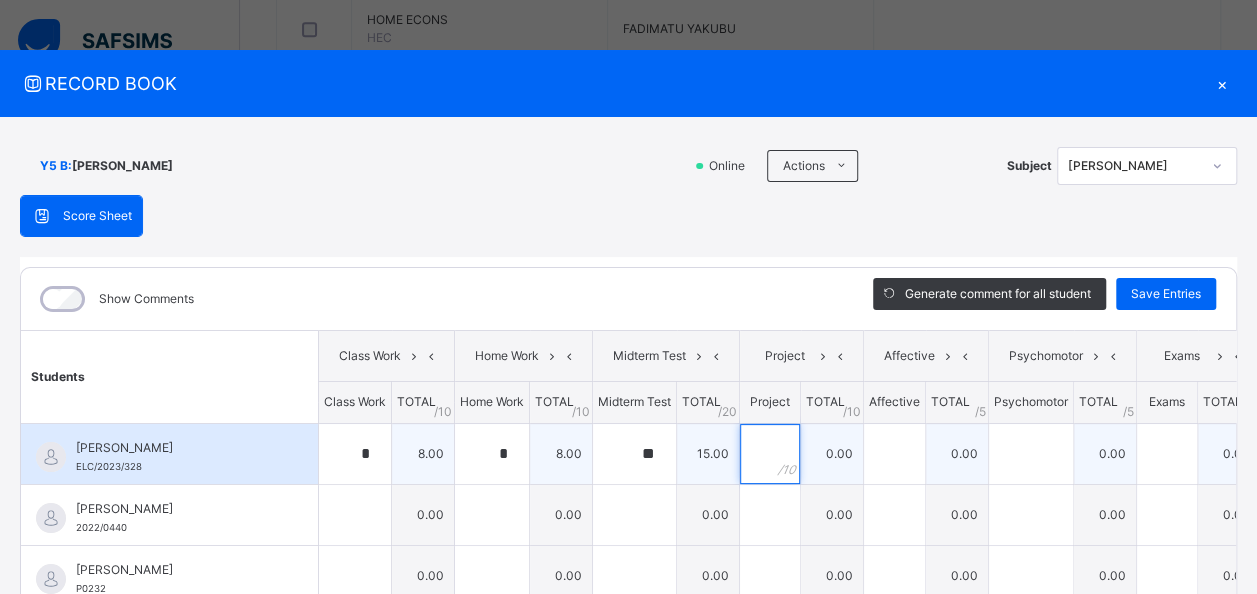 click at bounding box center (770, 454) 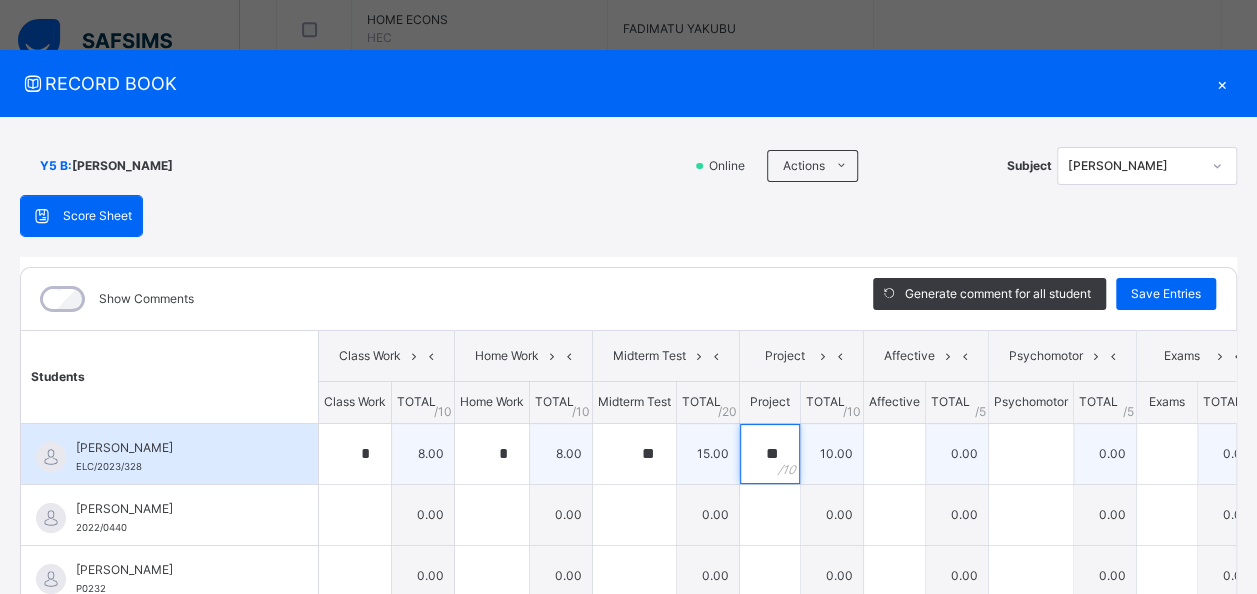 type on "**" 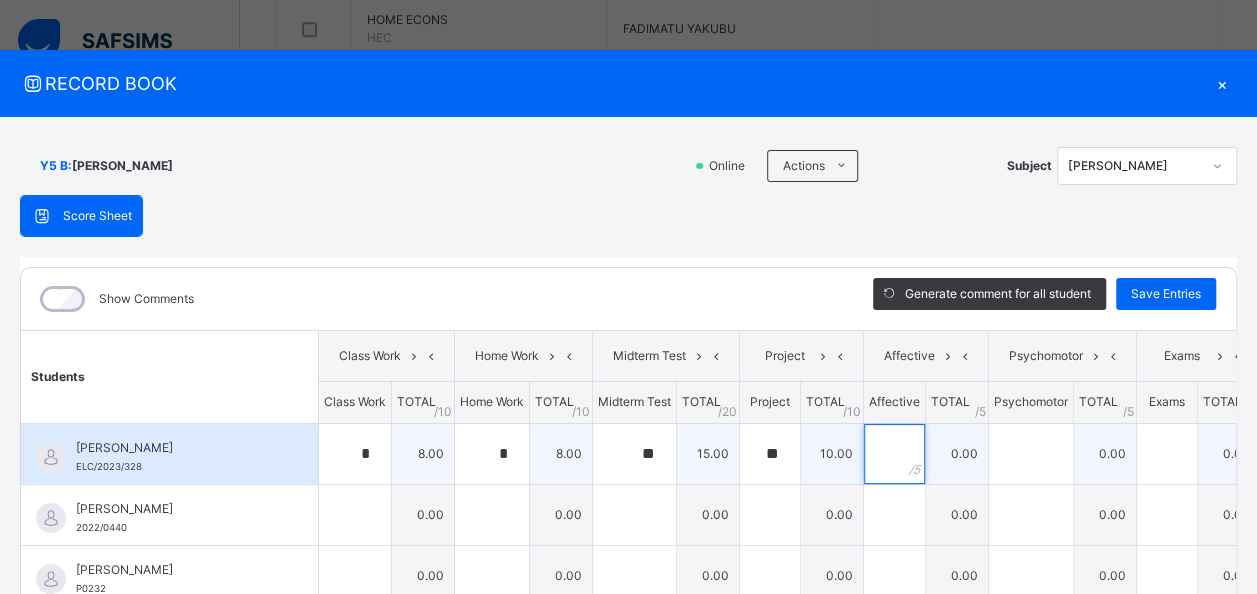 click at bounding box center (894, 454) 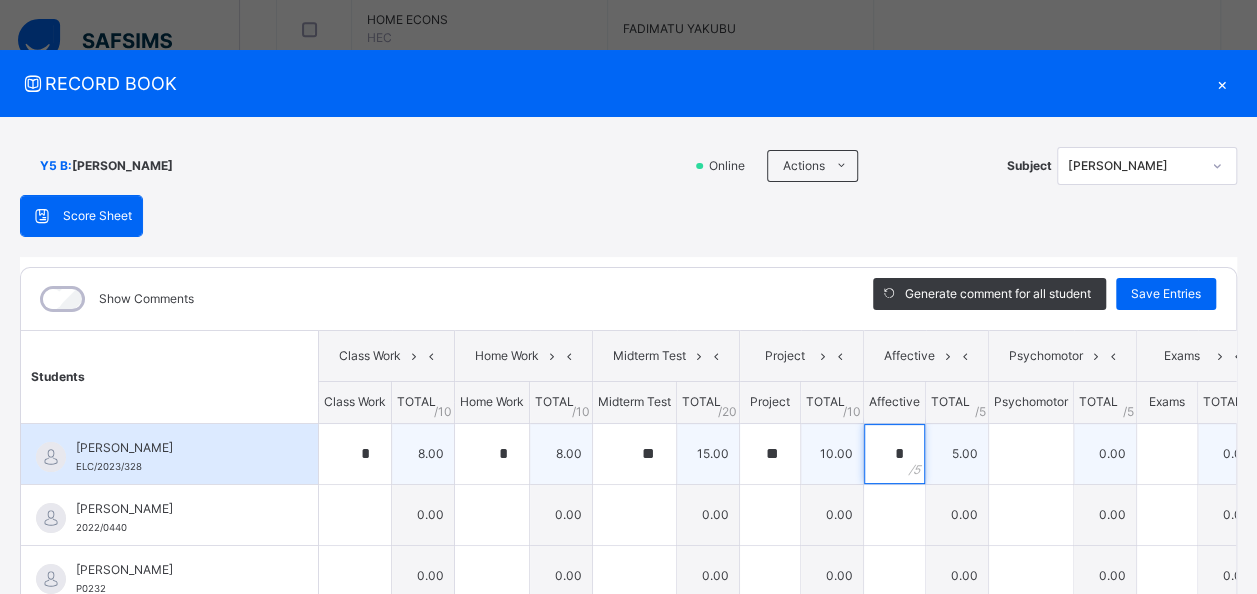 type on "*" 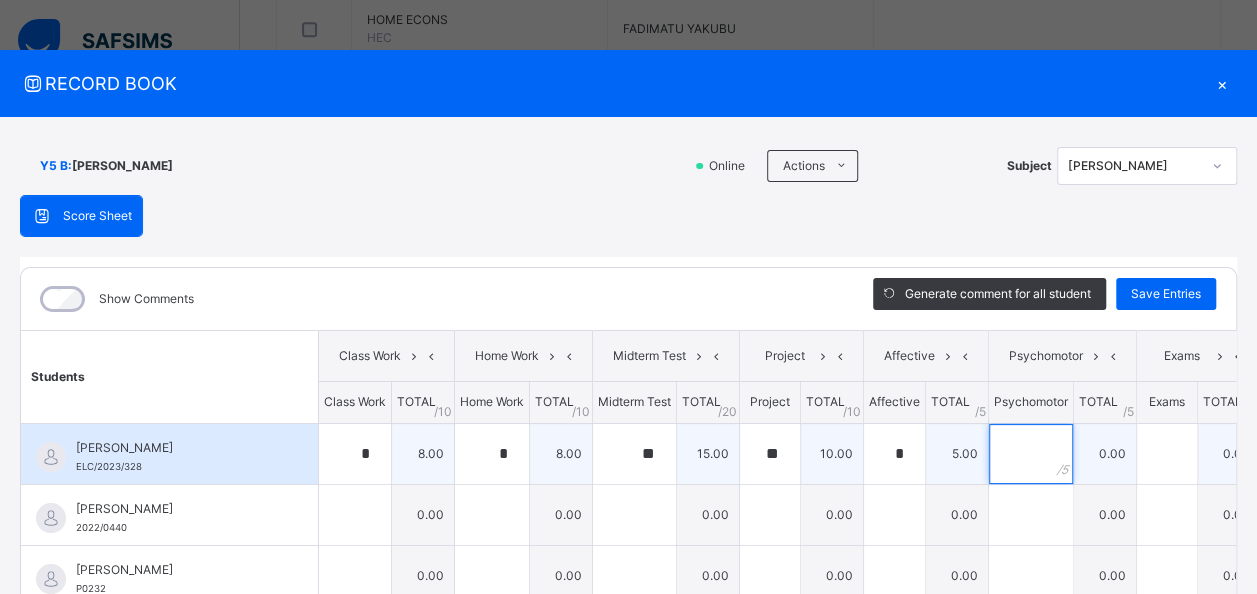 click at bounding box center (1031, 454) 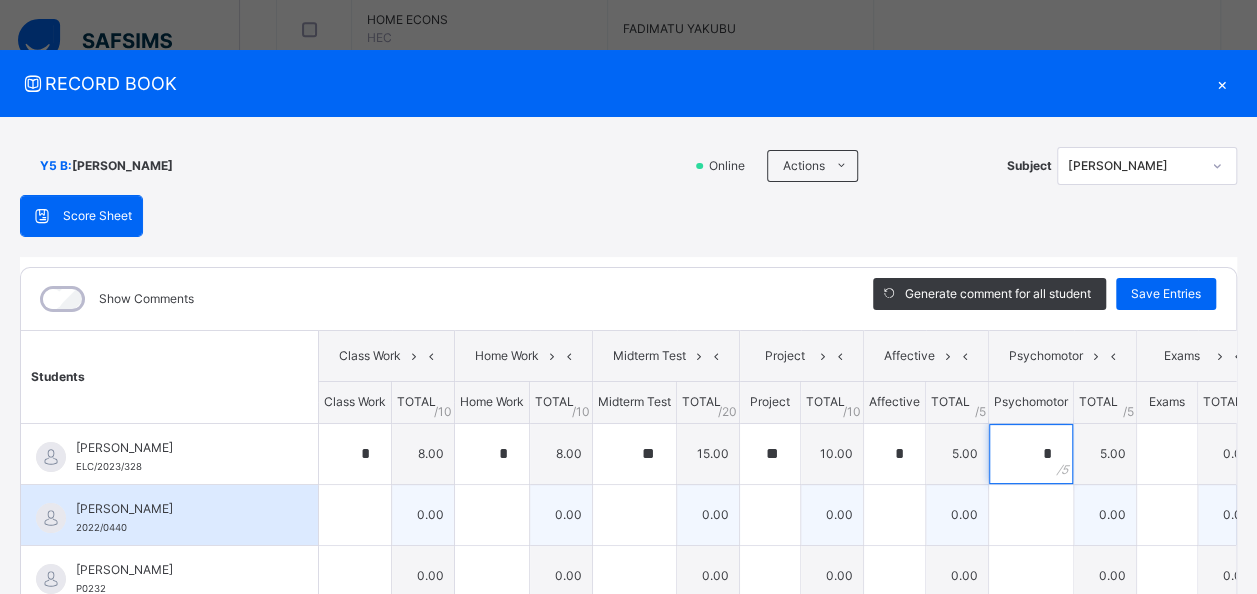 type on "*" 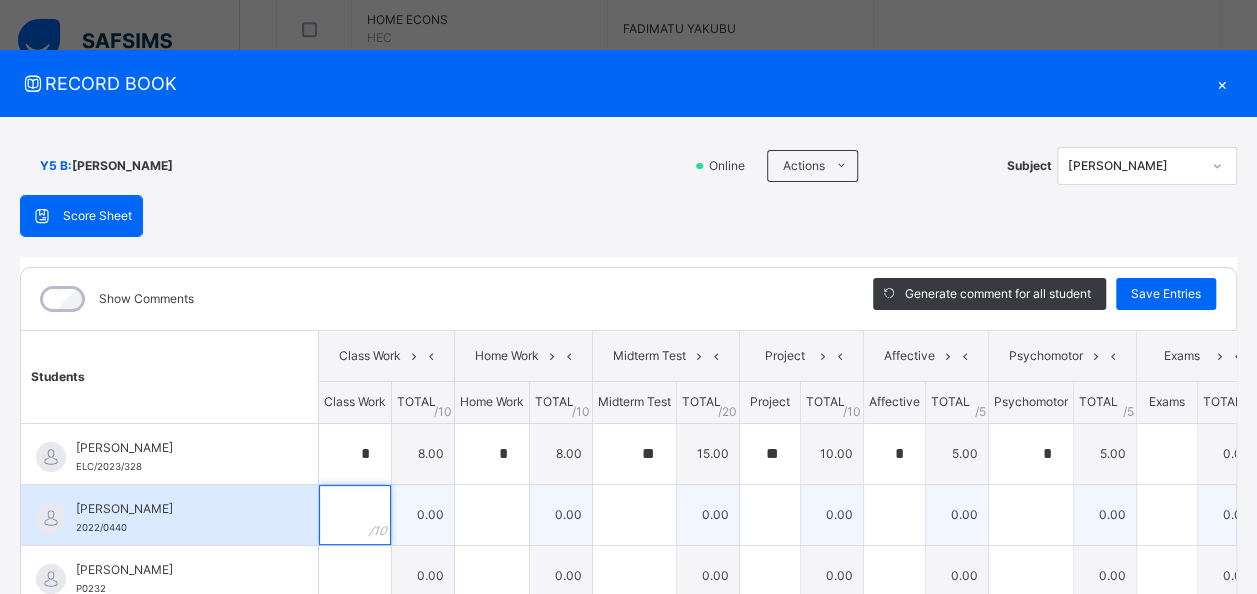 click at bounding box center (355, 515) 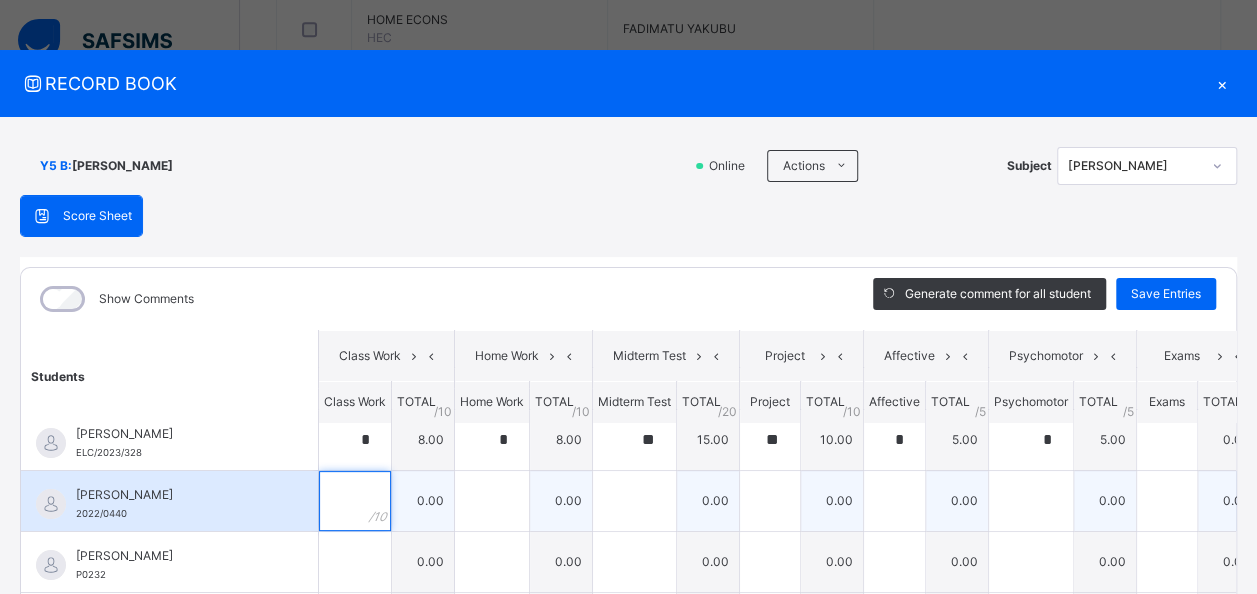 scroll, scrollTop: 10, scrollLeft: 0, axis: vertical 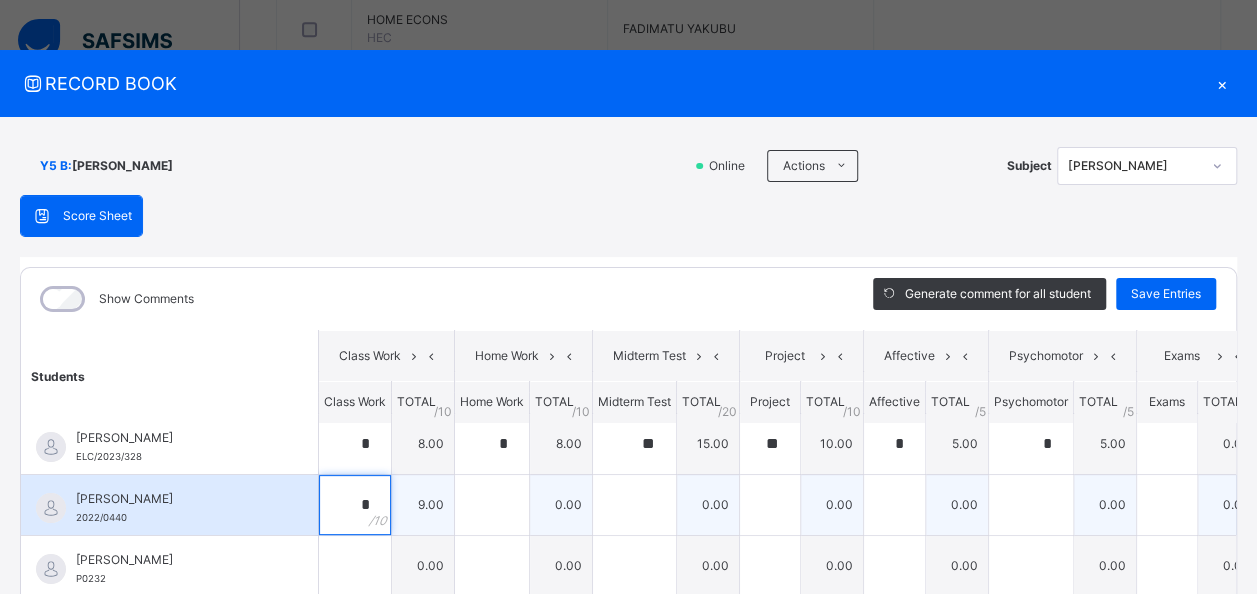 type on "*" 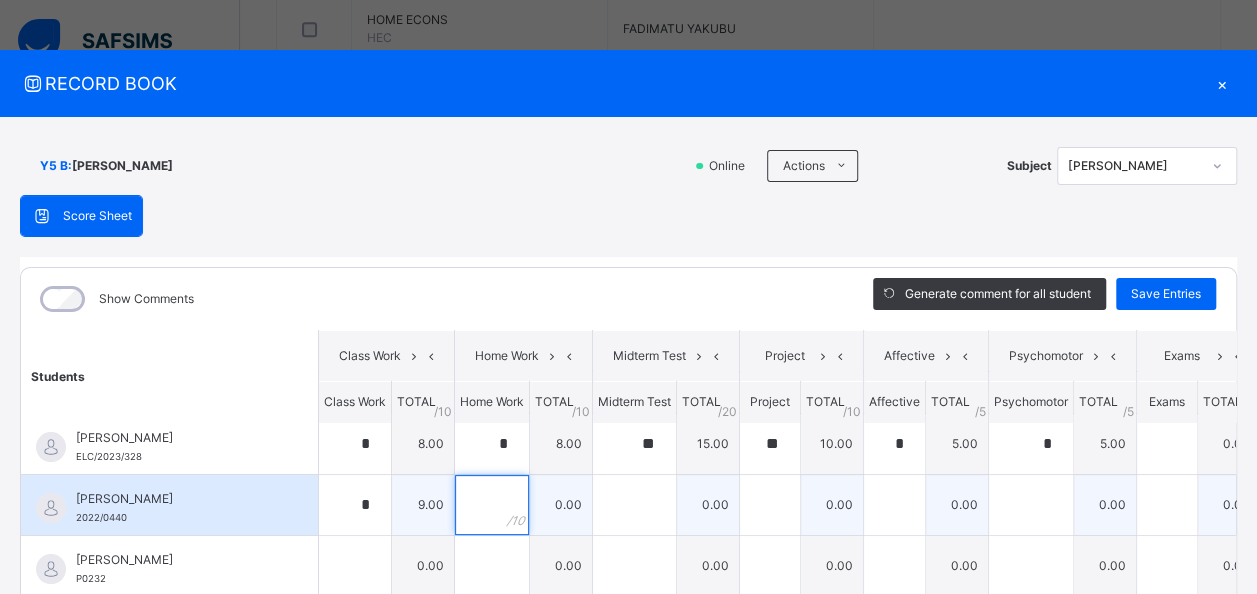 click at bounding box center (492, 505) 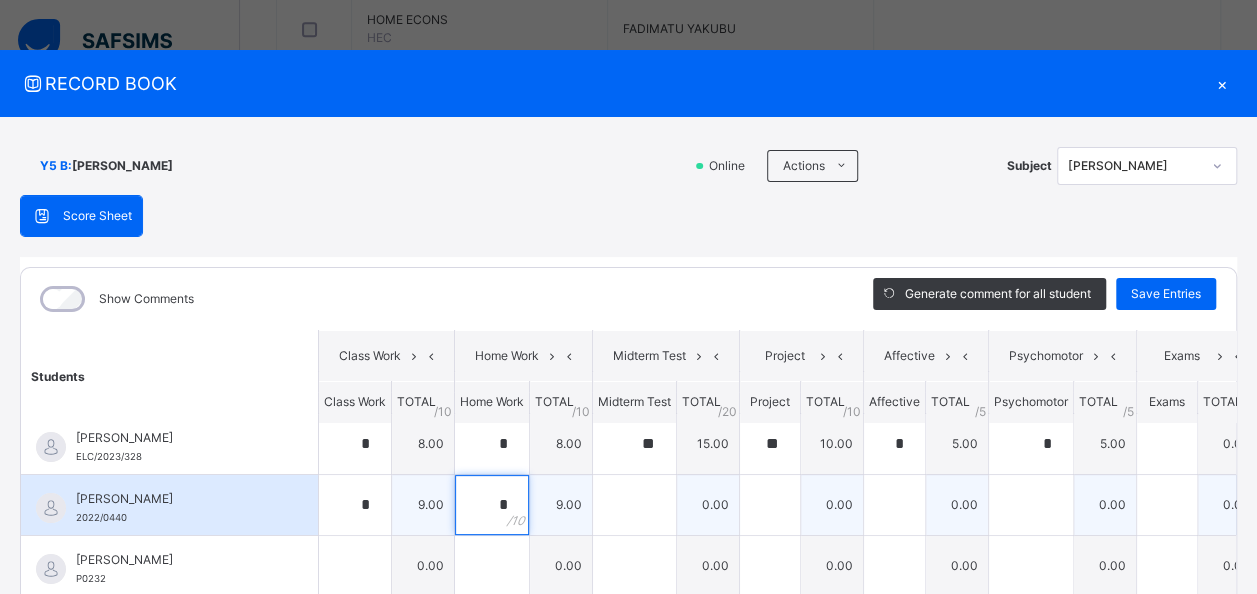 type on "*" 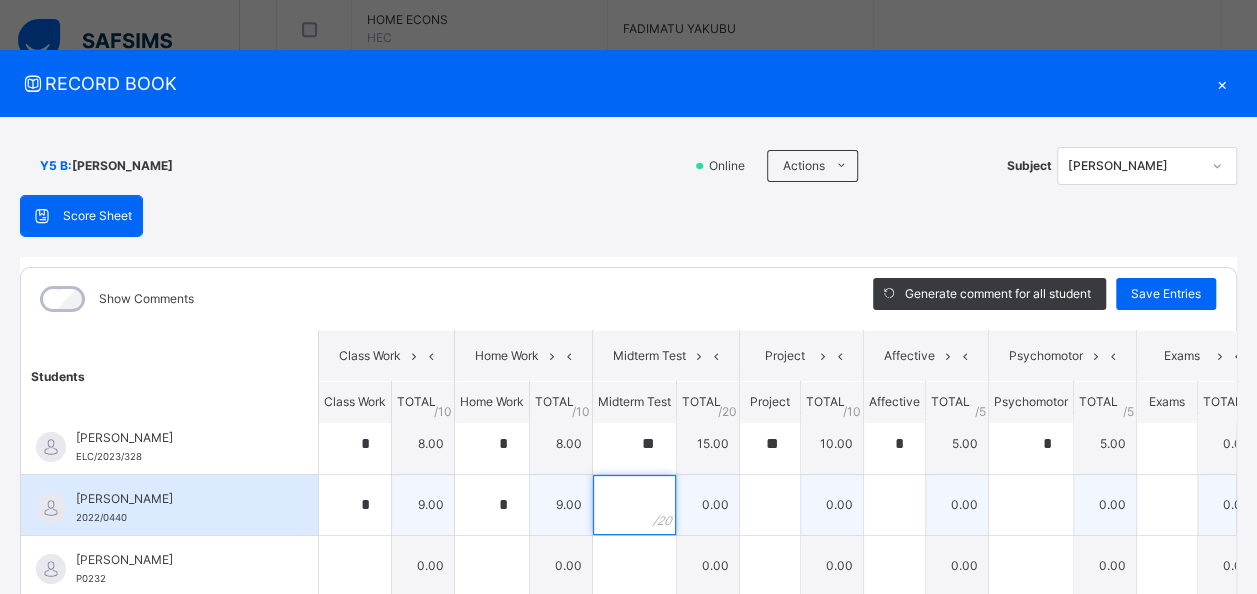 click at bounding box center [634, 505] 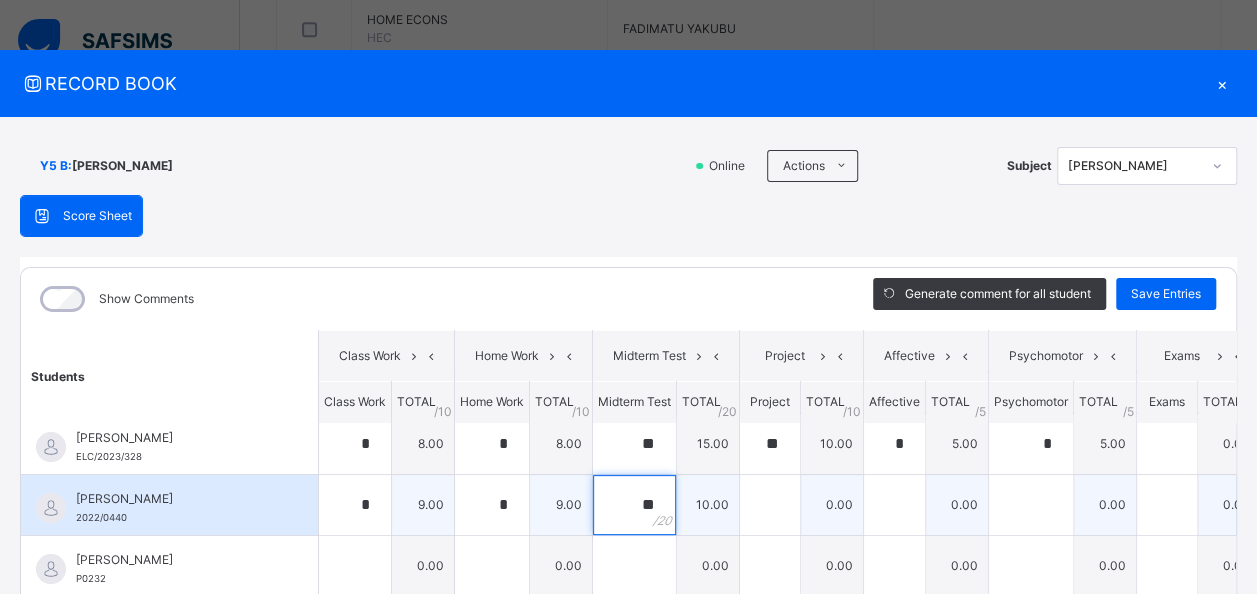 type on "**" 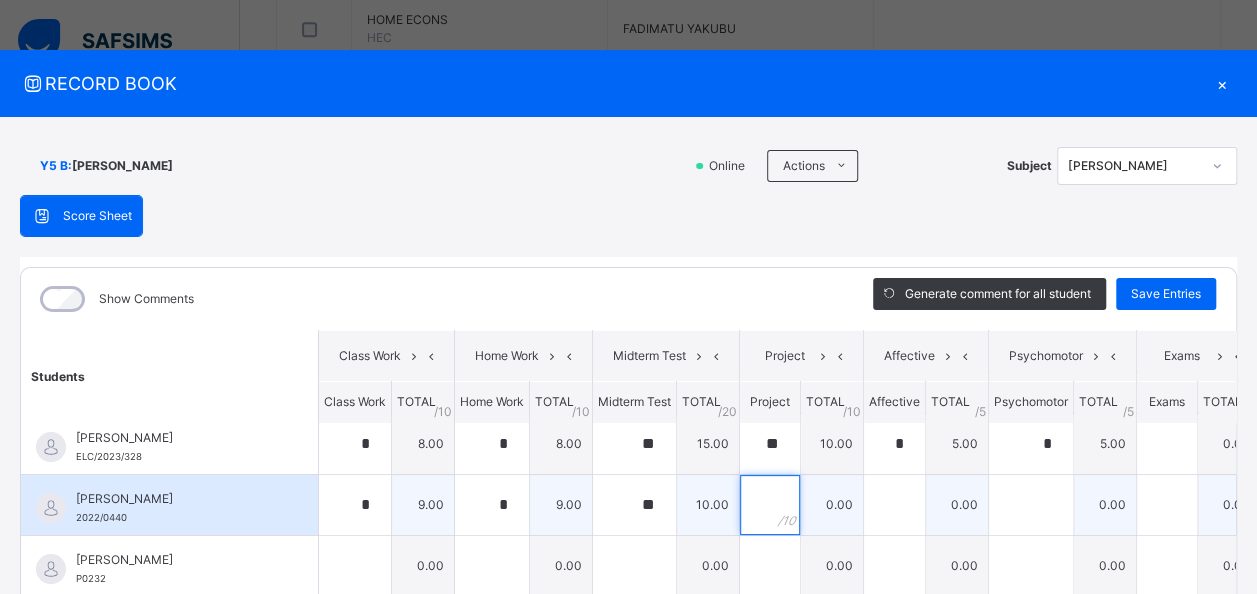 click at bounding box center (770, 505) 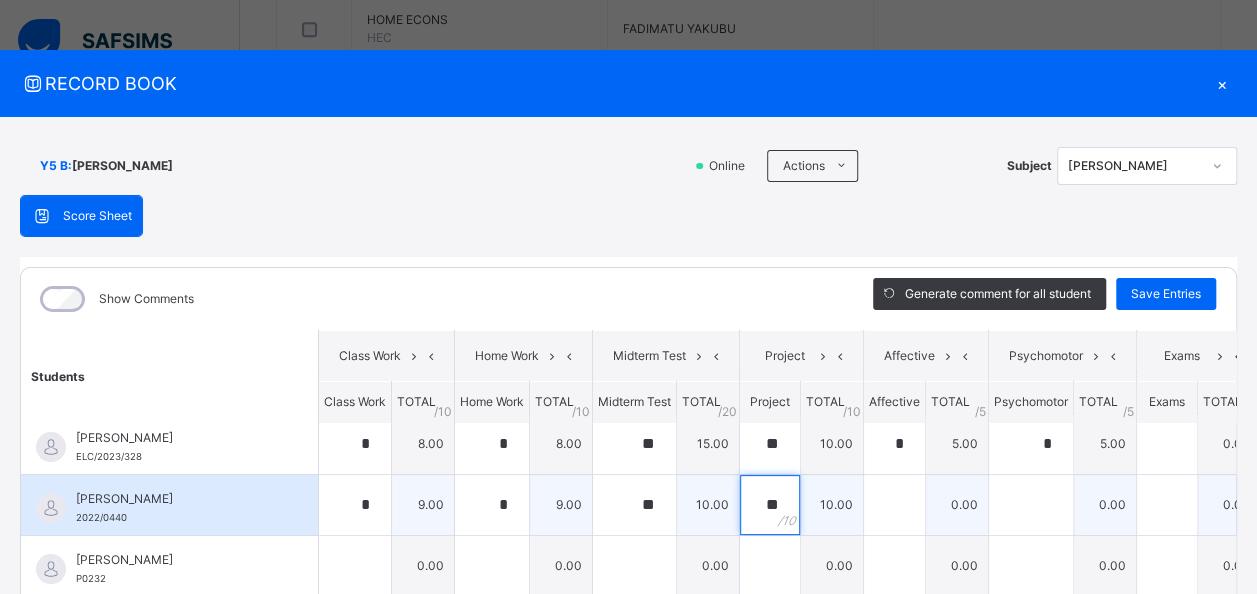 type on "**" 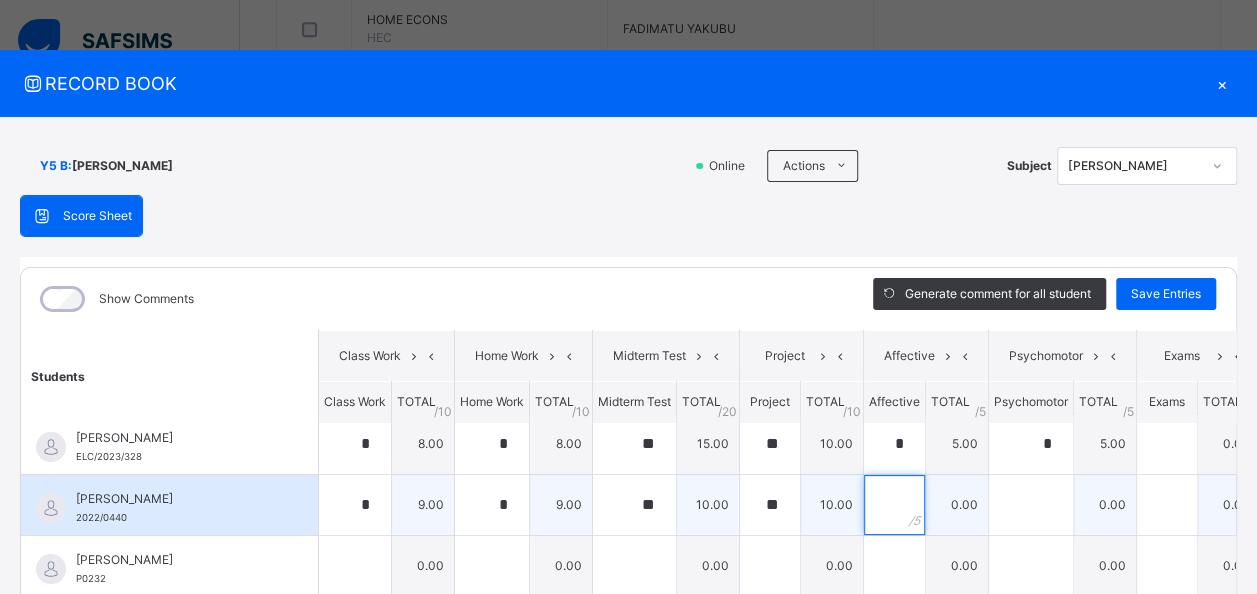 click at bounding box center (894, 505) 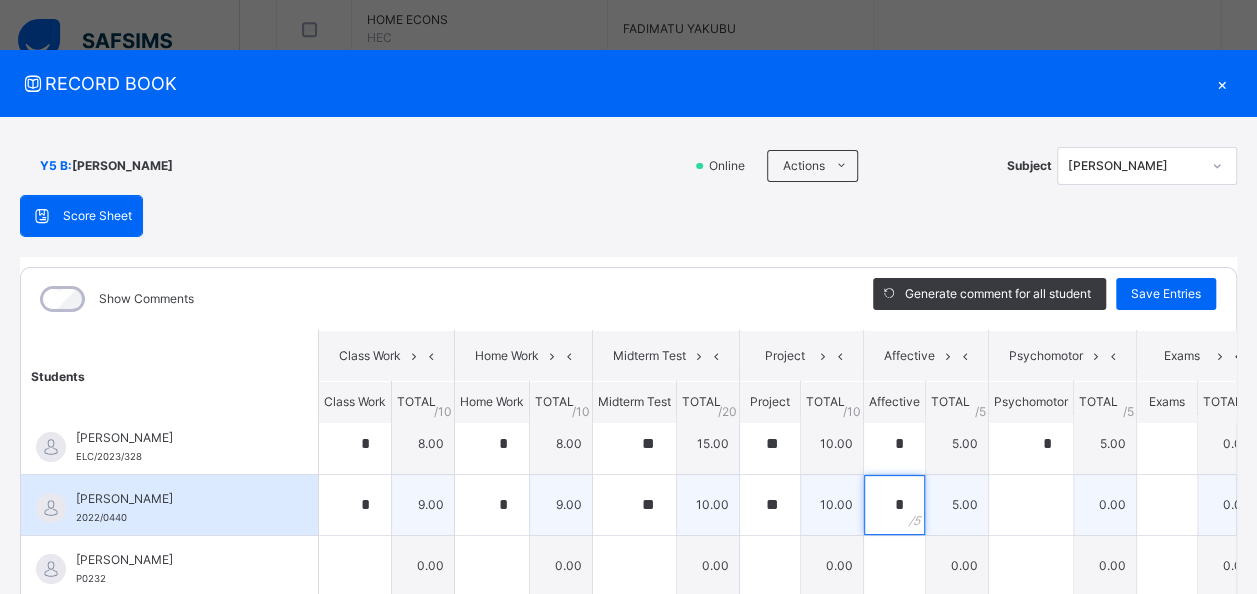 type on "*" 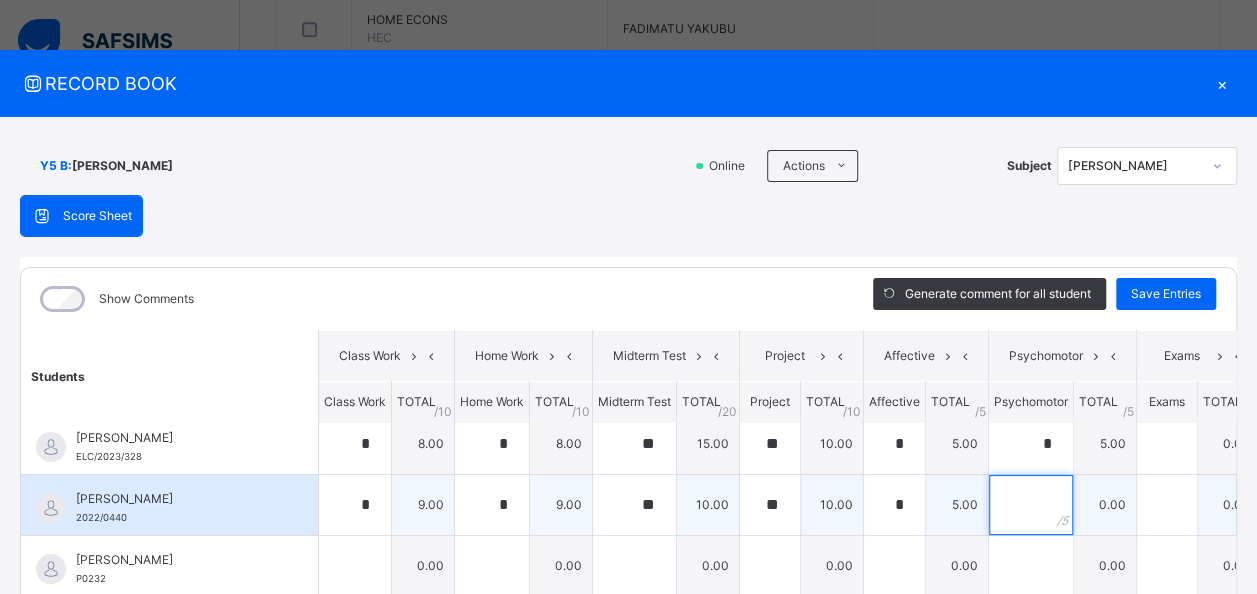 click at bounding box center [1031, 505] 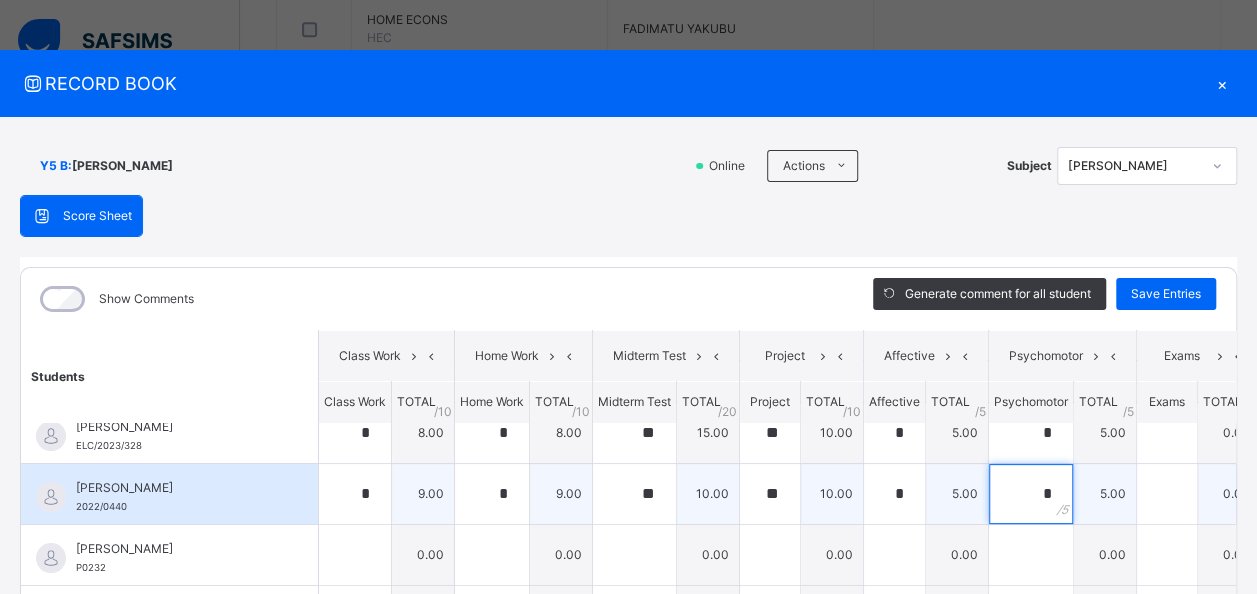 scroll, scrollTop: 37, scrollLeft: 0, axis: vertical 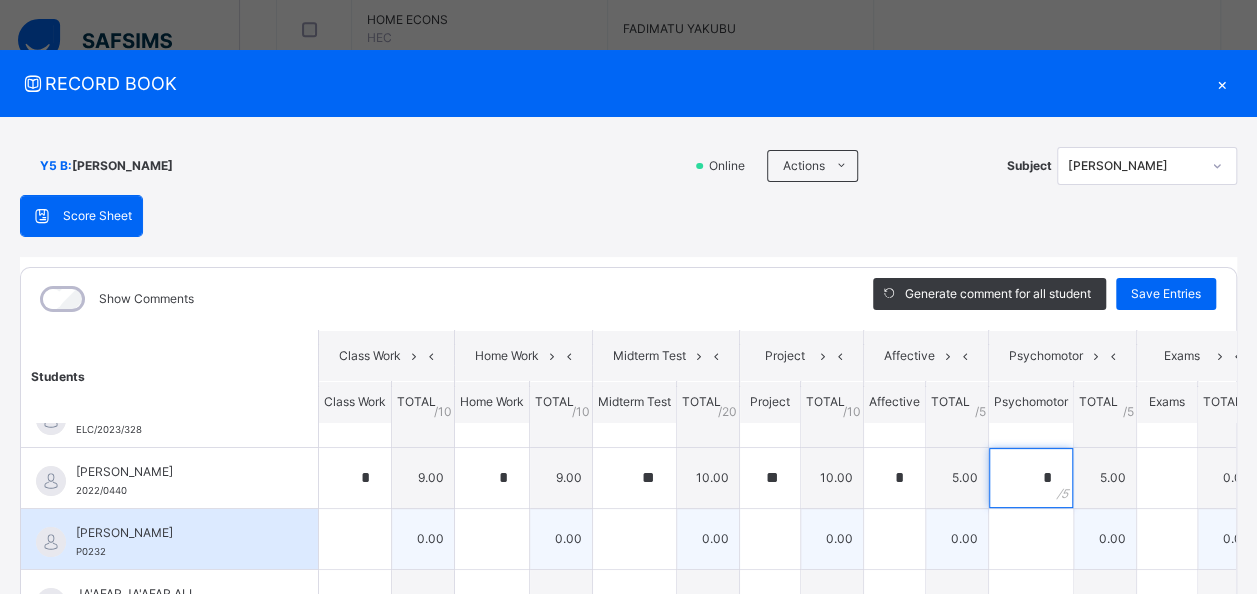 type on "*" 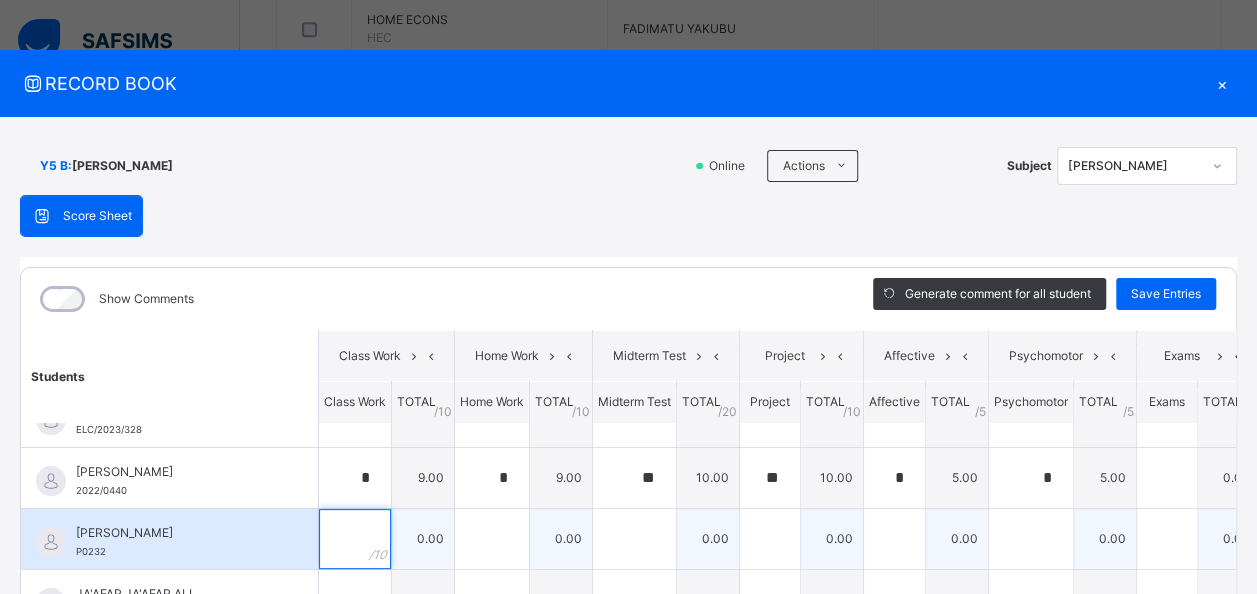 click at bounding box center (355, 539) 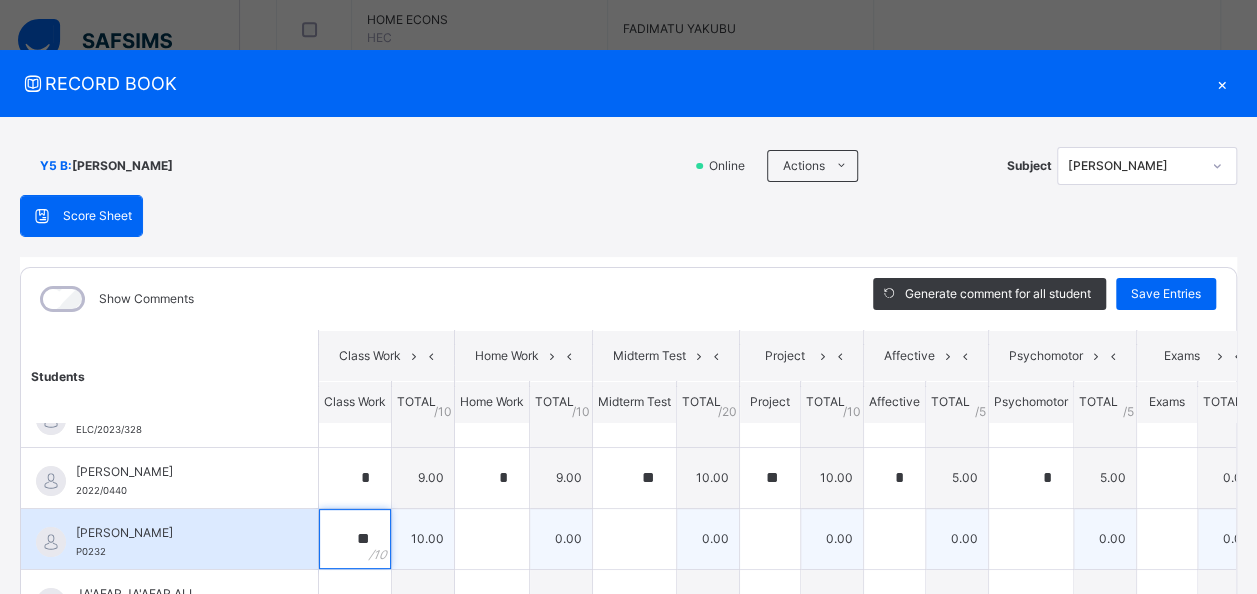 type on "**" 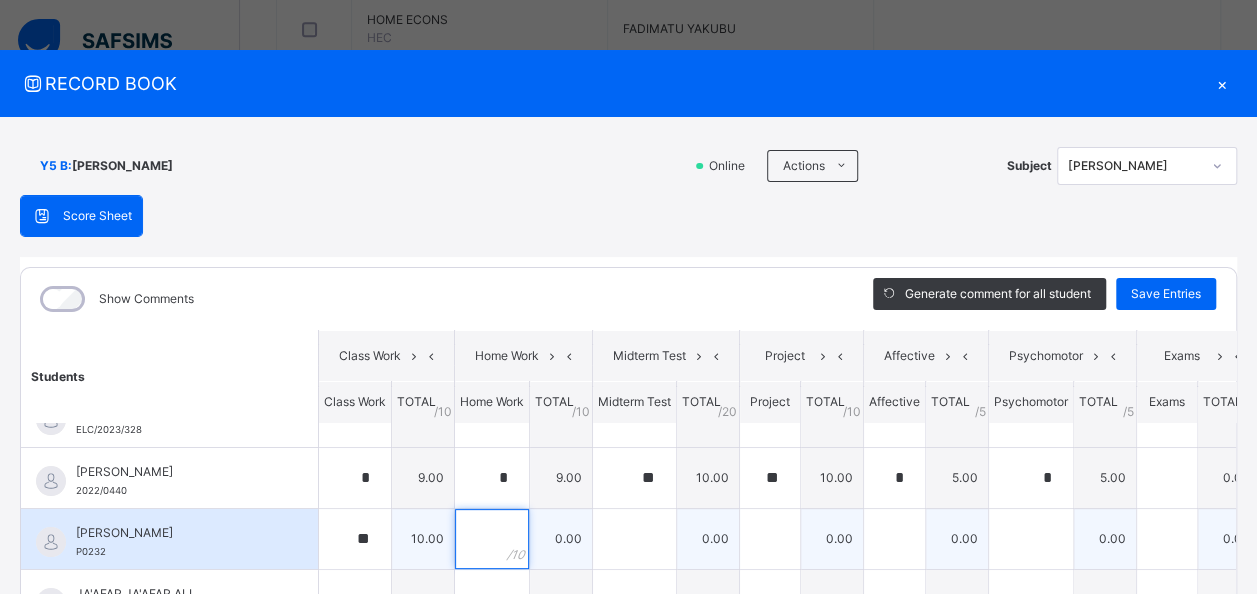 click at bounding box center (492, 539) 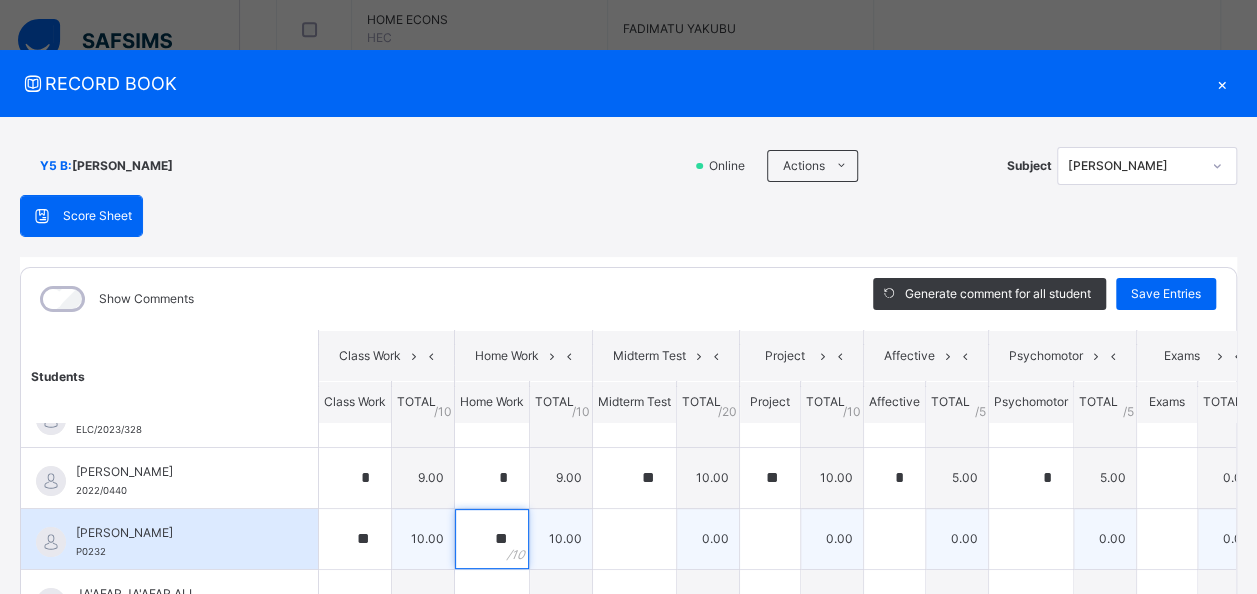 type on "**" 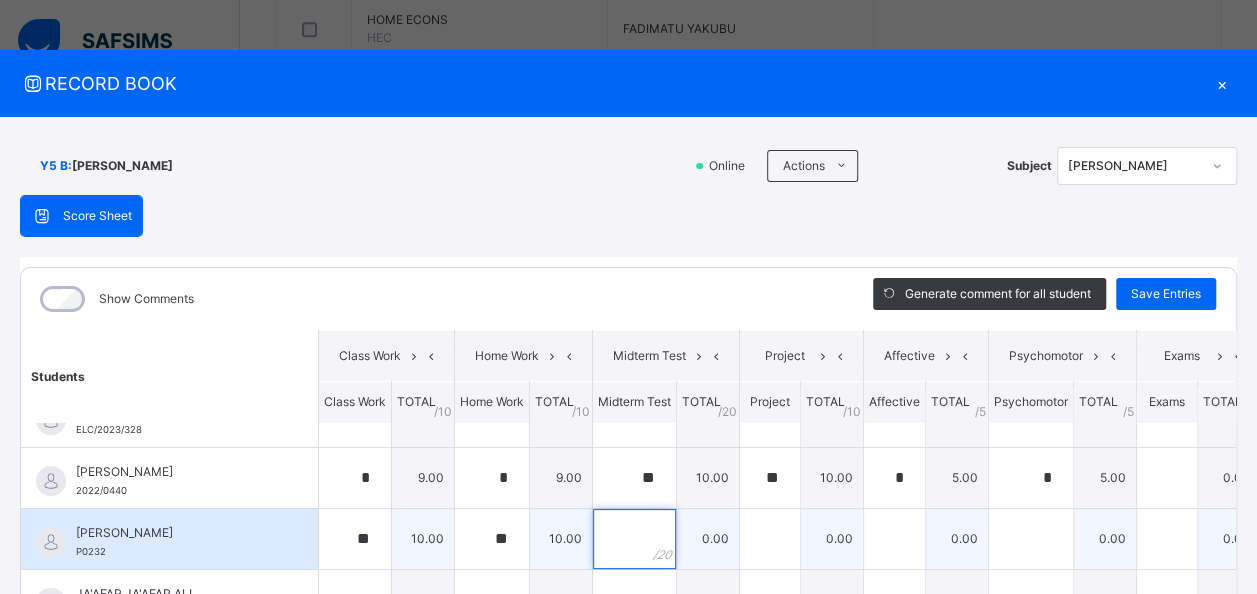 click at bounding box center (634, 539) 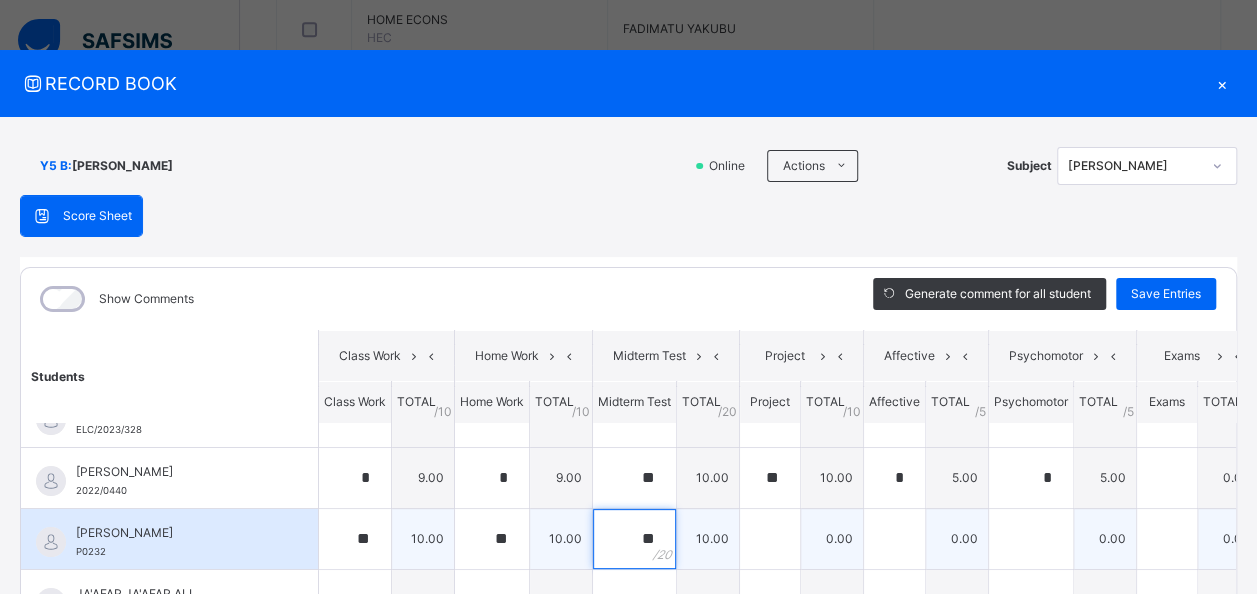 type on "*" 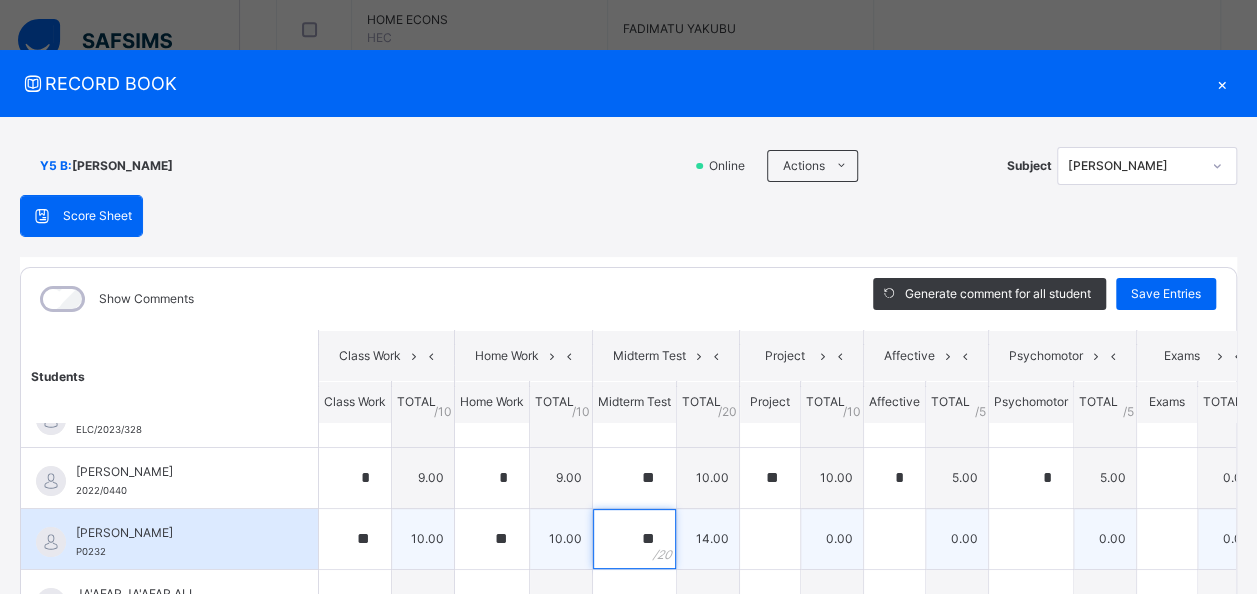 type on "**" 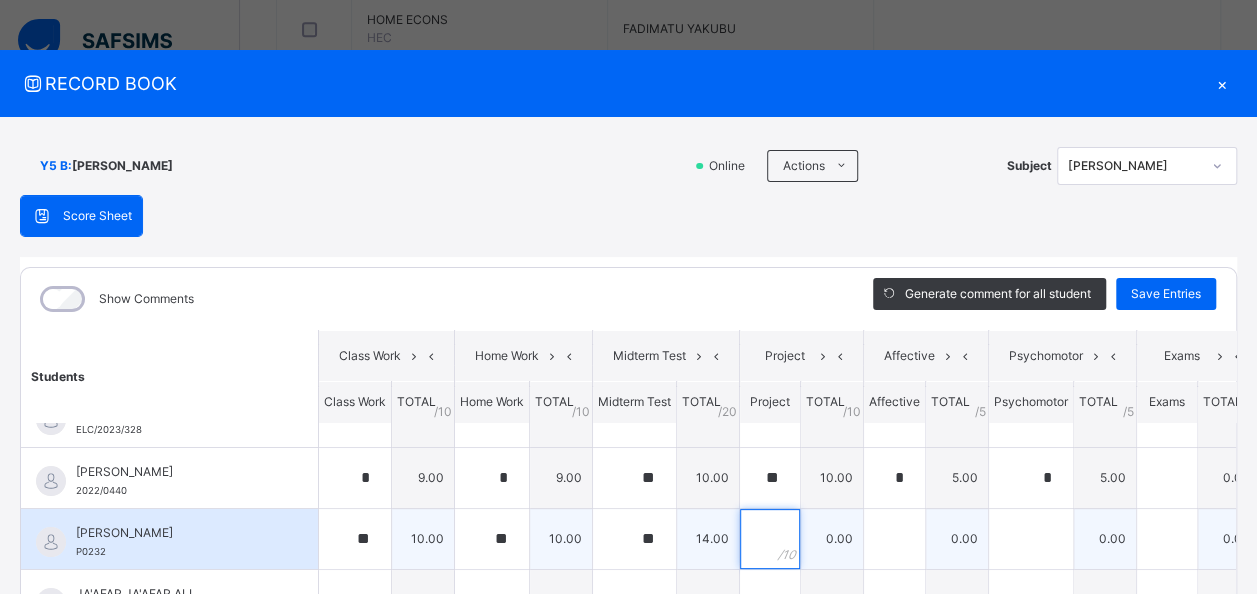click at bounding box center (770, 539) 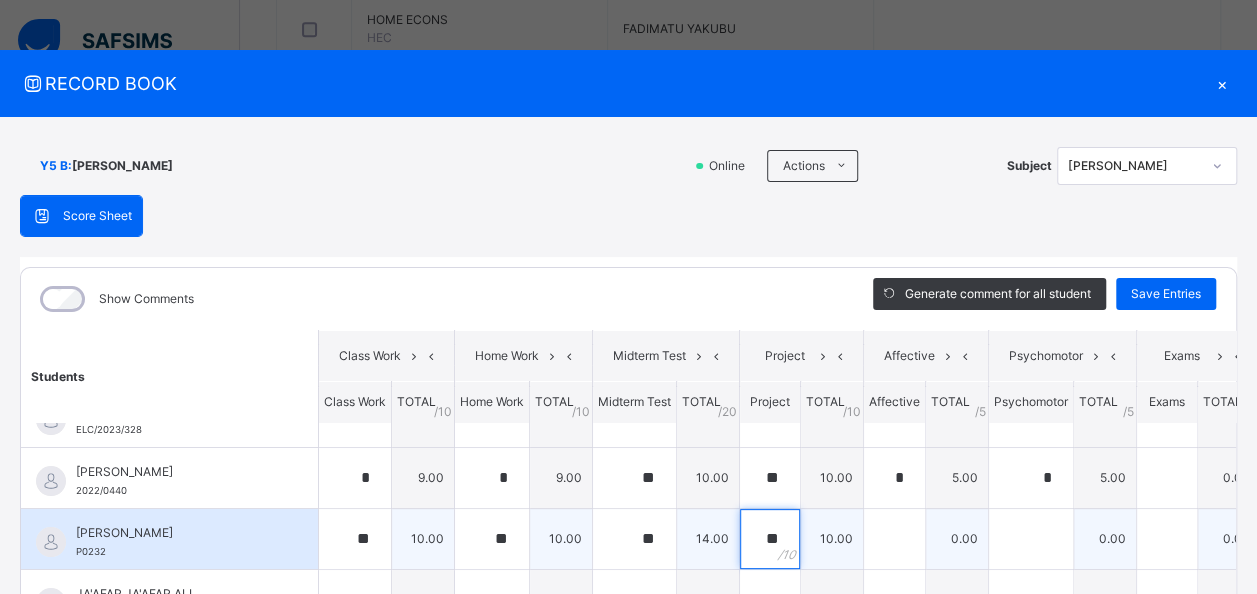 type on "**" 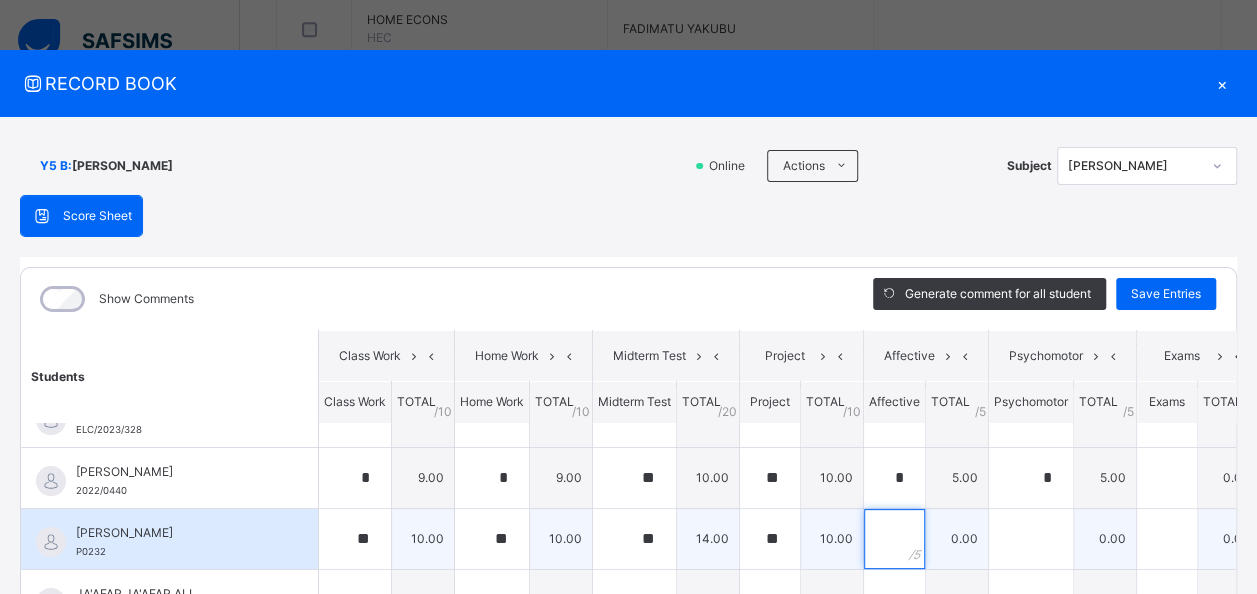 click at bounding box center (894, 539) 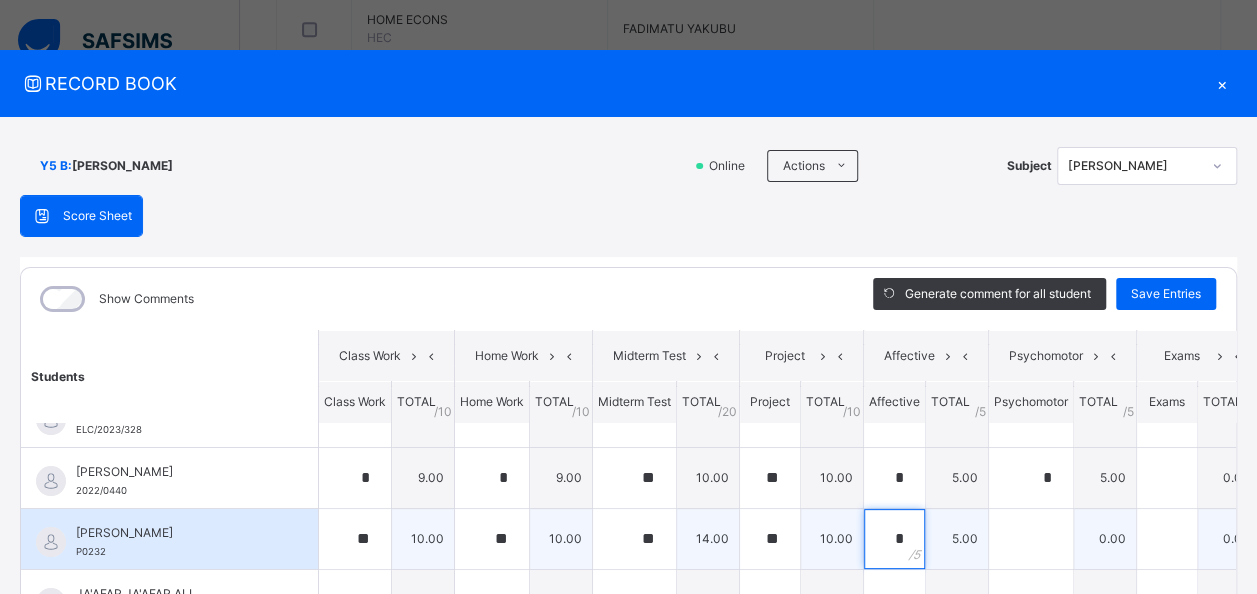 type on "*" 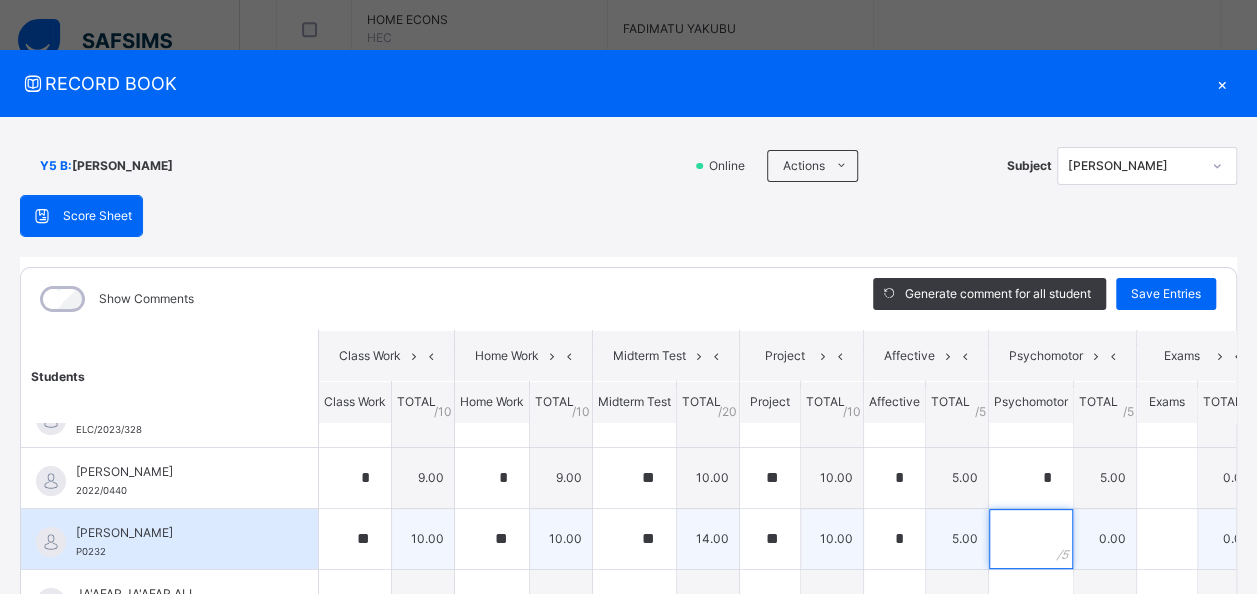click at bounding box center [1031, 539] 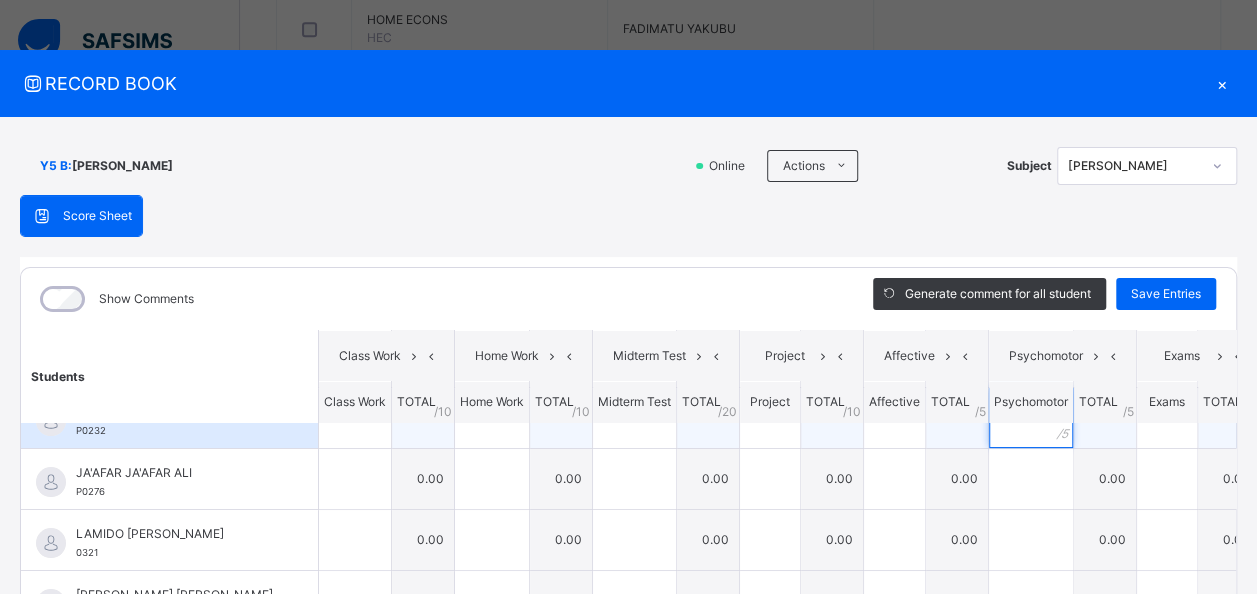 scroll, scrollTop: 166, scrollLeft: 0, axis: vertical 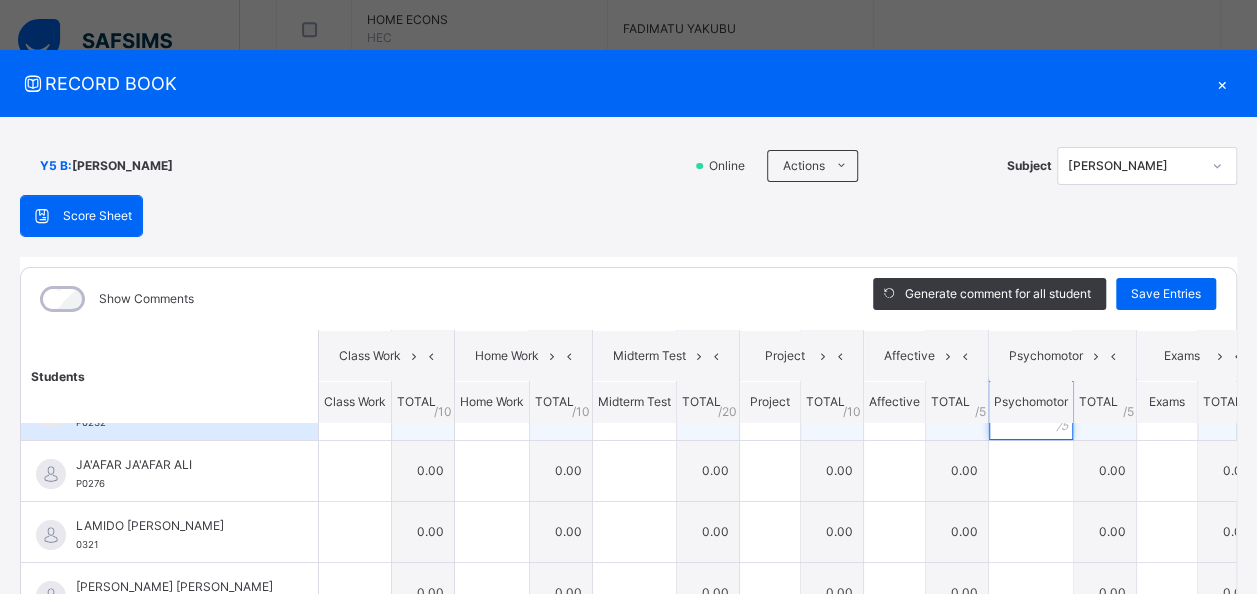 type 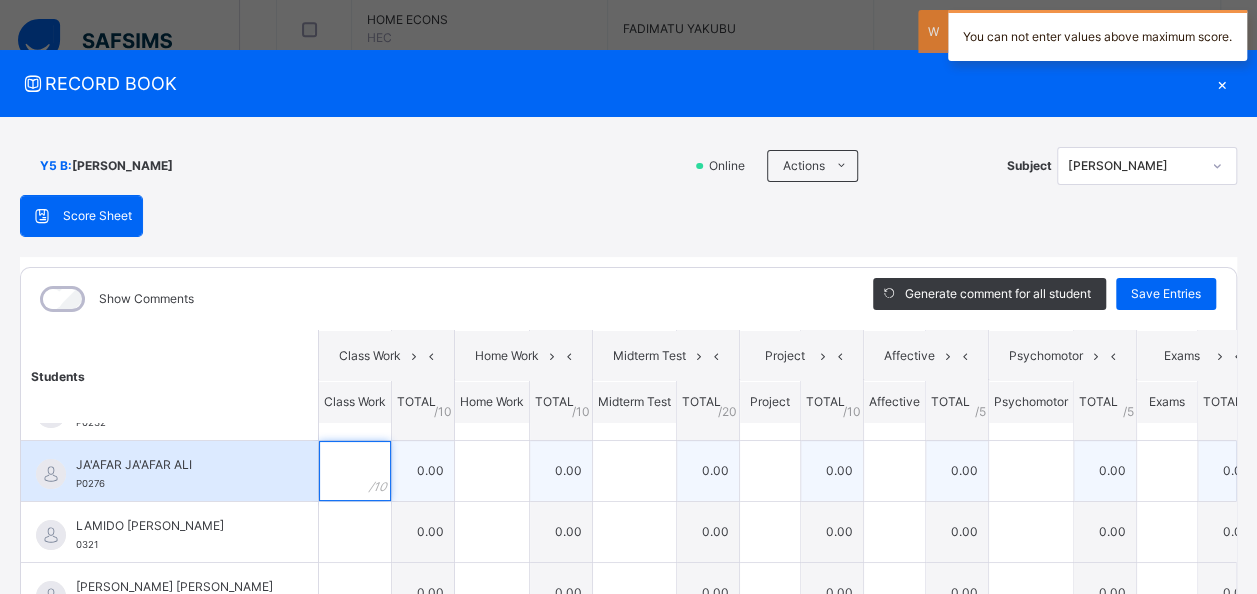 click at bounding box center (355, 471) 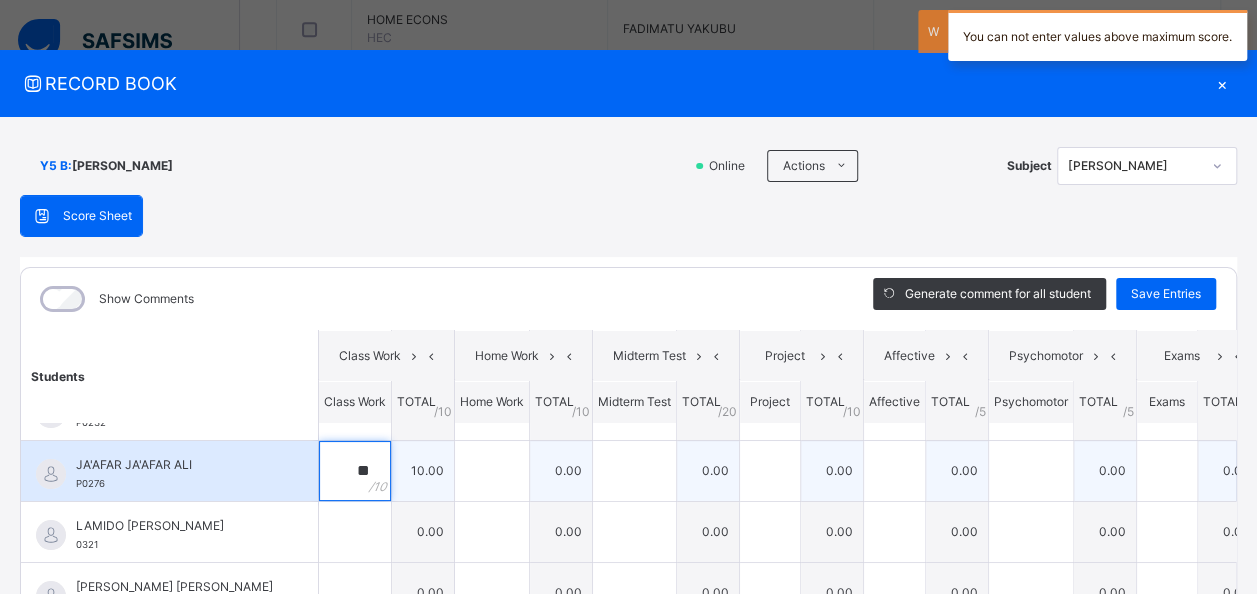 type on "**" 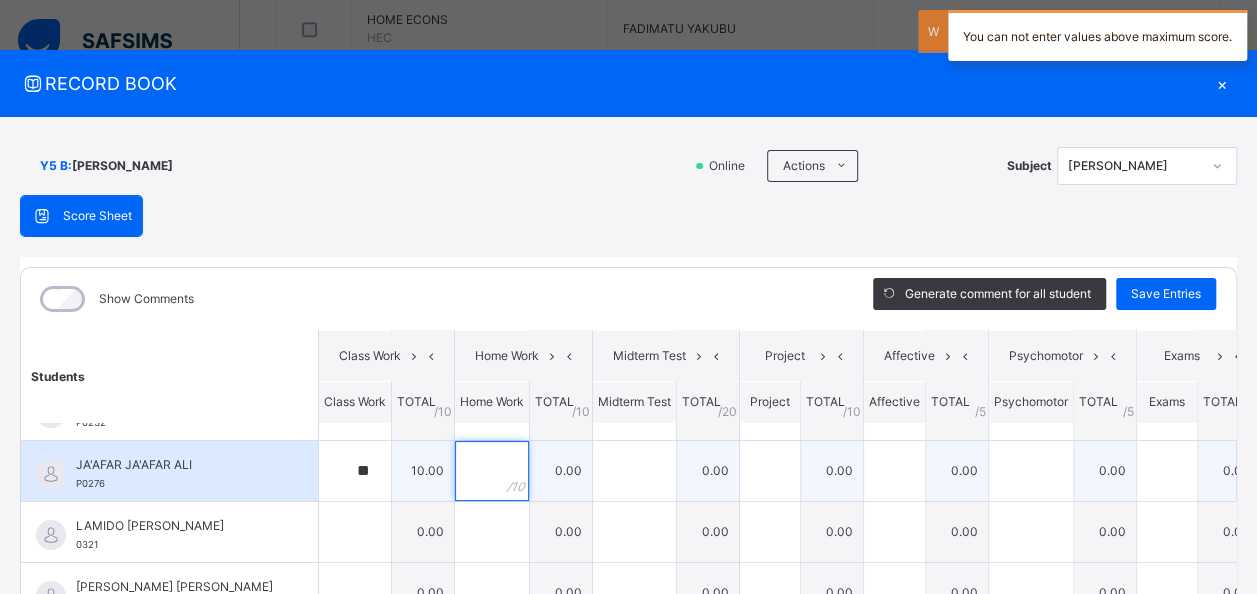 click at bounding box center (492, 471) 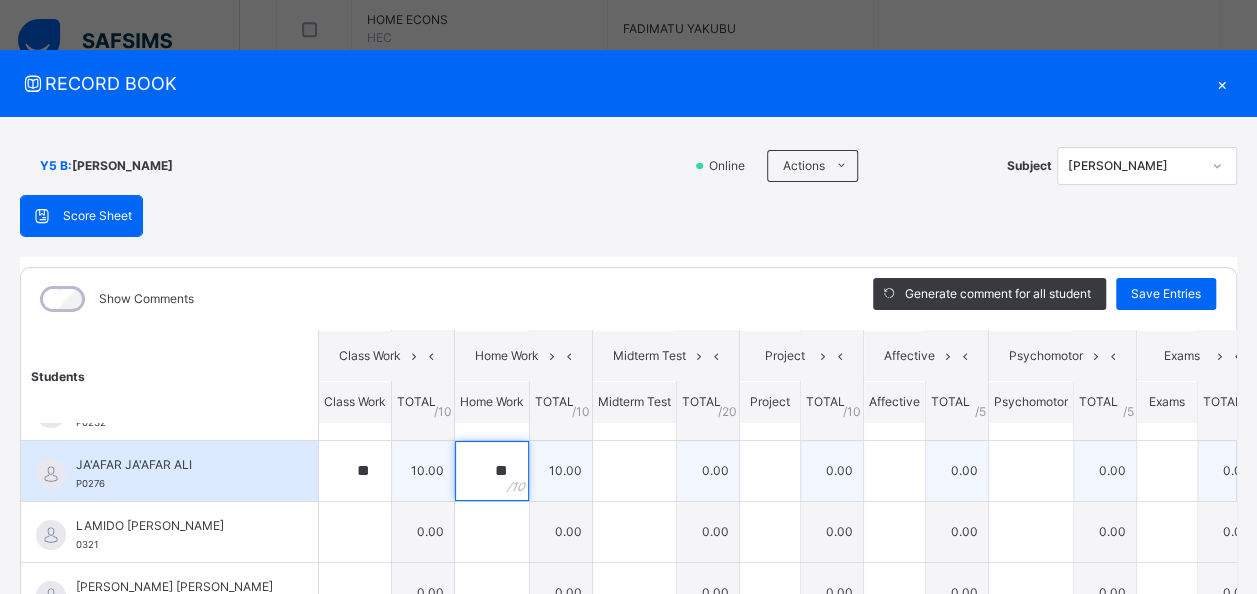 type on "**" 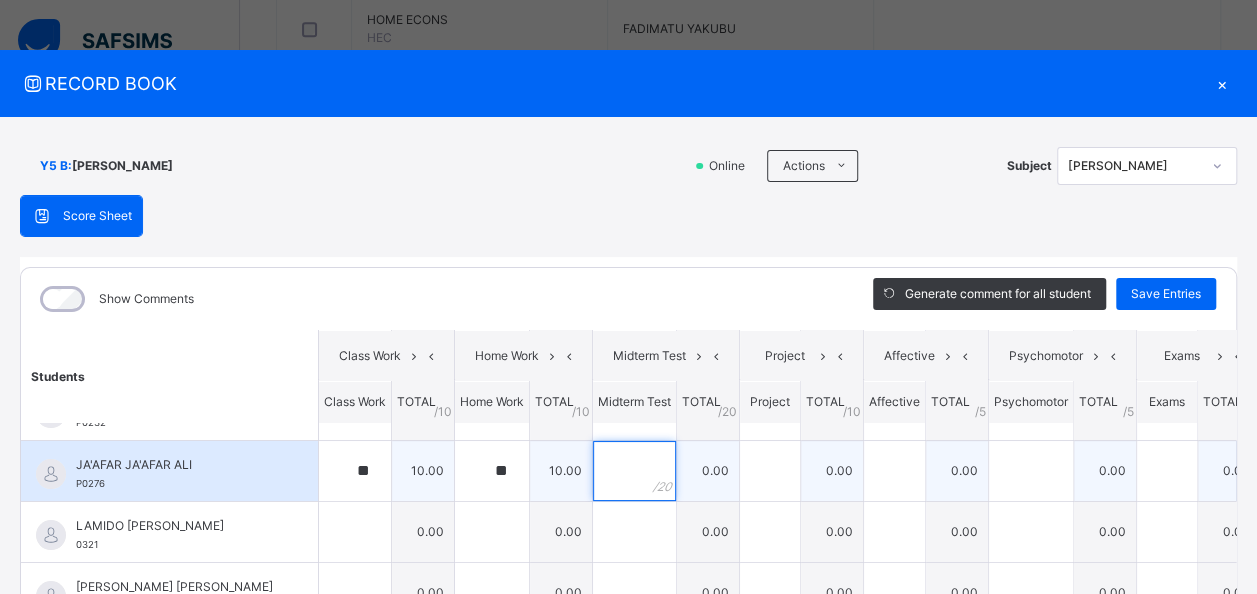 click at bounding box center [634, 471] 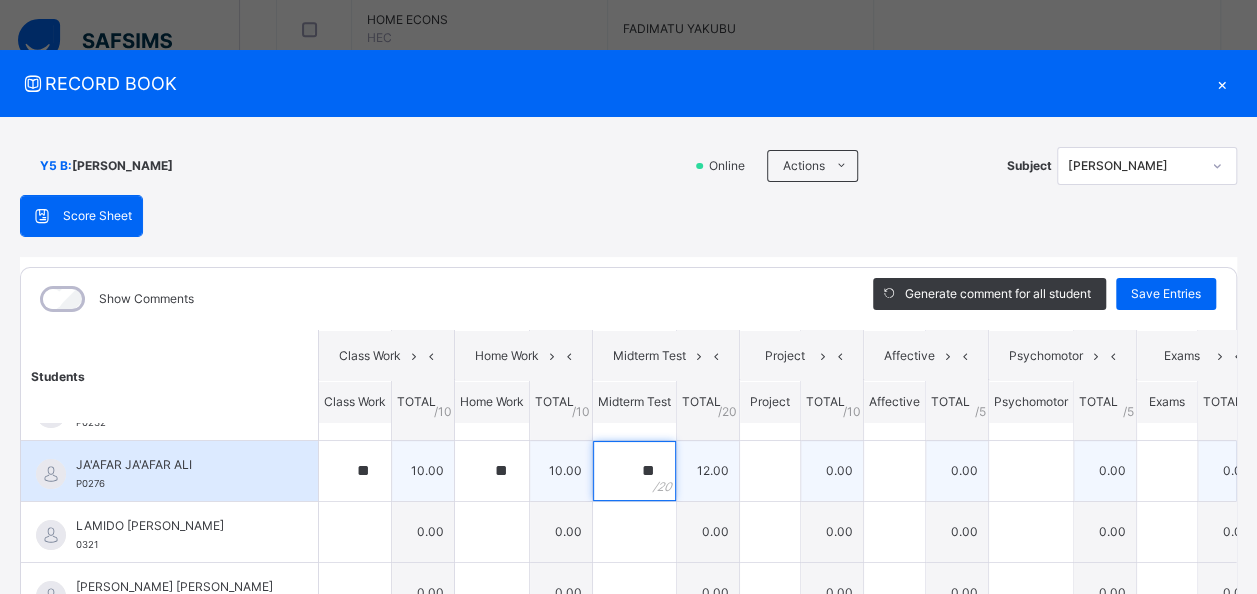 type on "**" 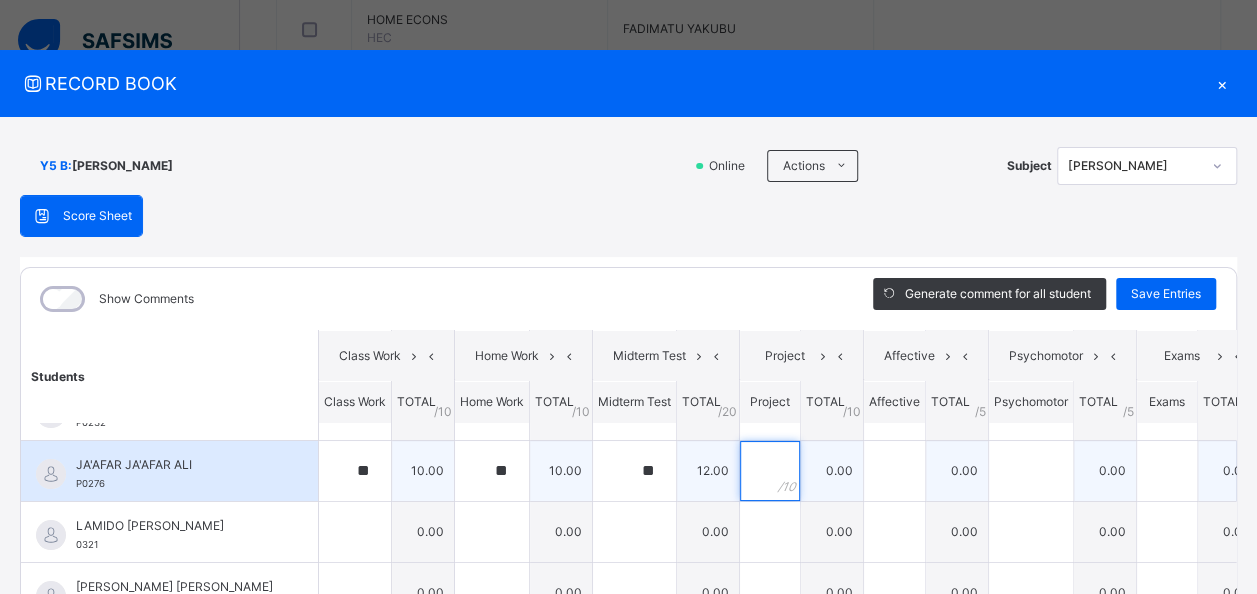 click at bounding box center (770, 471) 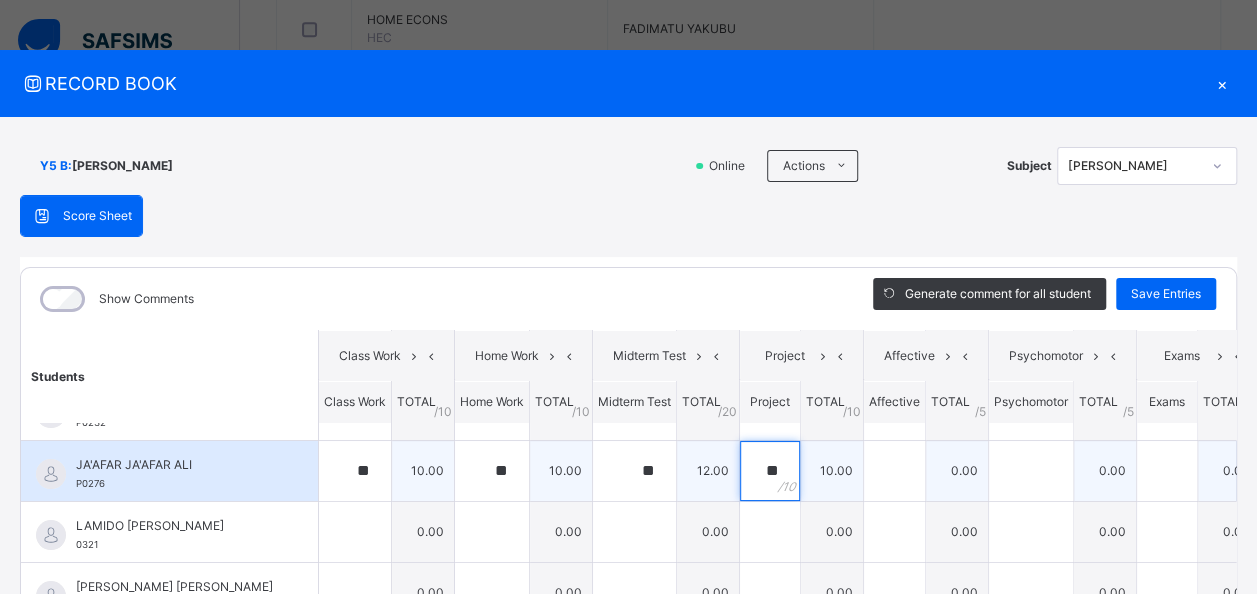 type on "**" 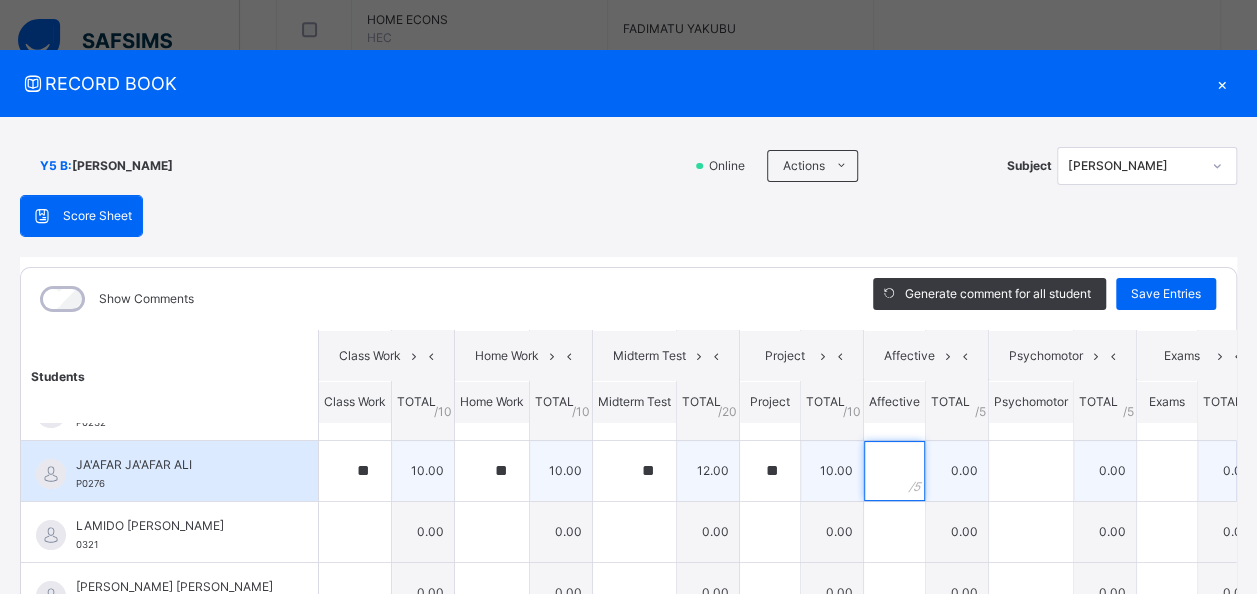 click at bounding box center [894, 471] 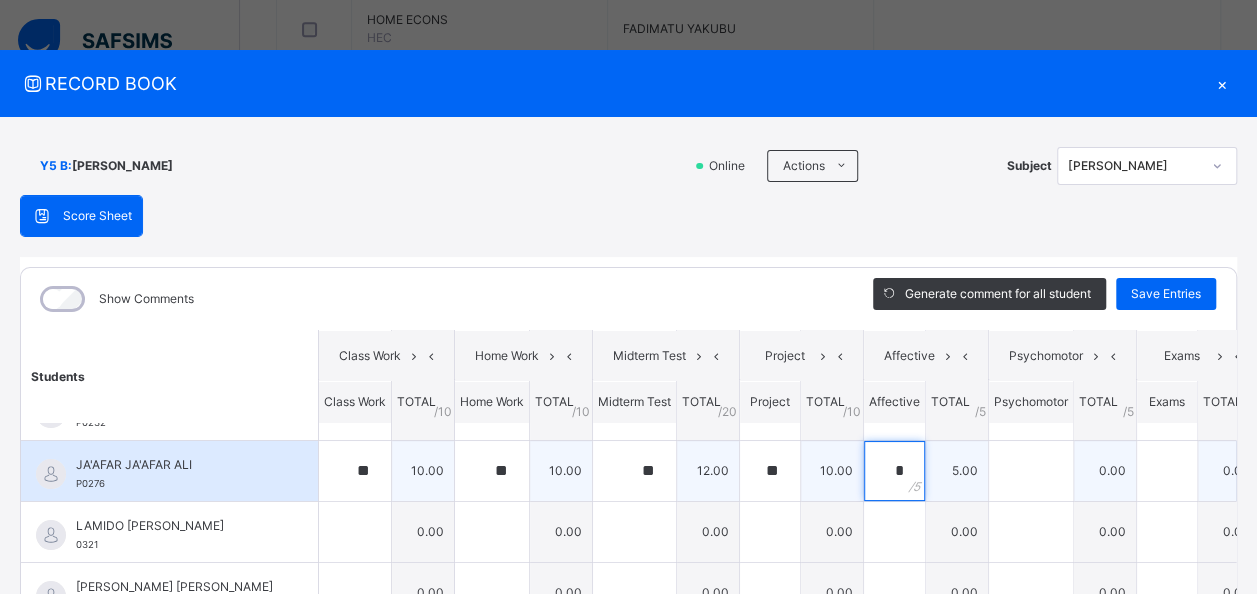 type on "*" 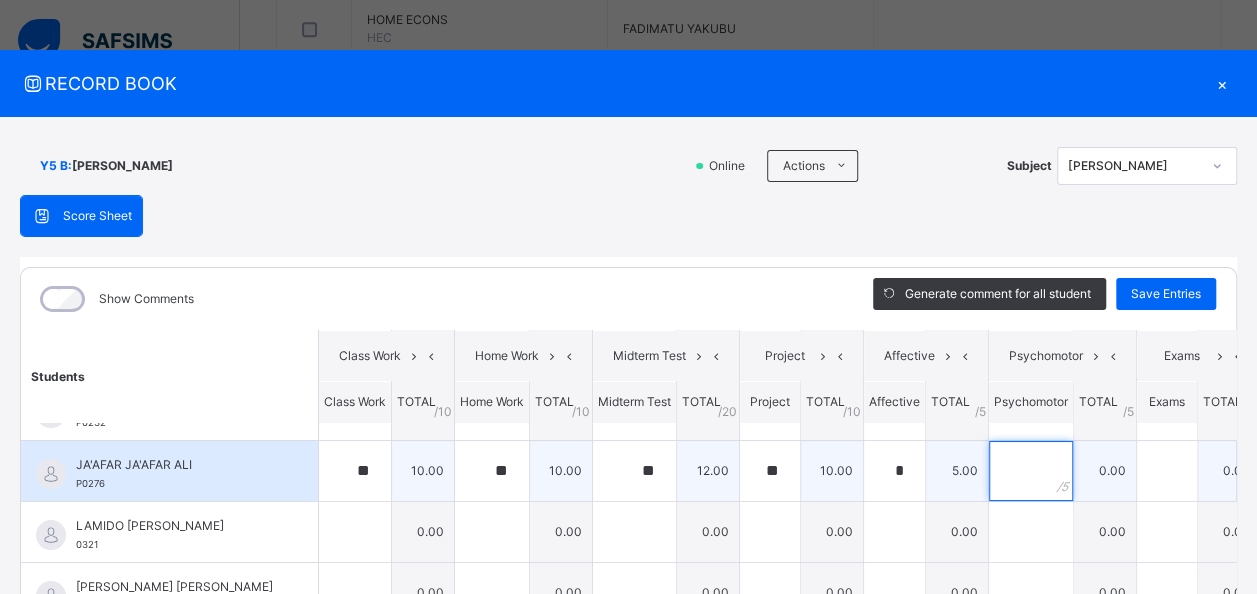 click at bounding box center [1031, 471] 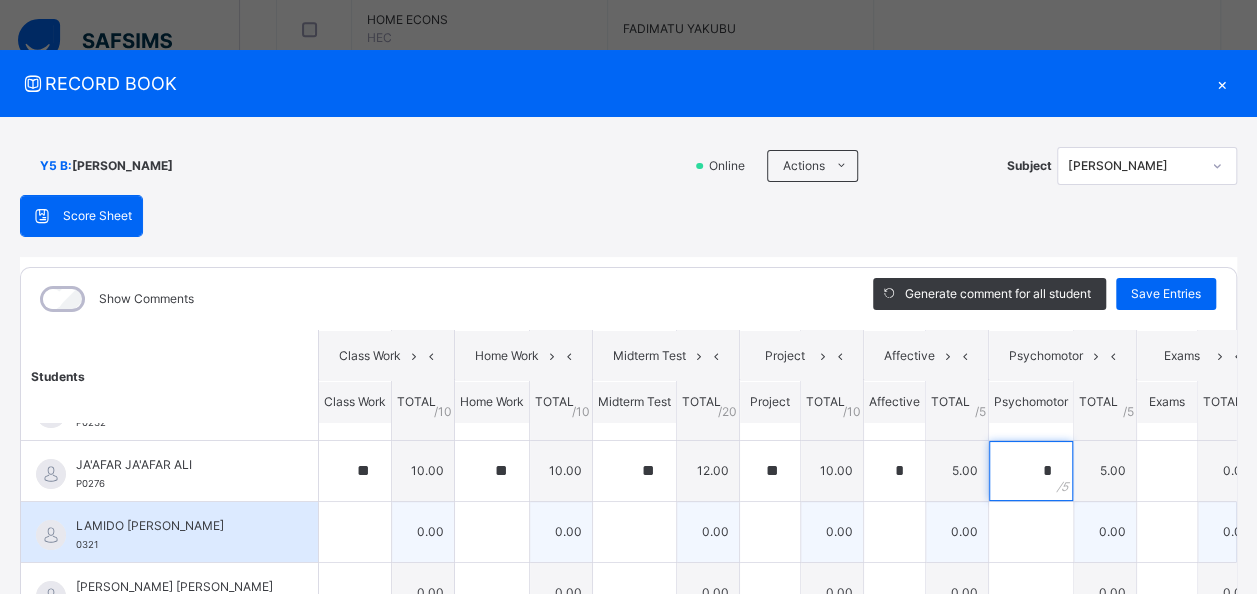 type on "*" 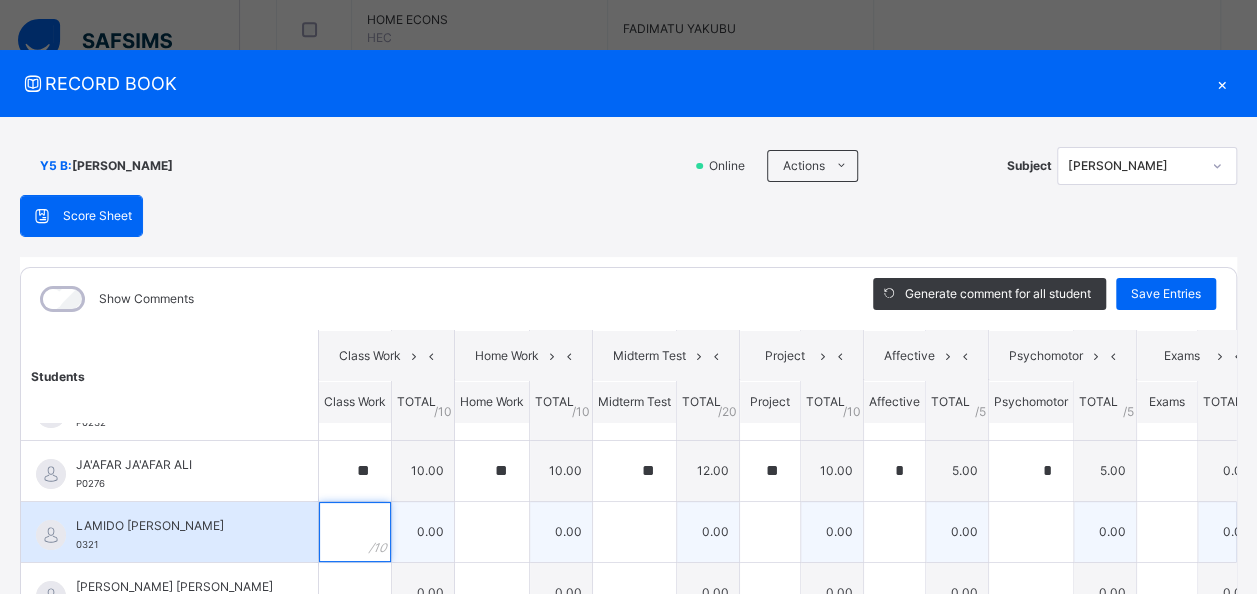 click at bounding box center [355, 532] 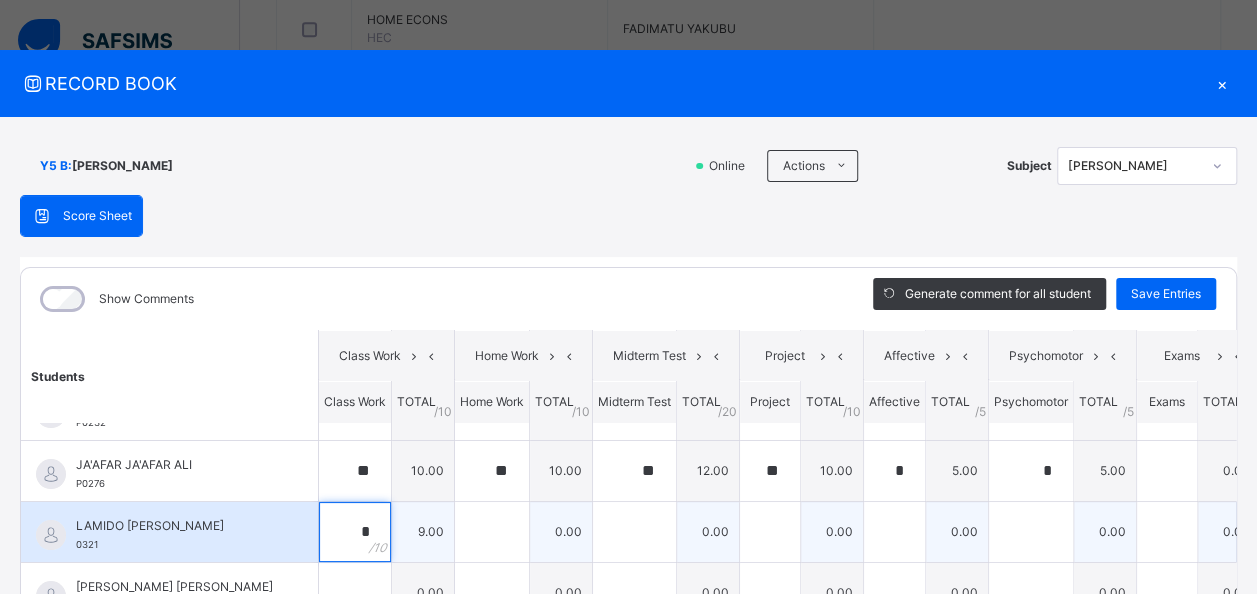 type on "*" 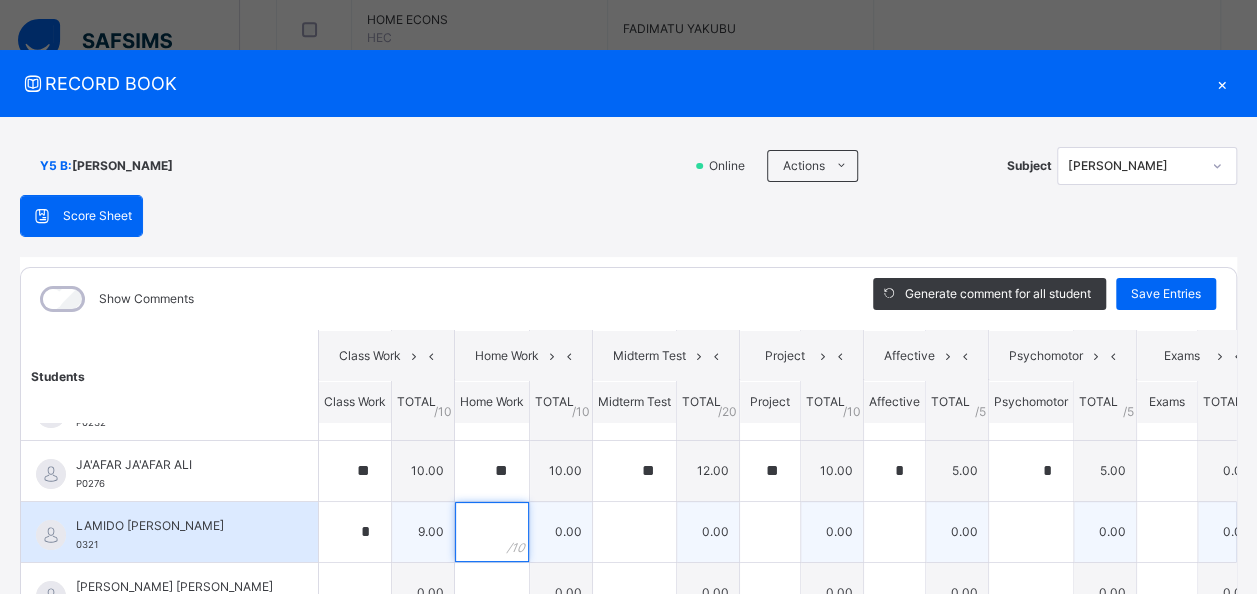 click at bounding box center (492, 532) 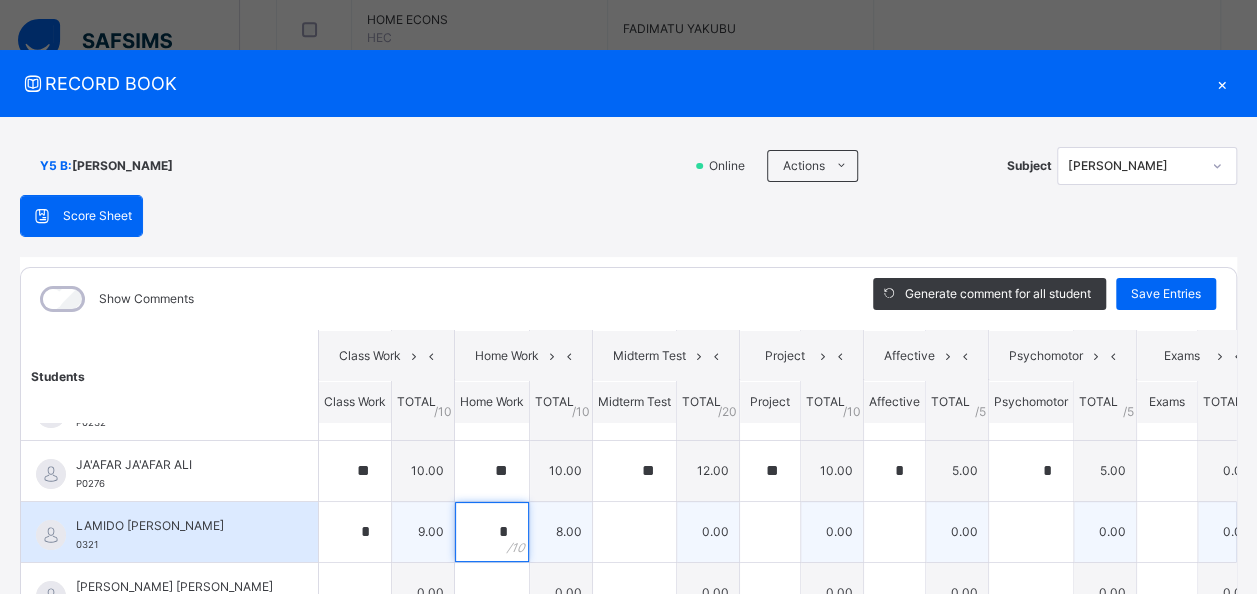 type on "*" 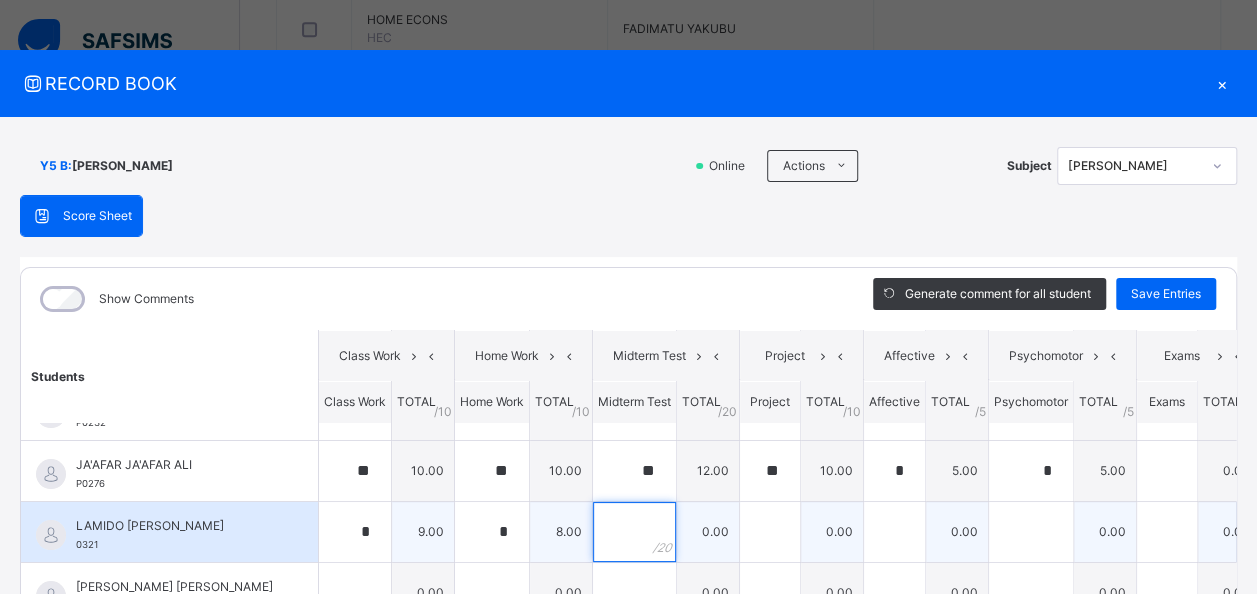 click at bounding box center (634, 532) 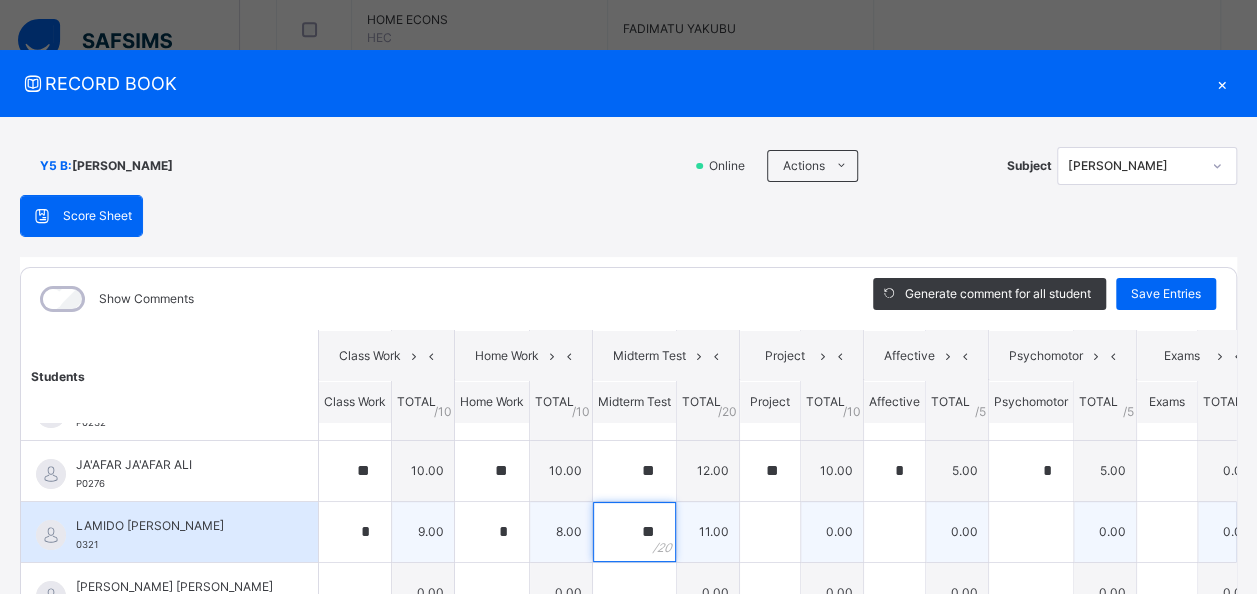 type on "**" 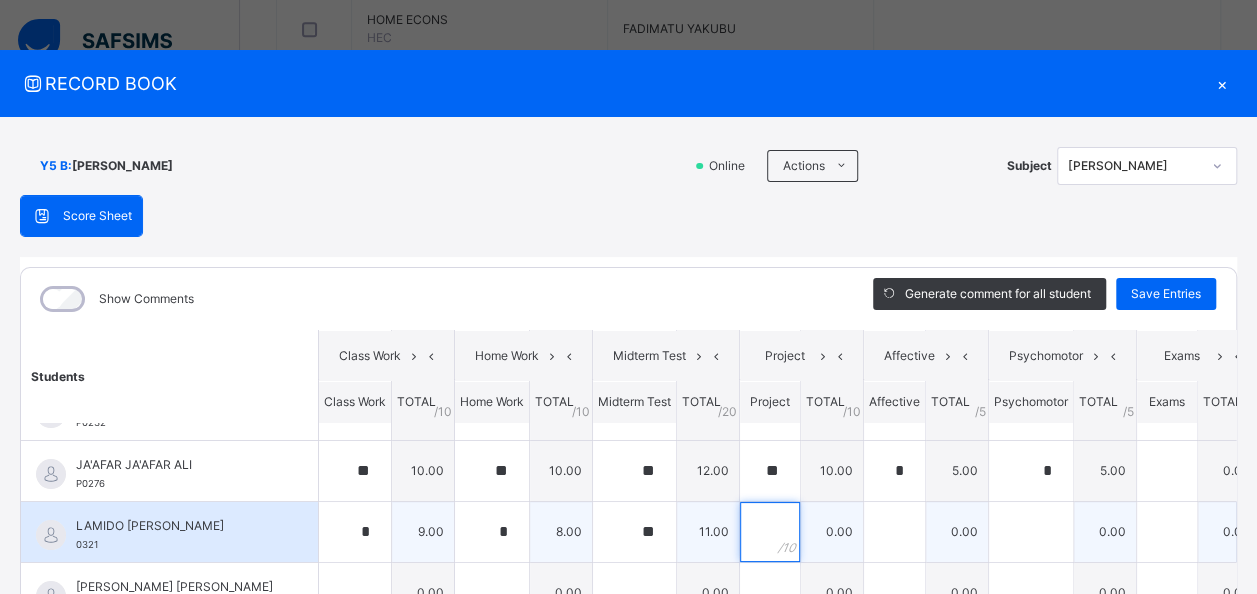 click at bounding box center [770, 532] 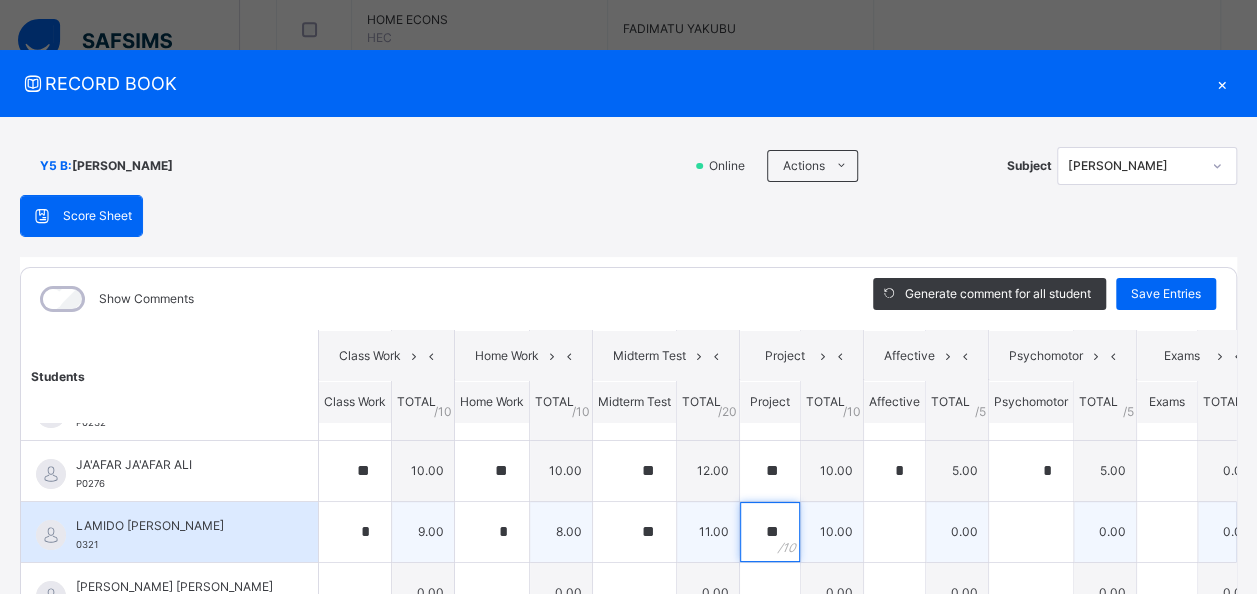 type on "**" 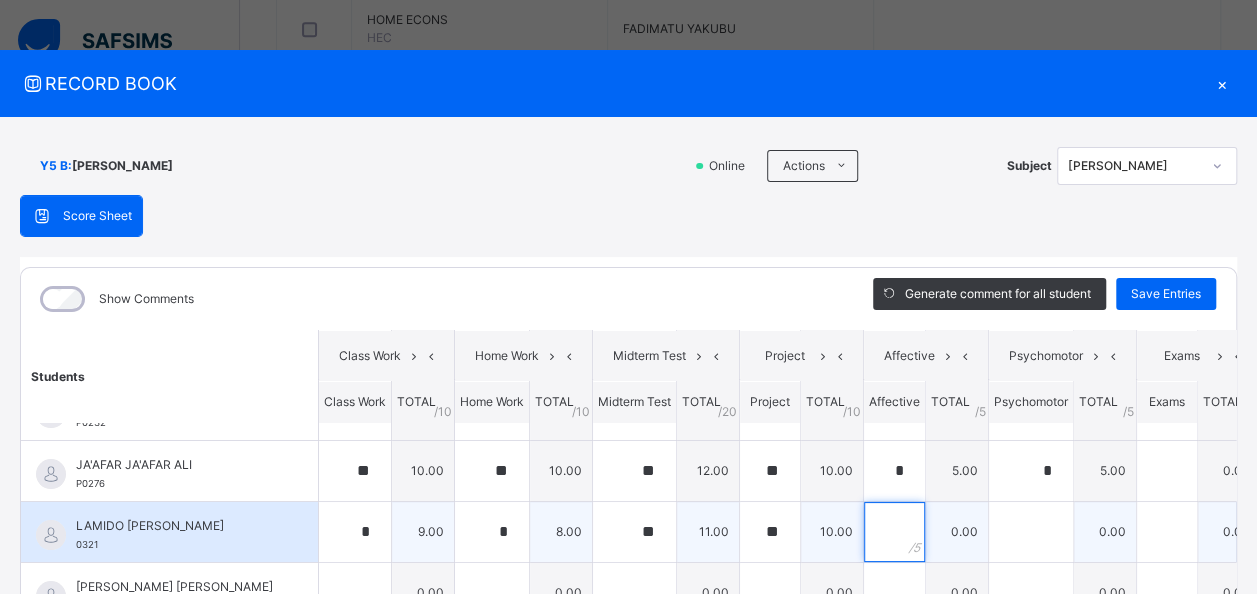 click at bounding box center (894, 532) 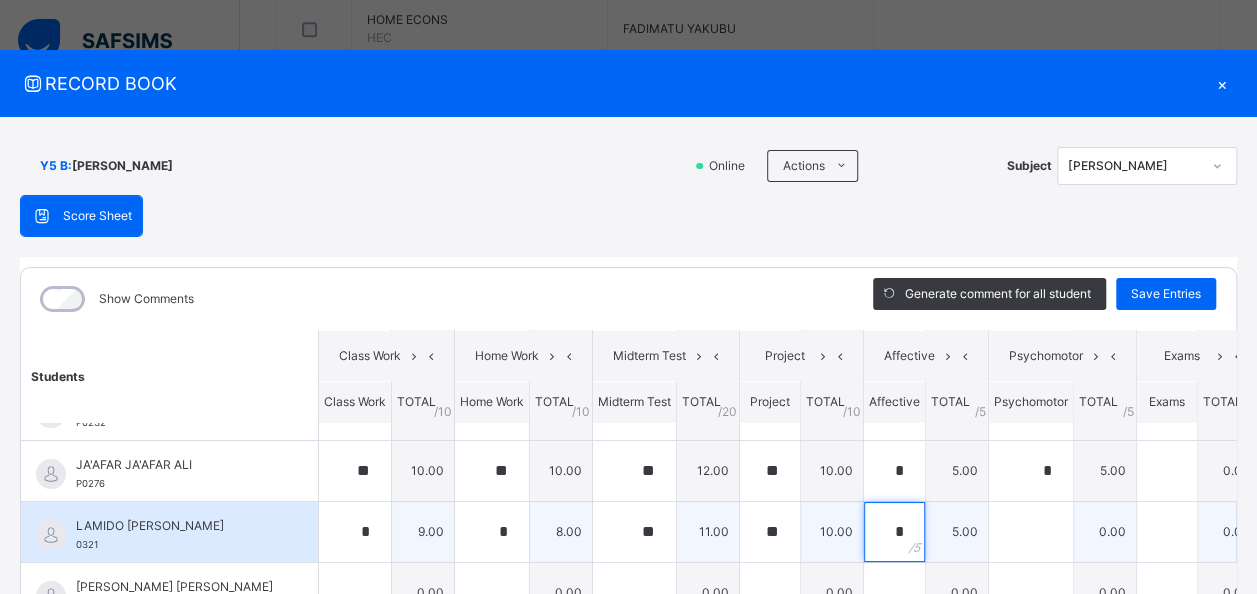 type on "*" 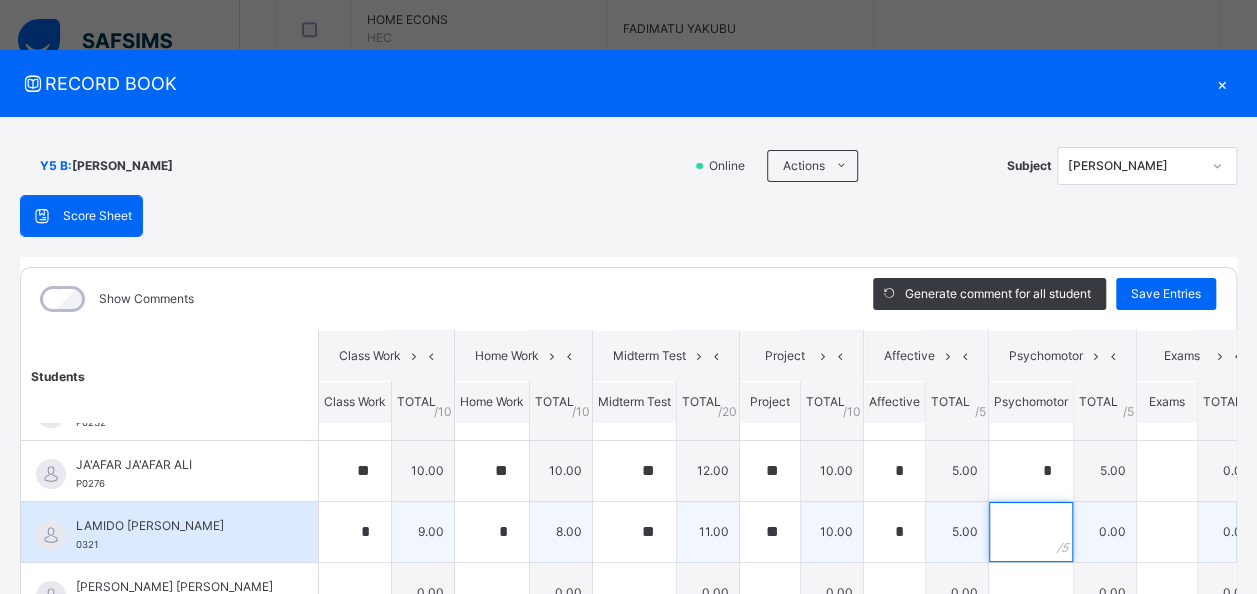 click at bounding box center (1031, 532) 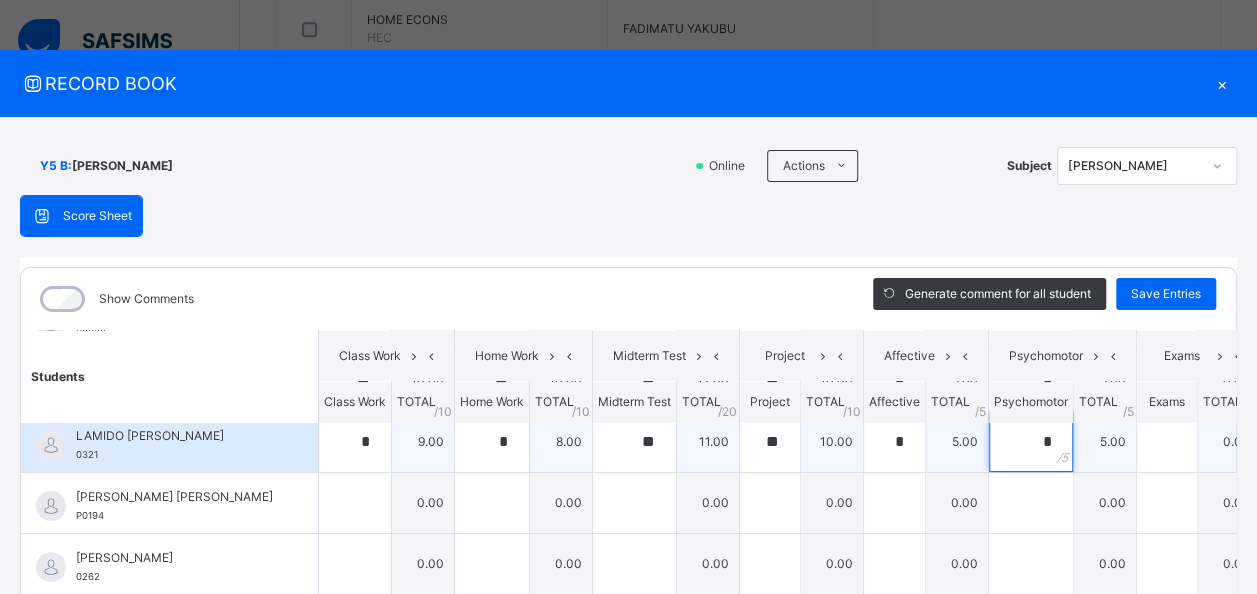 scroll, scrollTop: 274, scrollLeft: 0, axis: vertical 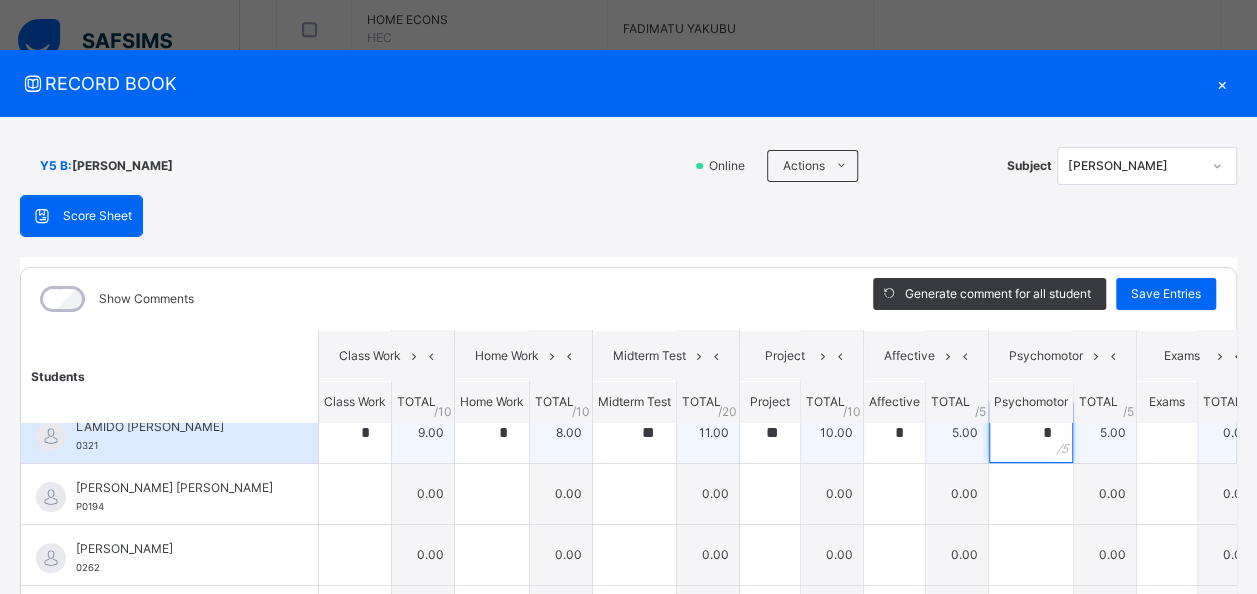 type 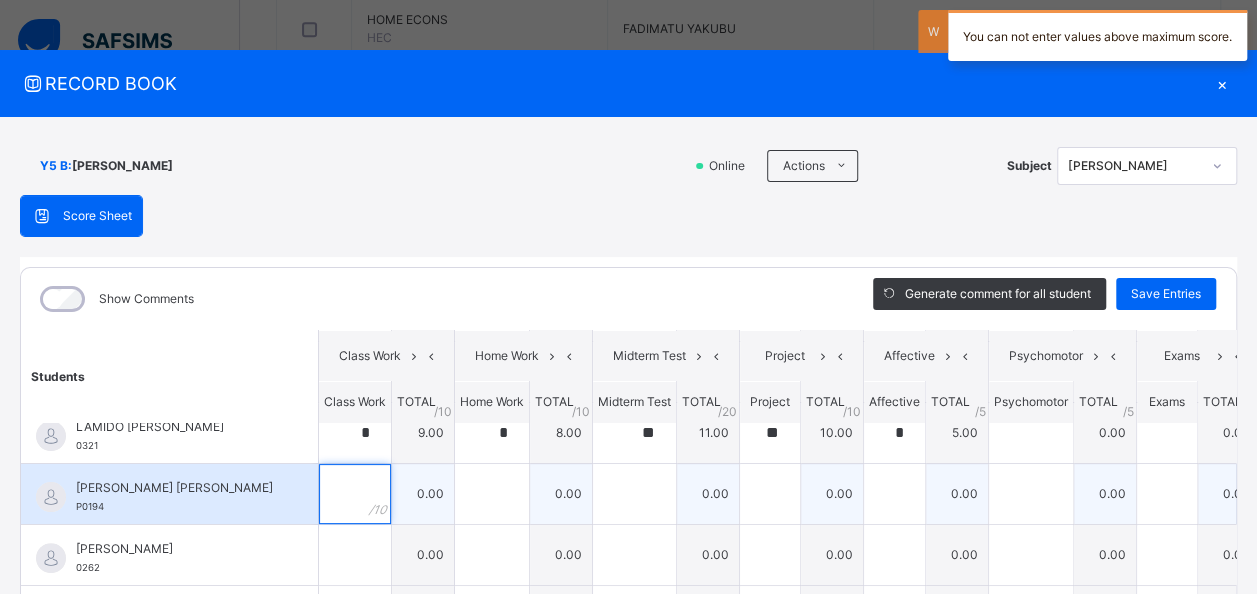 click at bounding box center [355, 494] 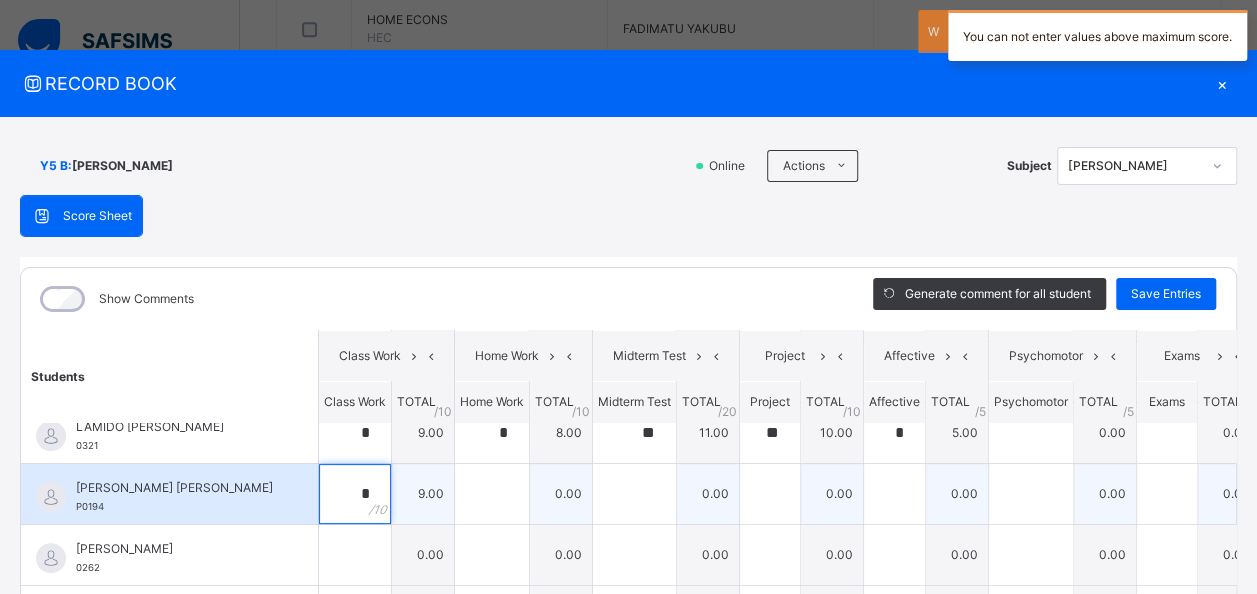 type on "*" 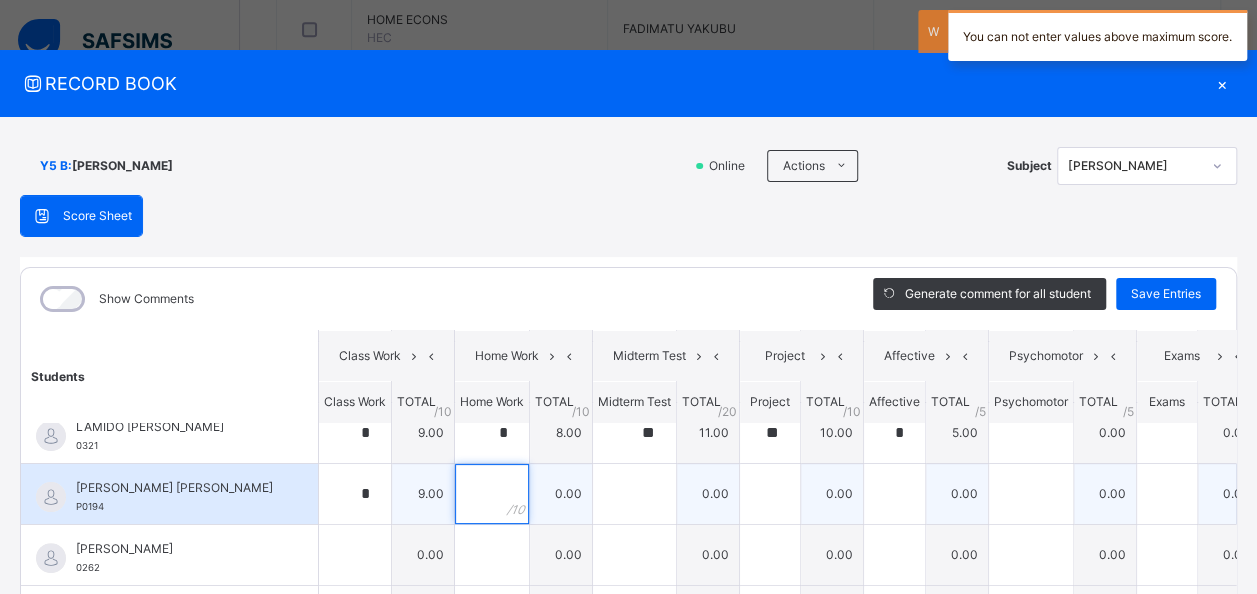 click at bounding box center (492, 494) 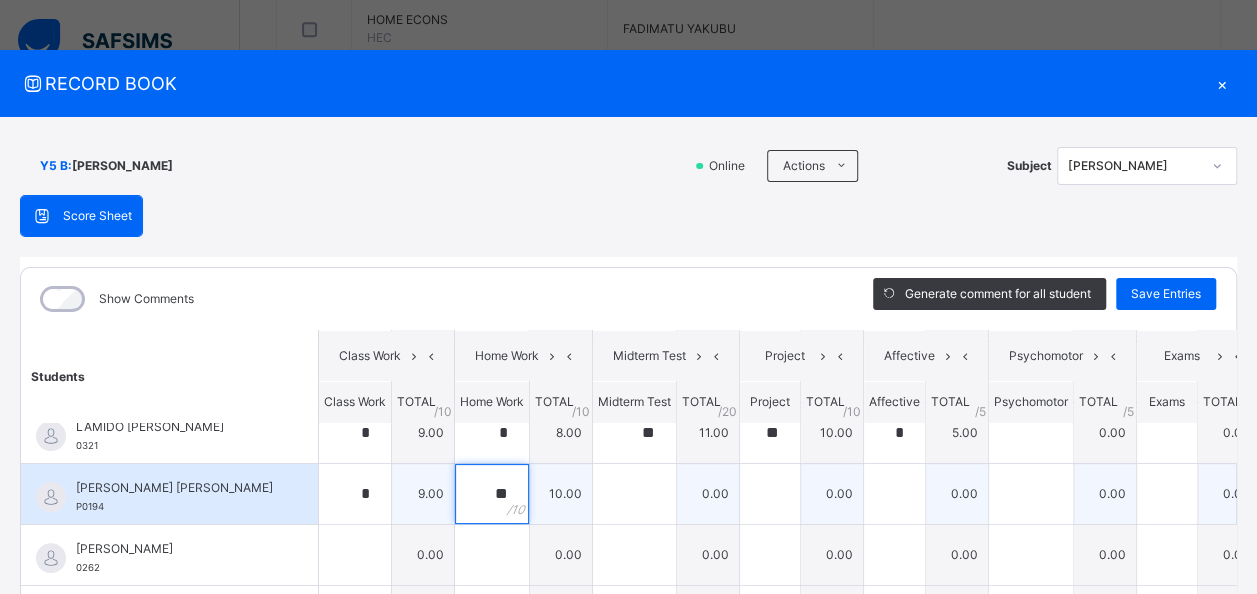 type on "**" 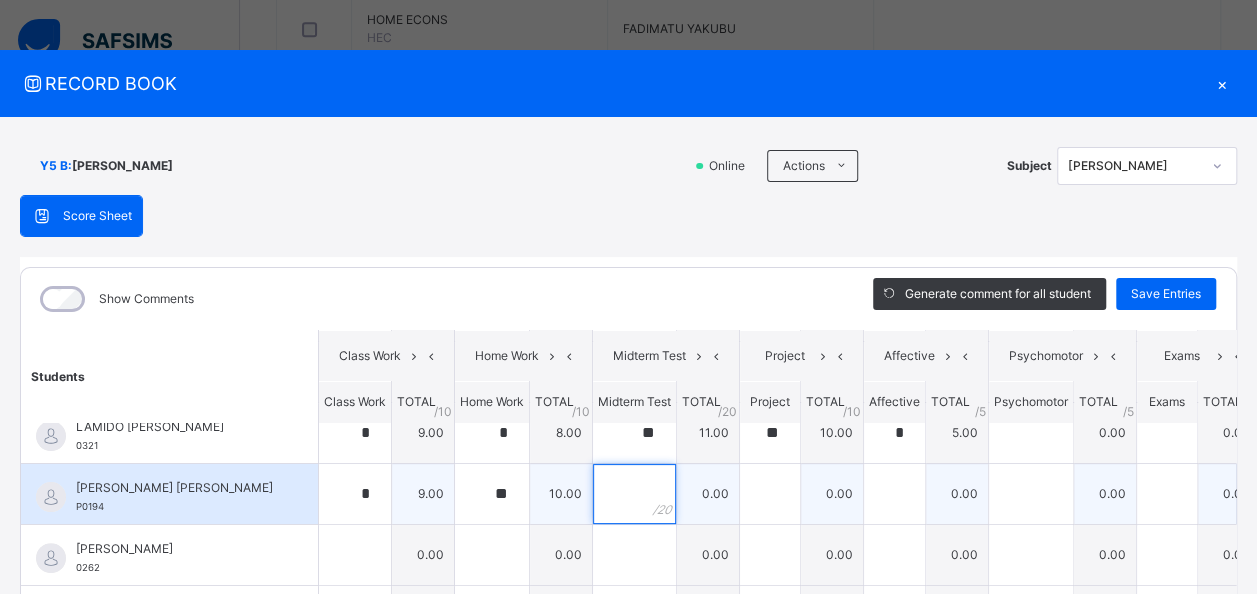 click at bounding box center (634, 494) 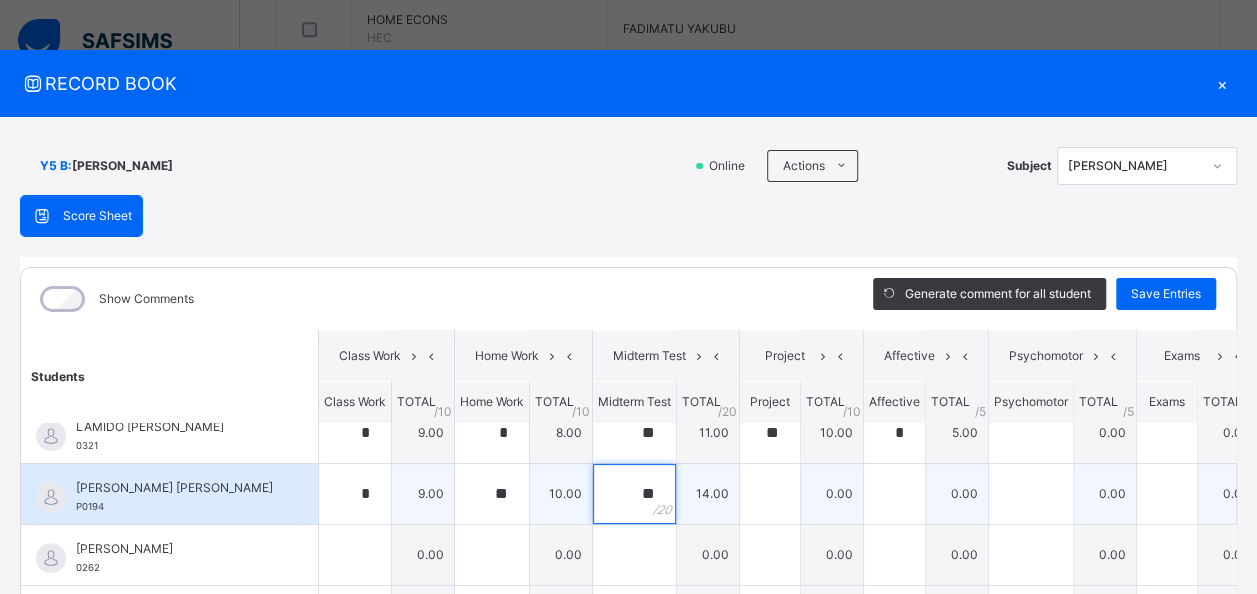 type on "**" 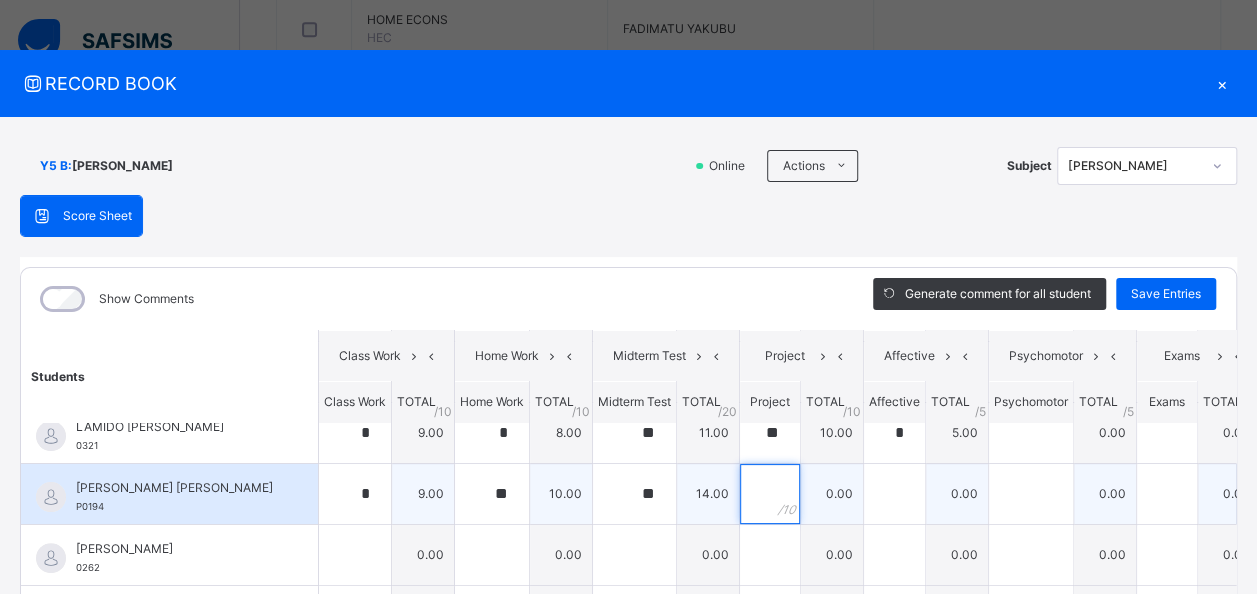 click at bounding box center [770, 494] 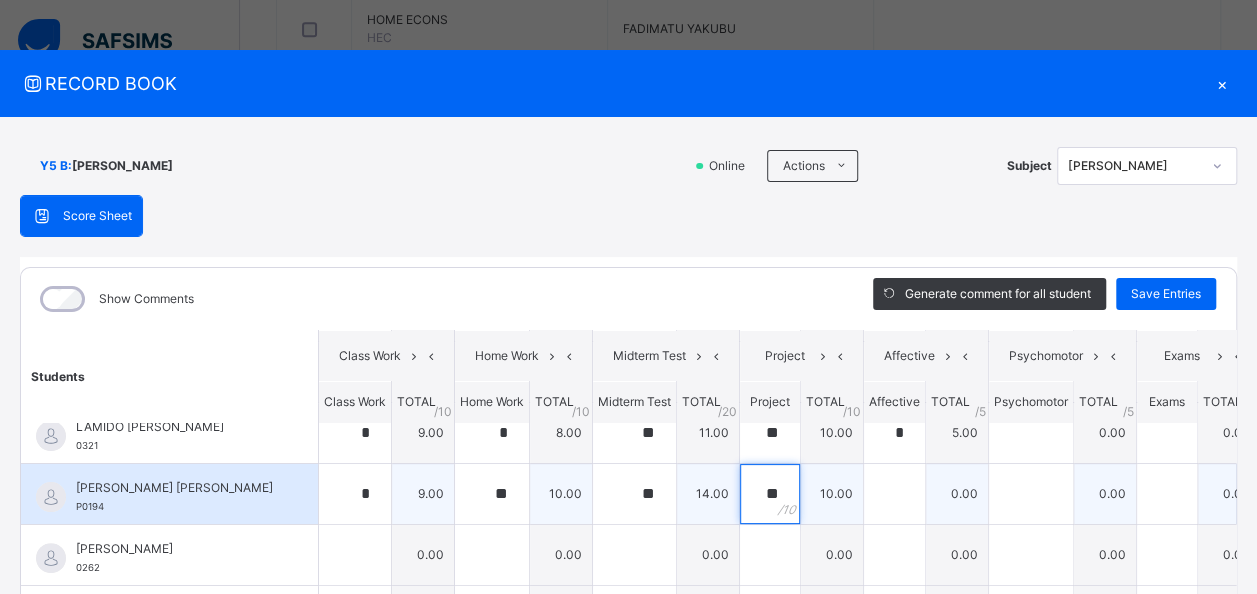 type on "**" 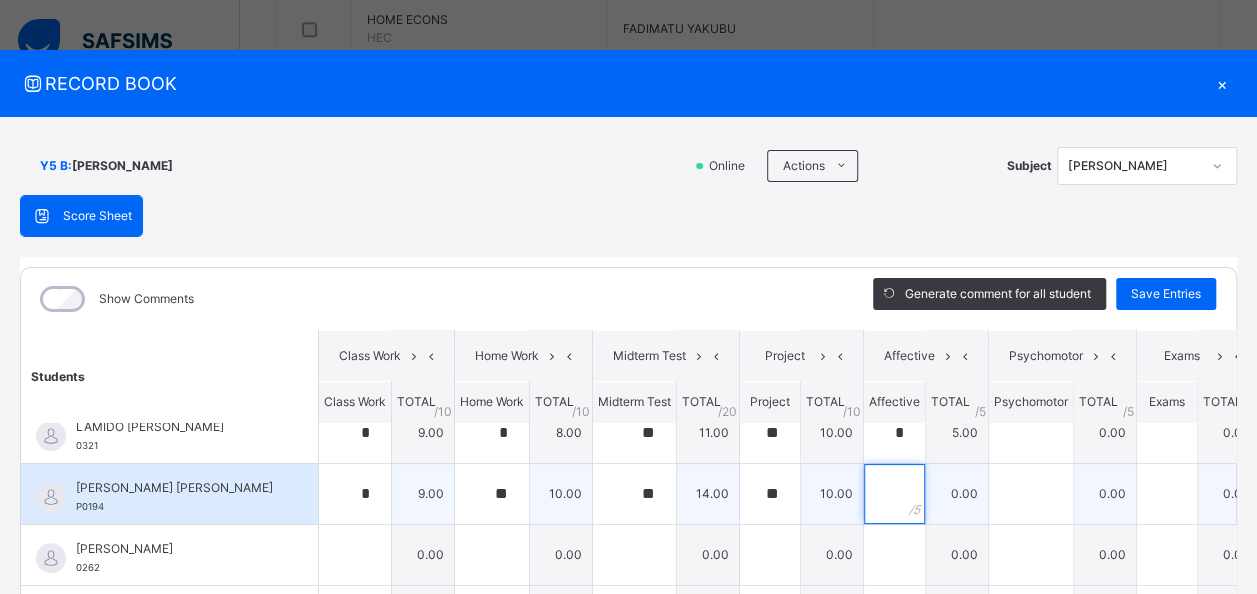 click at bounding box center (894, 494) 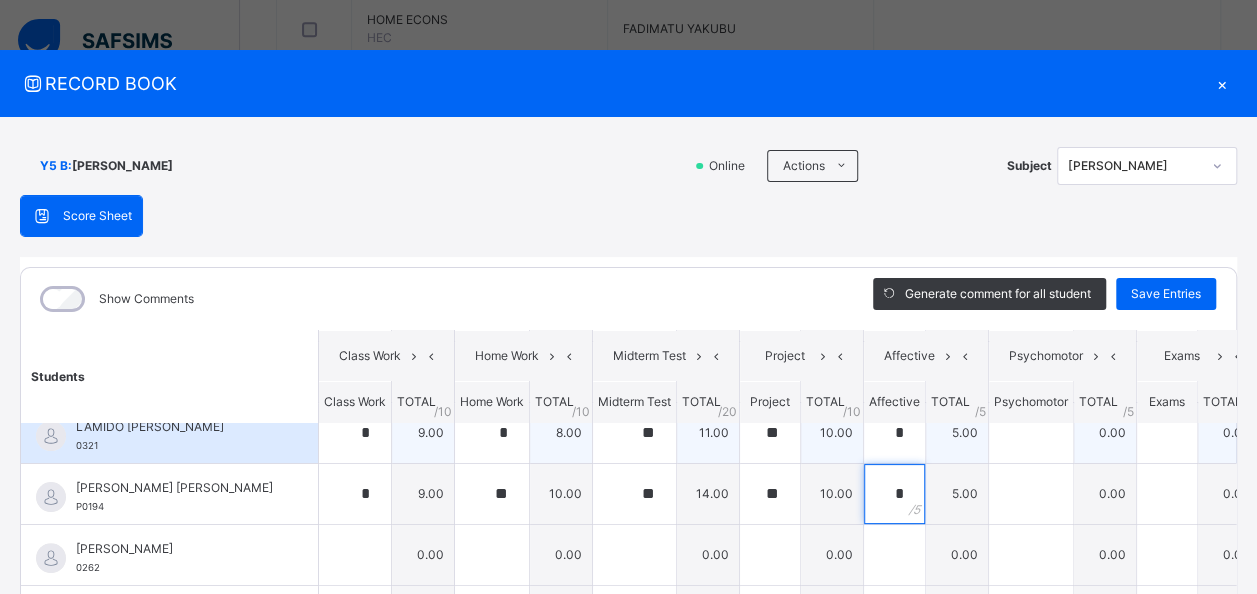 type on "*" 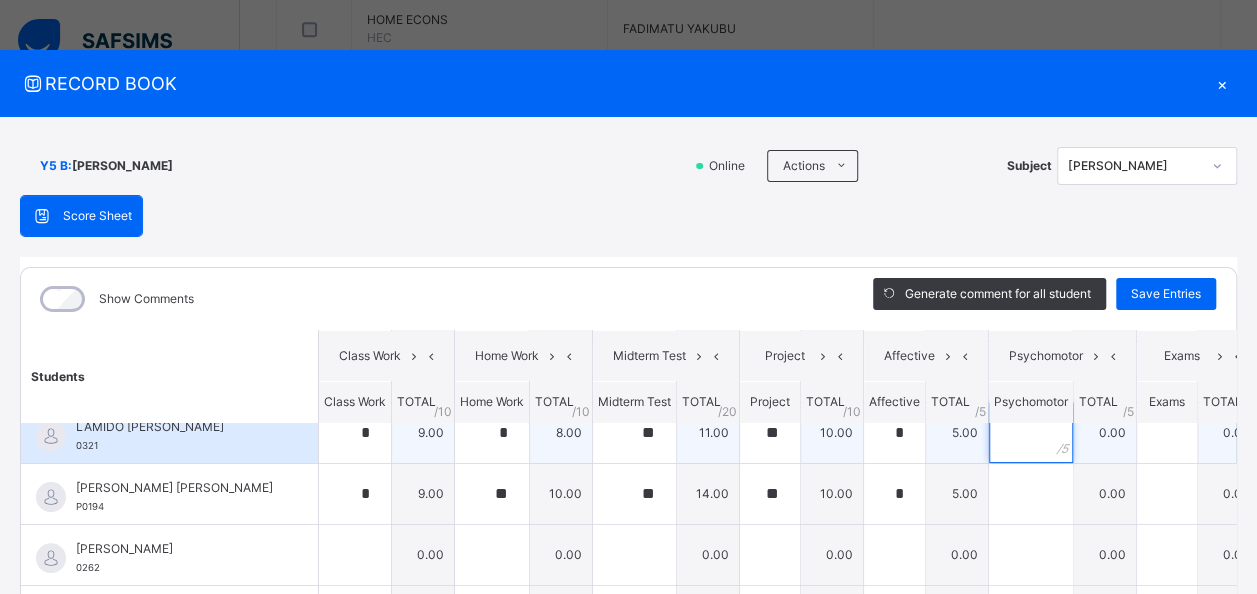 click at bounding box center (1031, 433) 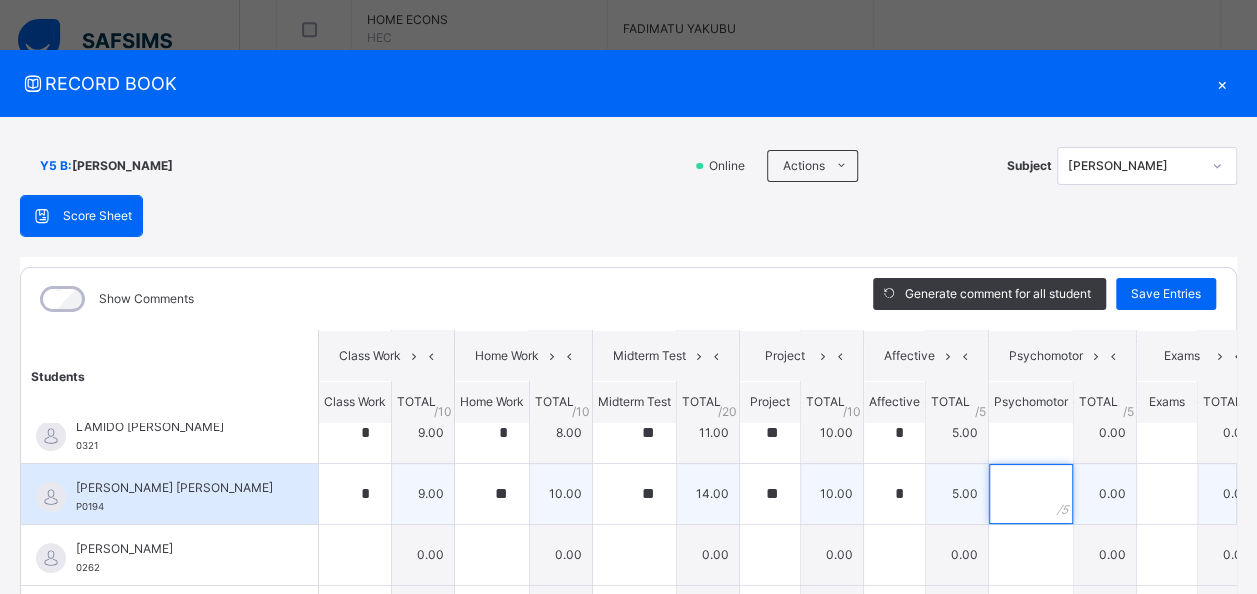 click at bounding box center [1031, 494] 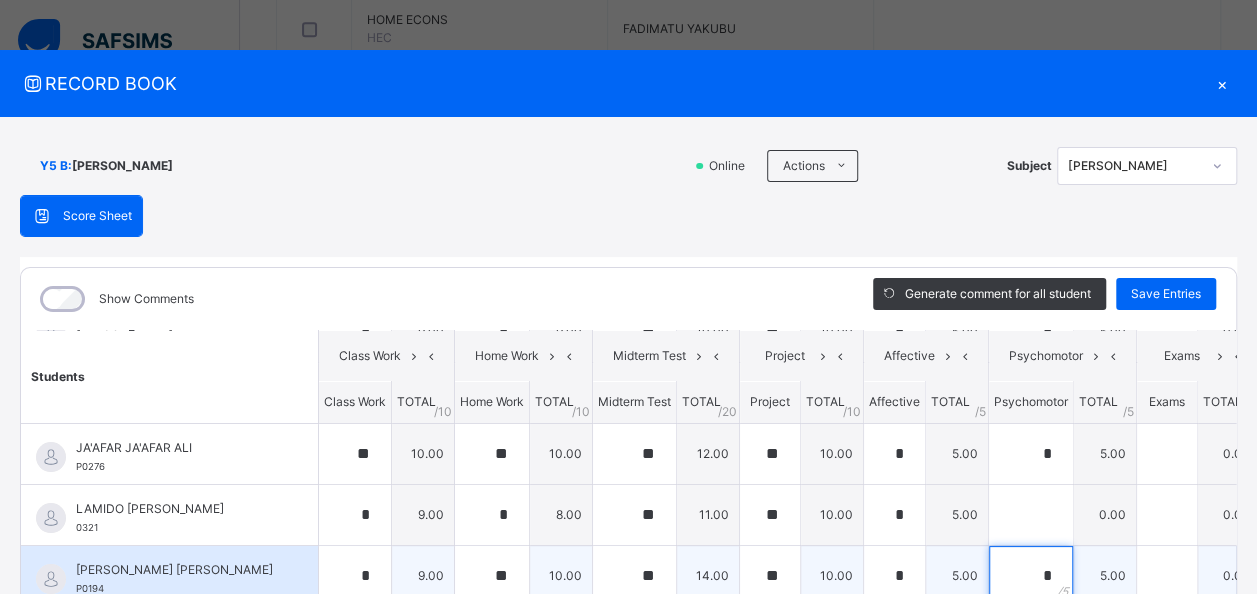 scroll, scrollTop: 182, scrollLeft: 0, axis: vertical 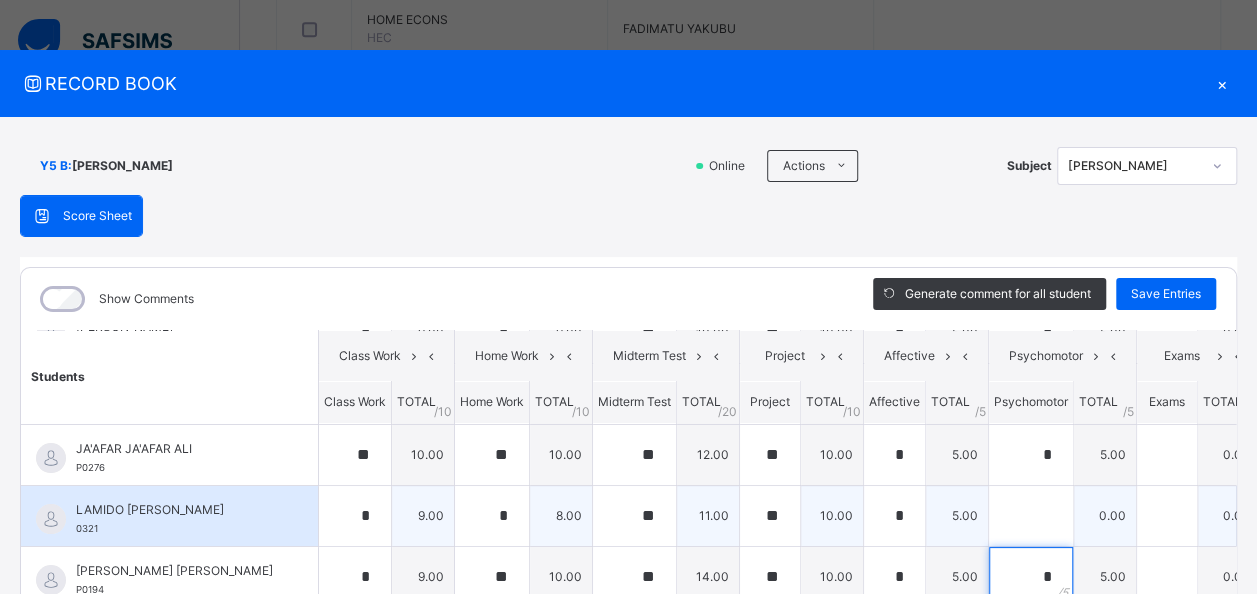 type on "*" 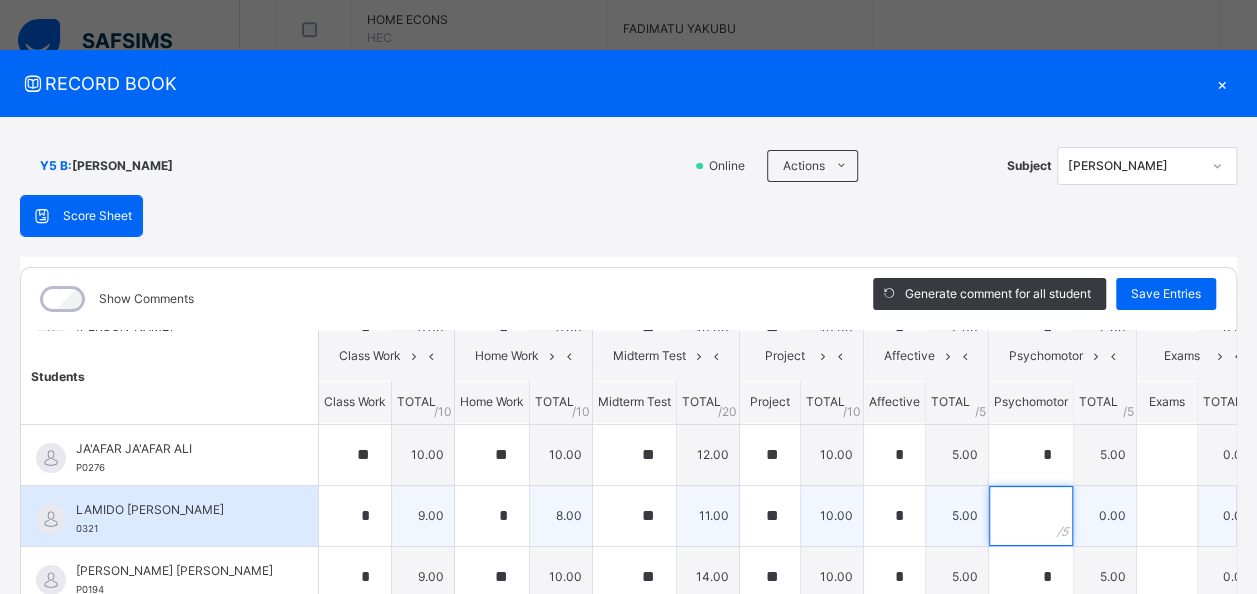 click at bounding box center (1031, 516) 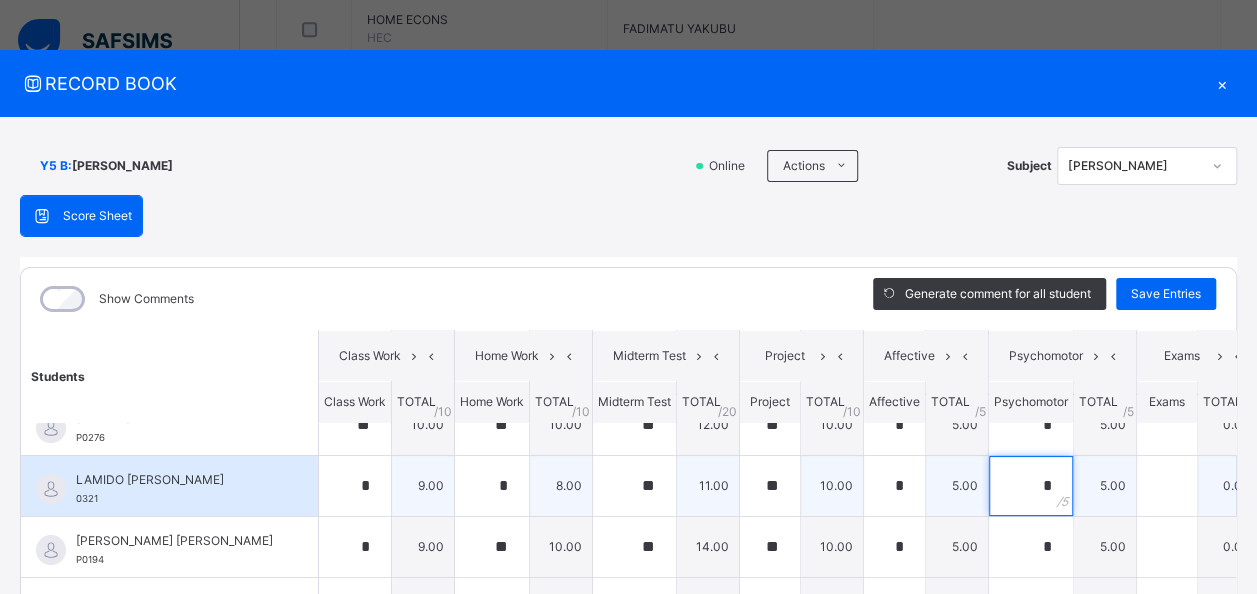 scroll, scrollTop: 274, scrollLeft: 0, axis: vertical 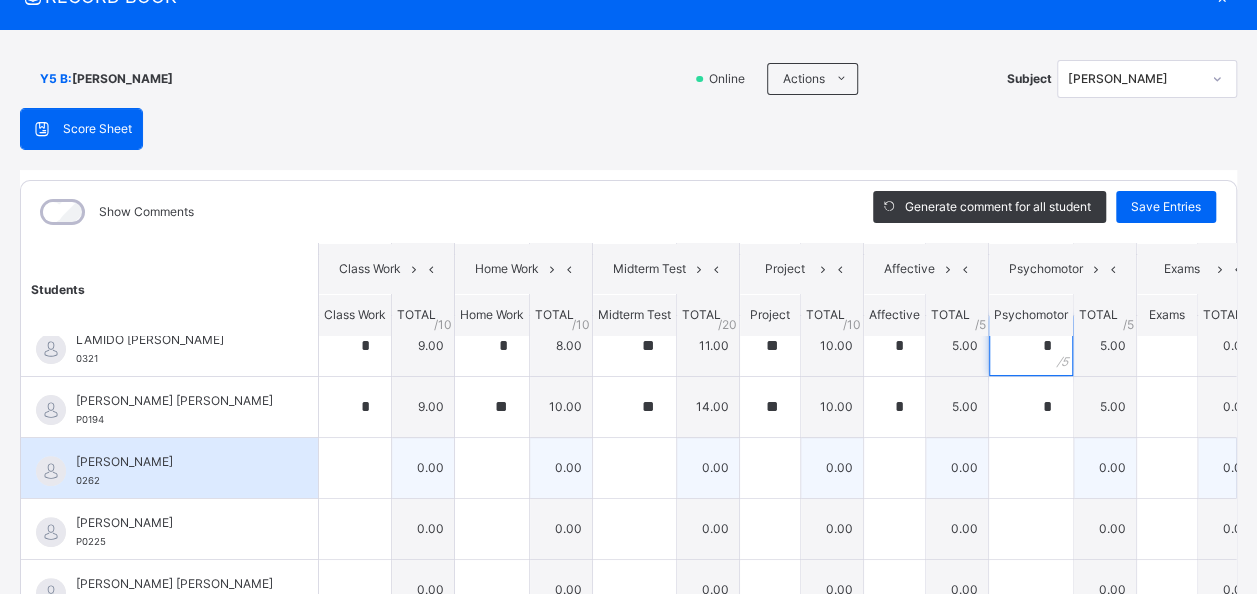 type on "*" 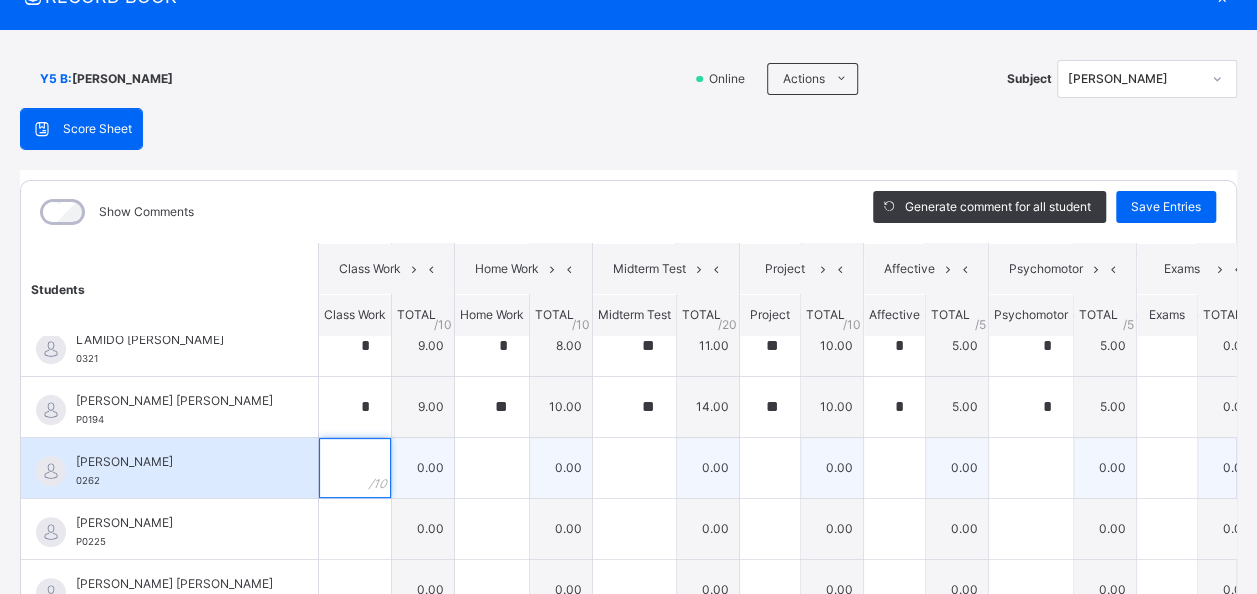 click at bounding box center (355, 468) 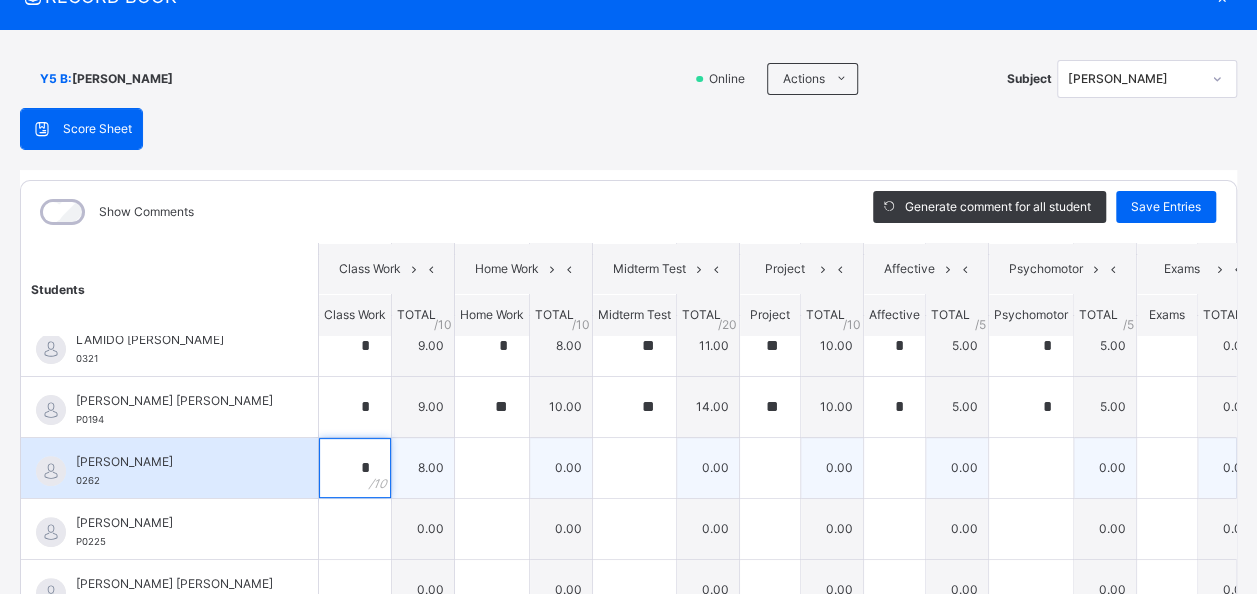 type on "*" 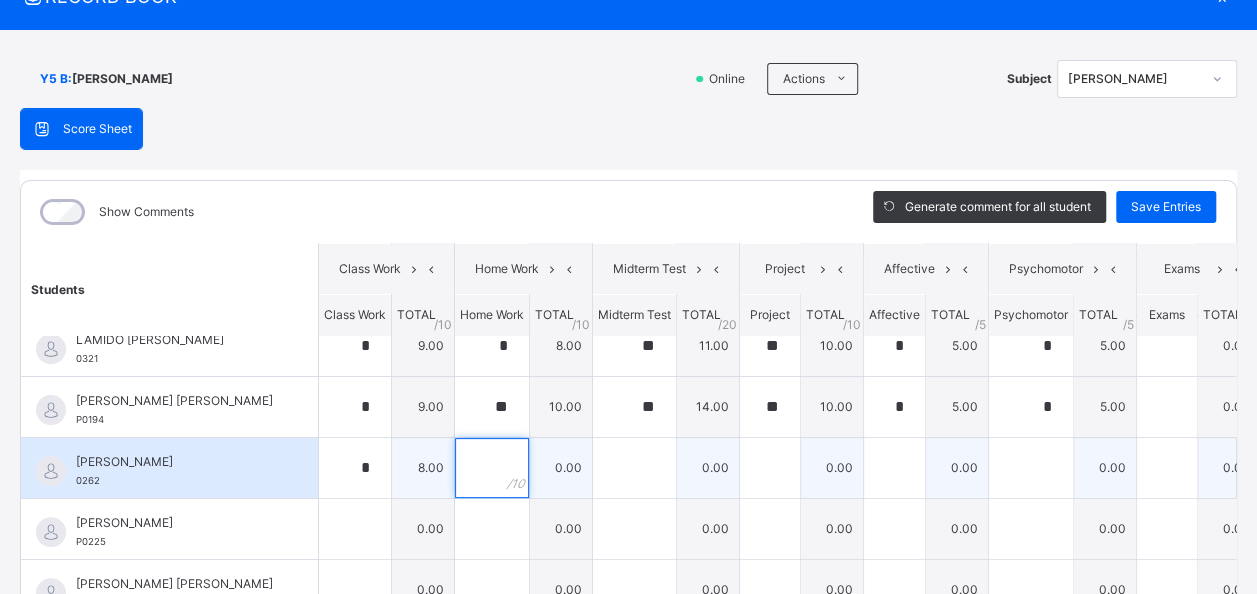 click at bounding box center (492, 468) 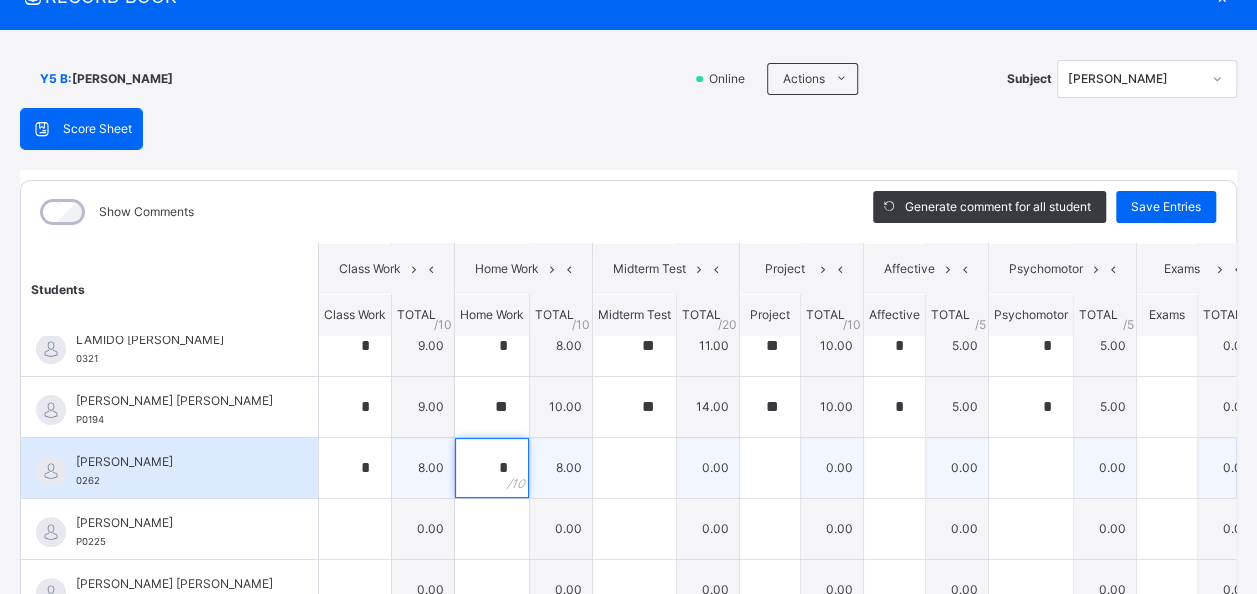 type on "*" 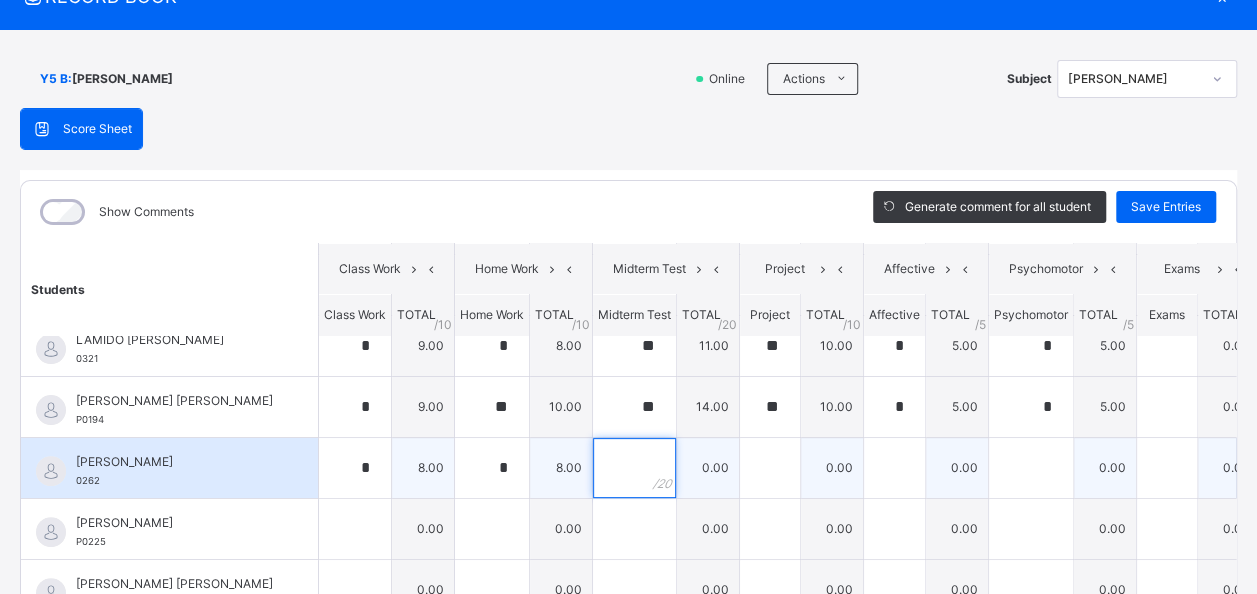 click at bounding box center [634, 468] 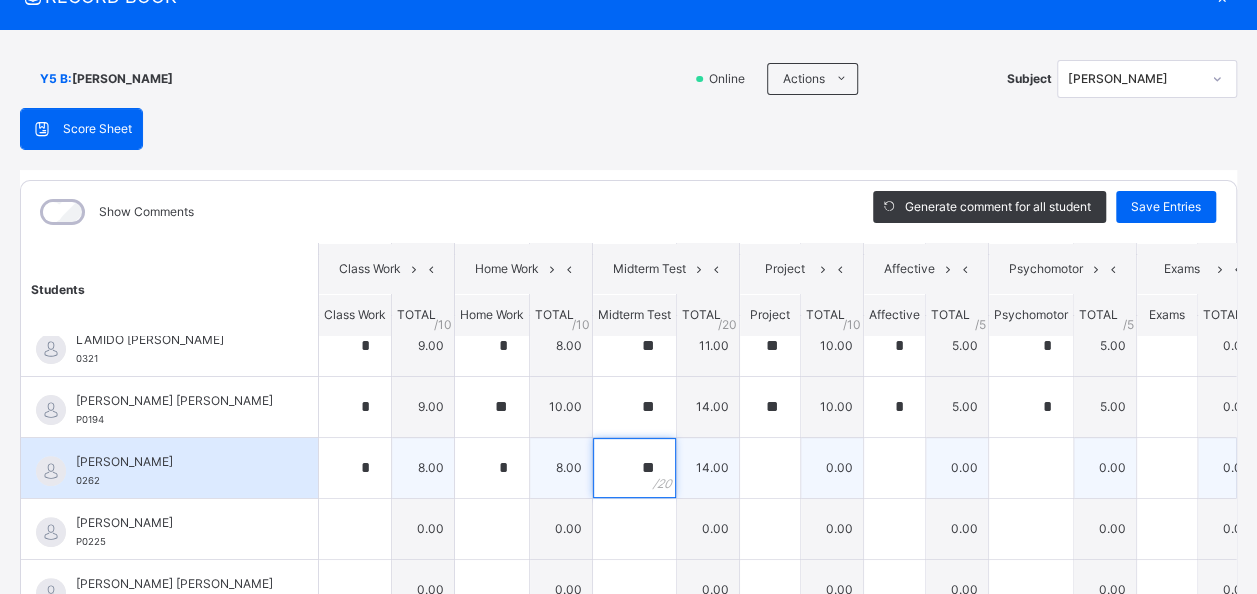 type on "**" 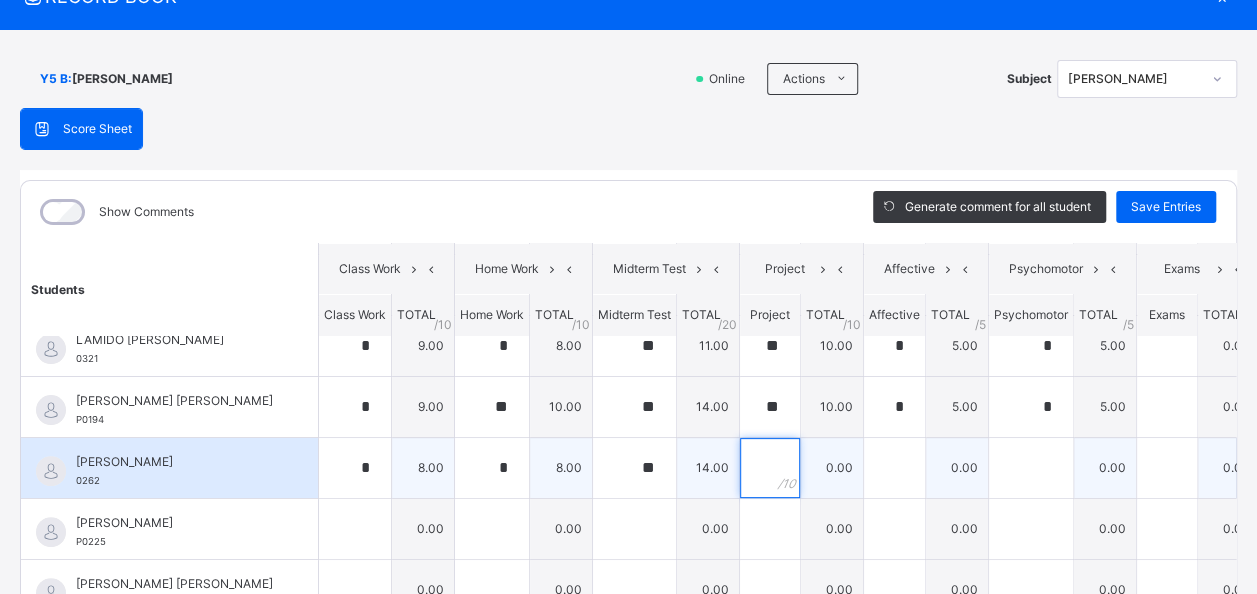 click at bounding box center [770, 468] 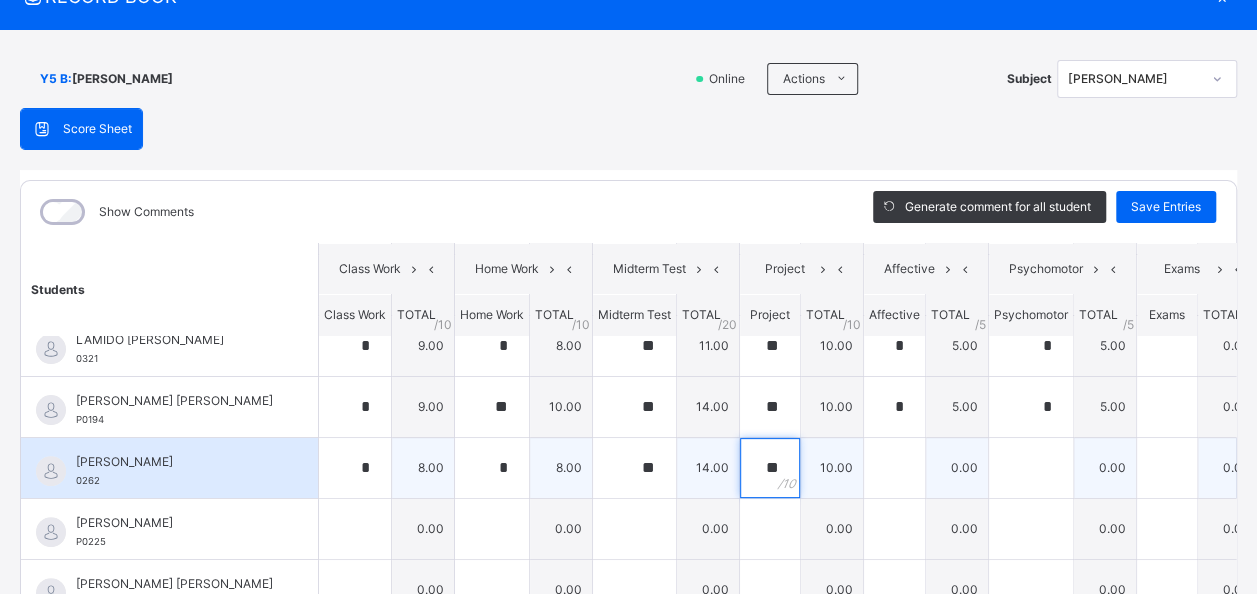 type on "**" 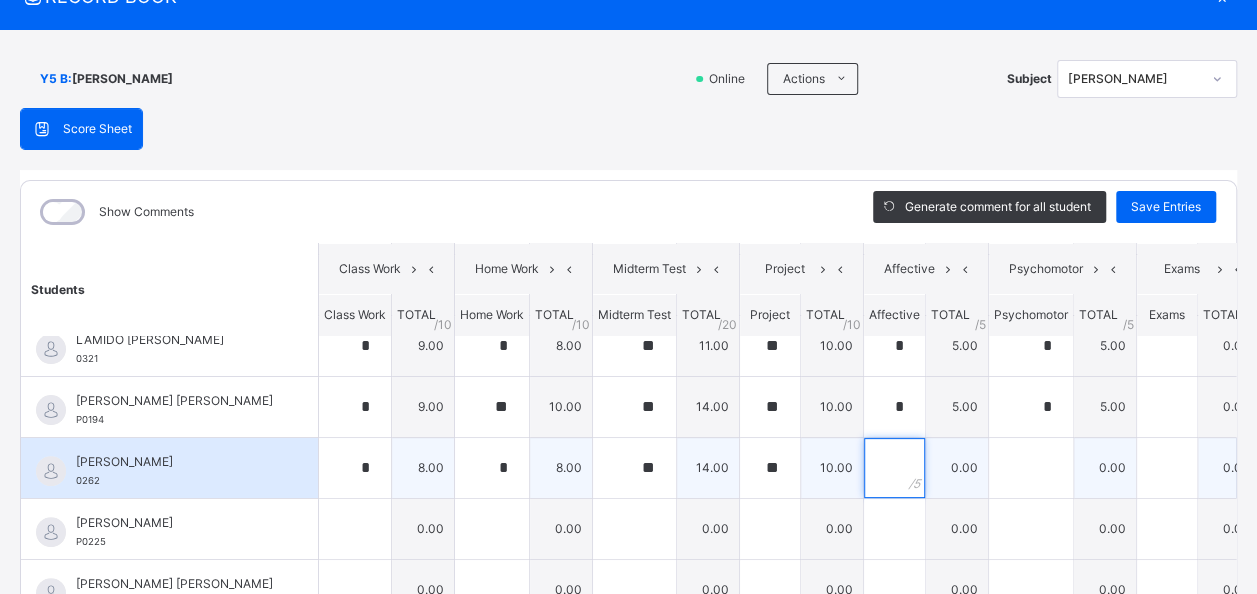 click at bounding box center [894, 468] 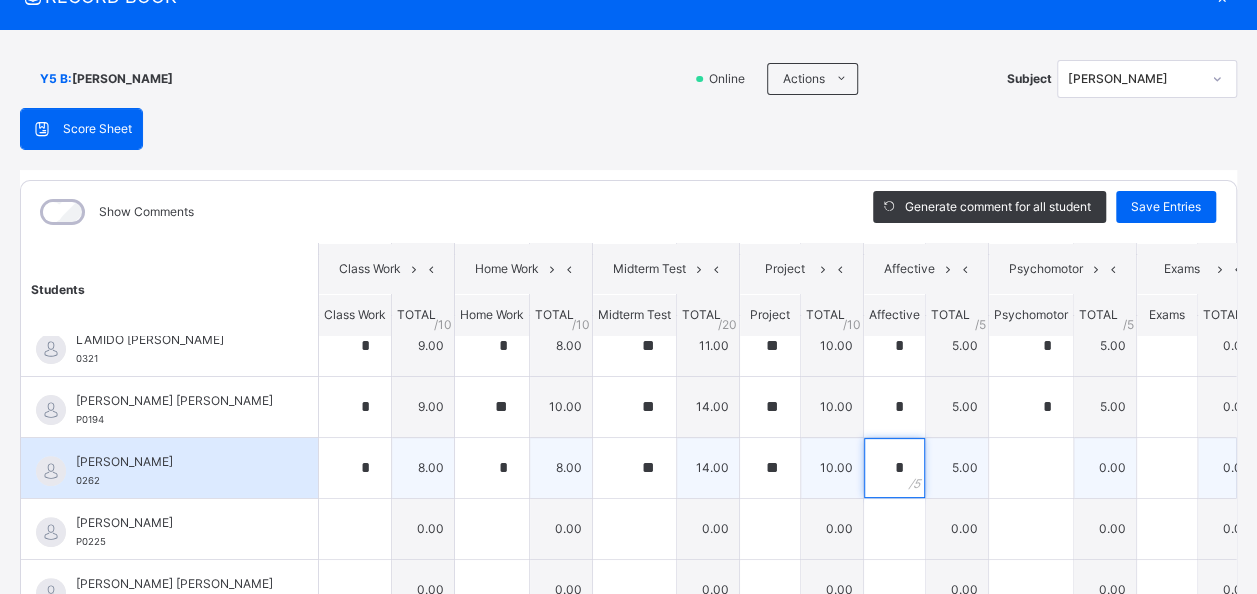 type on "*" 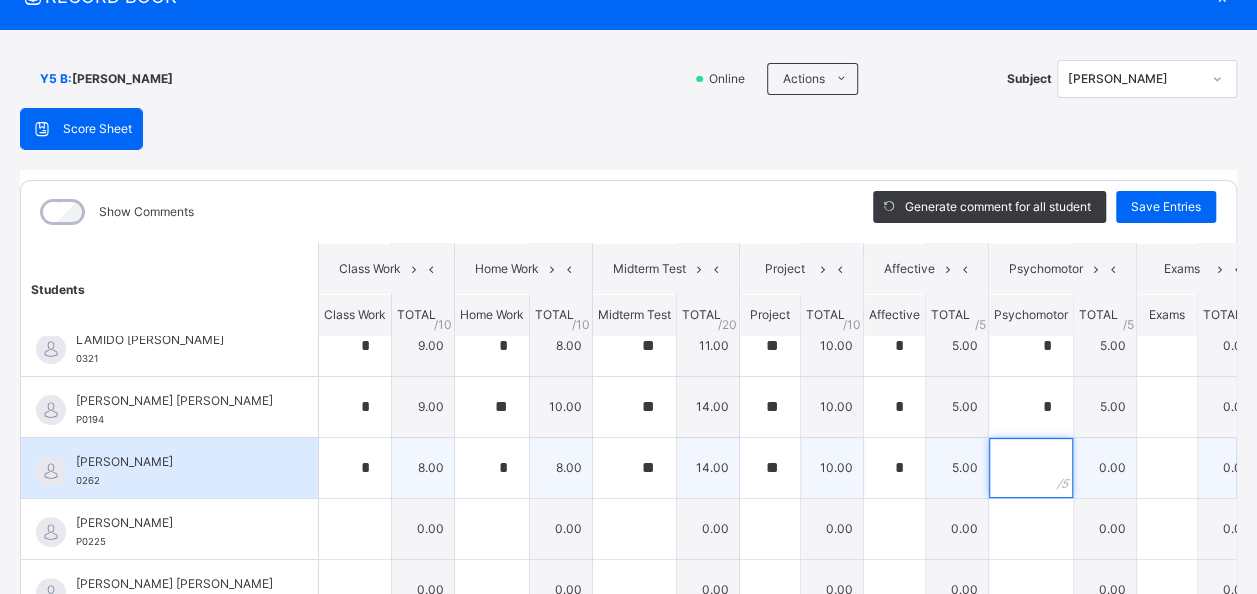 click at bounding box center (1031, 468) 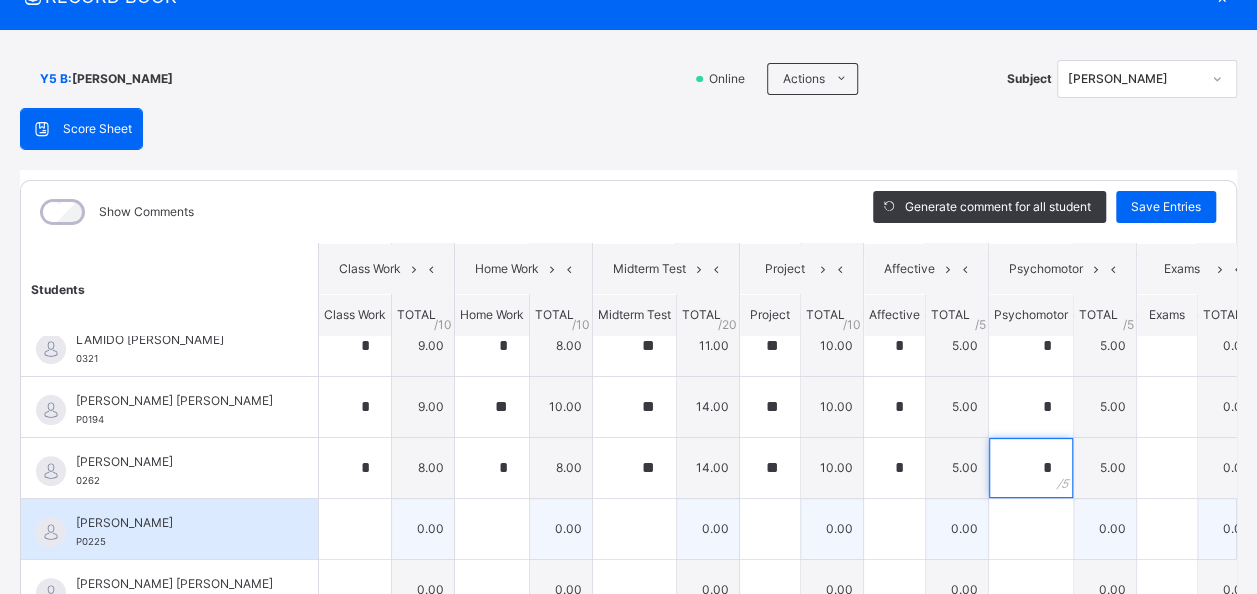 type on "*" 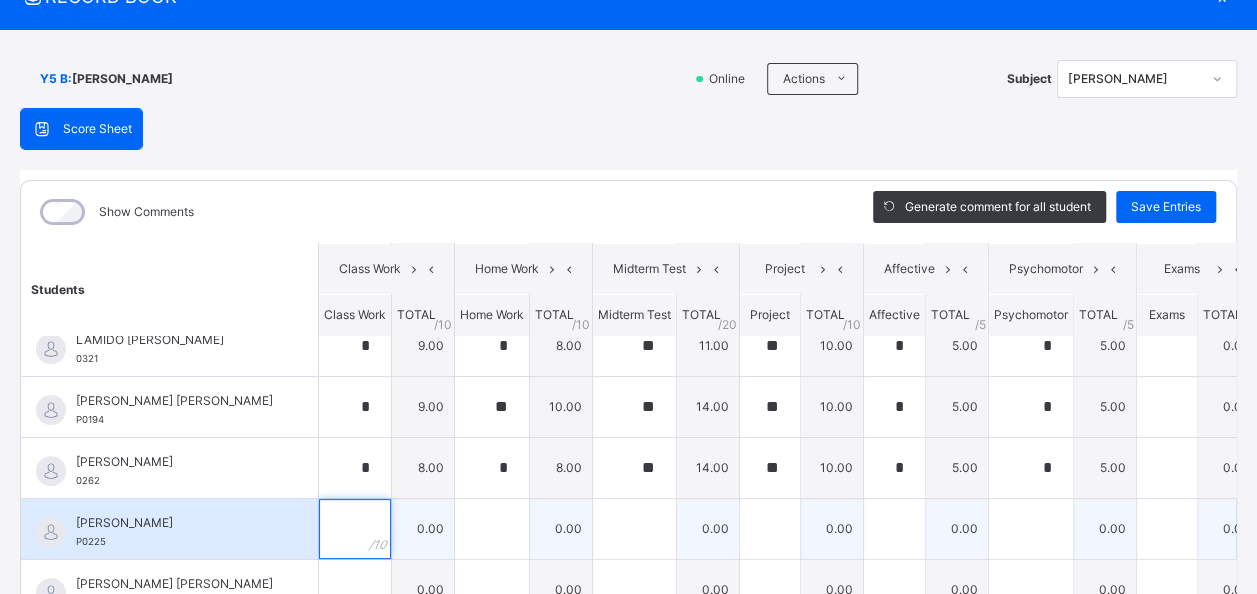 click at bounding box center (355, 529) 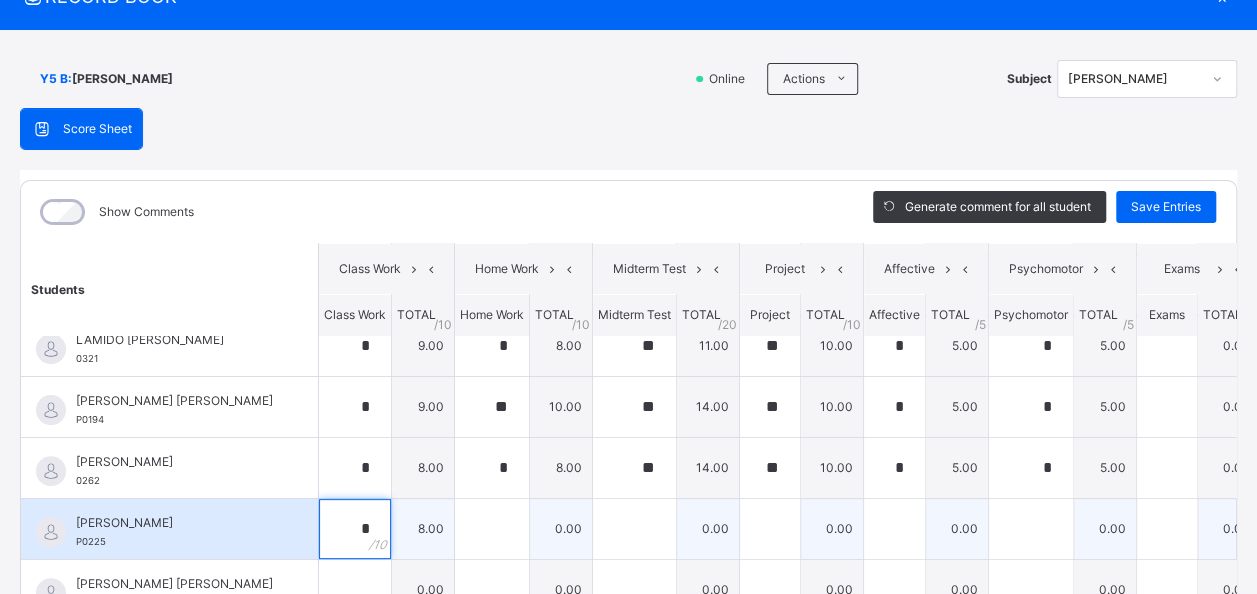 type on "*" 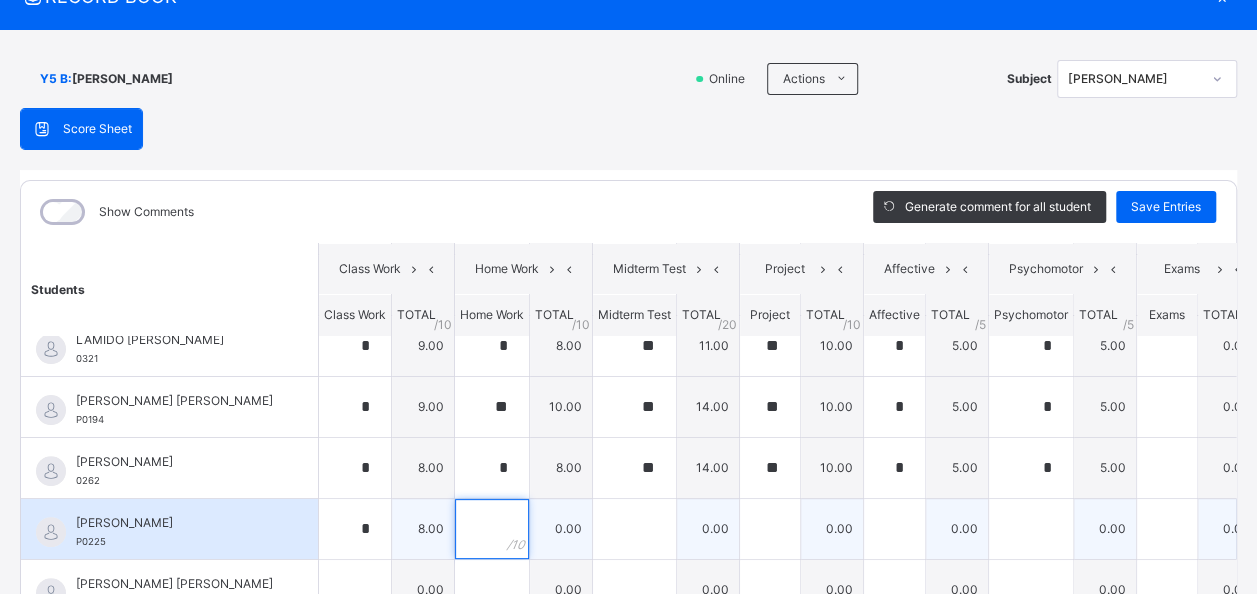 click at bounding box center (492, 529) 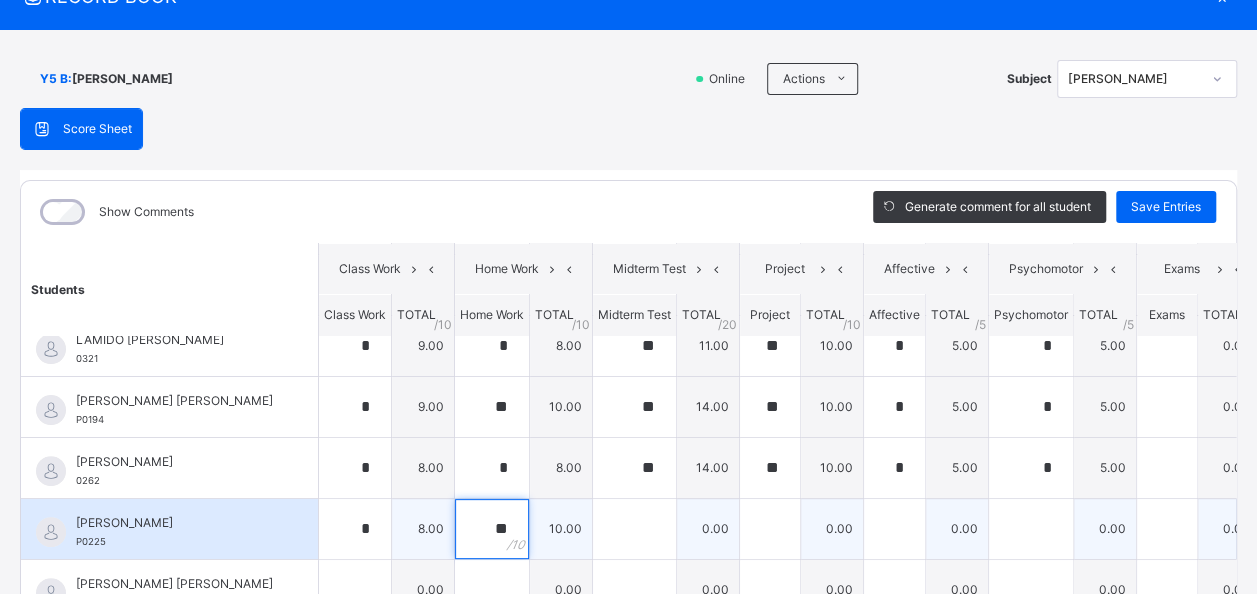 type on "**" 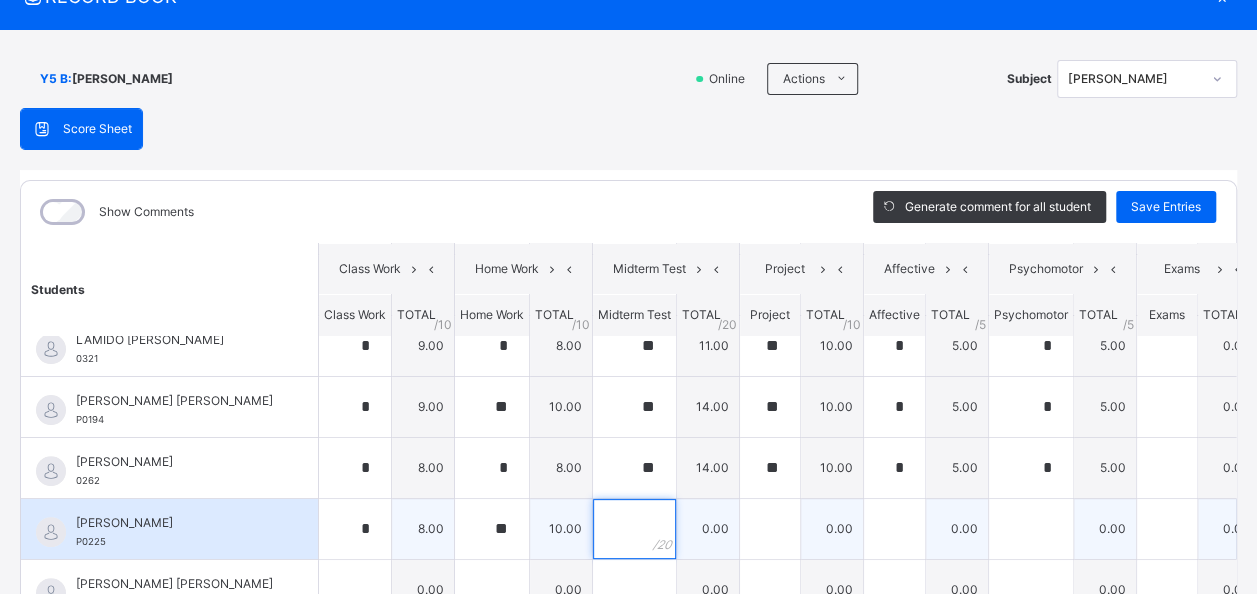 click at bounding box center [634, 529] 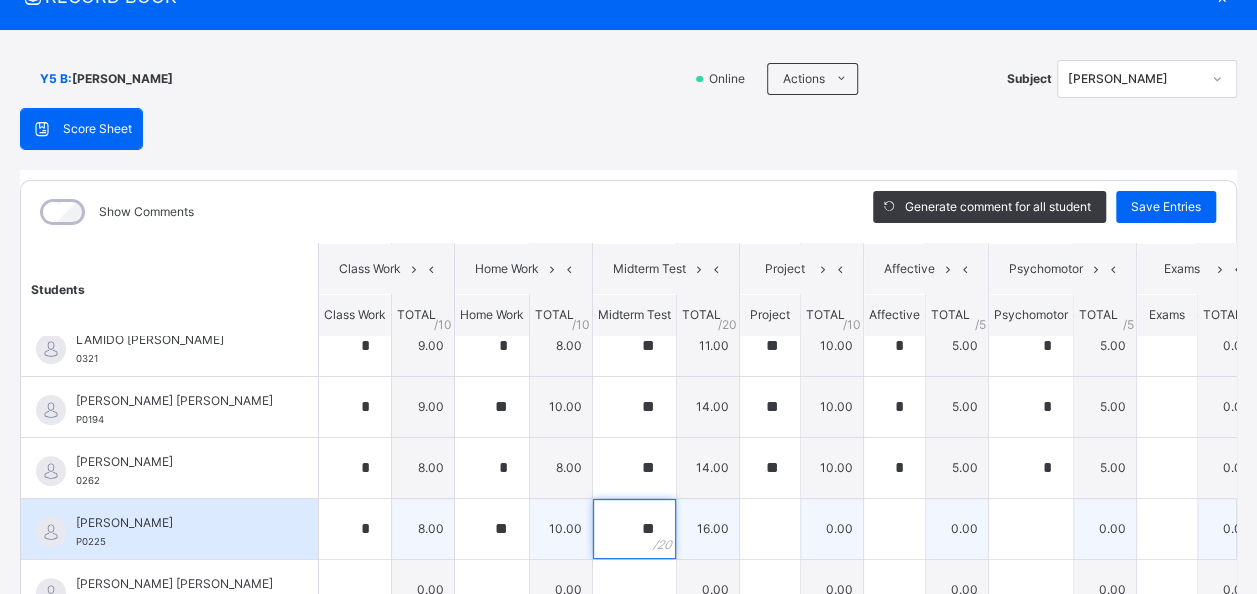 type on "**" 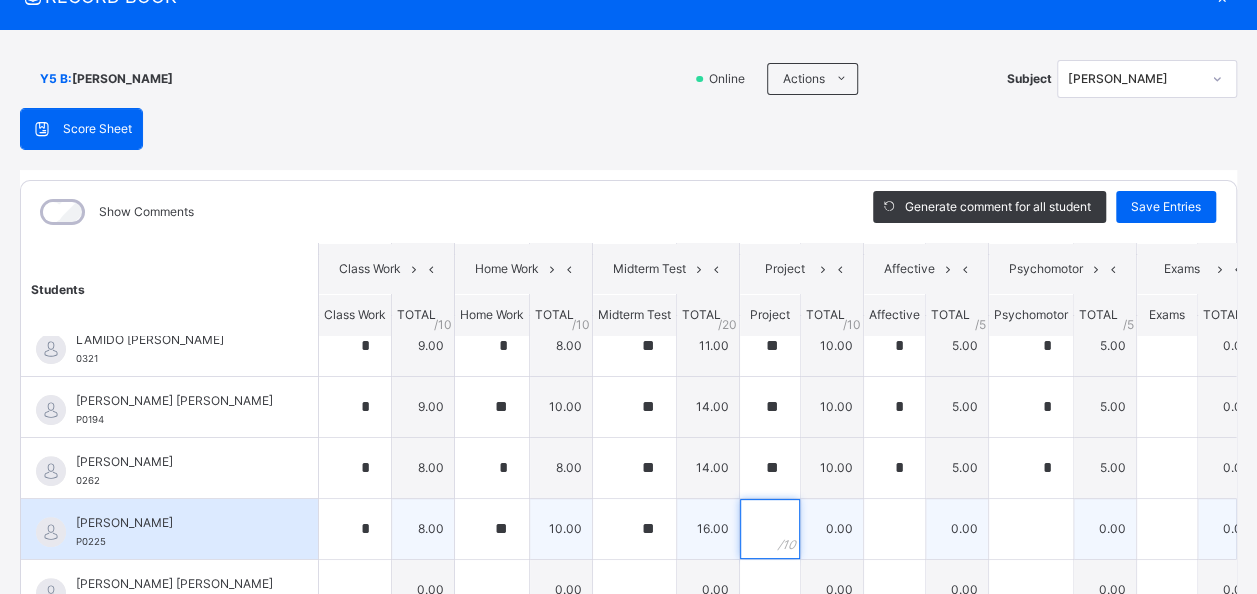 click at bounding box center [770, 529] 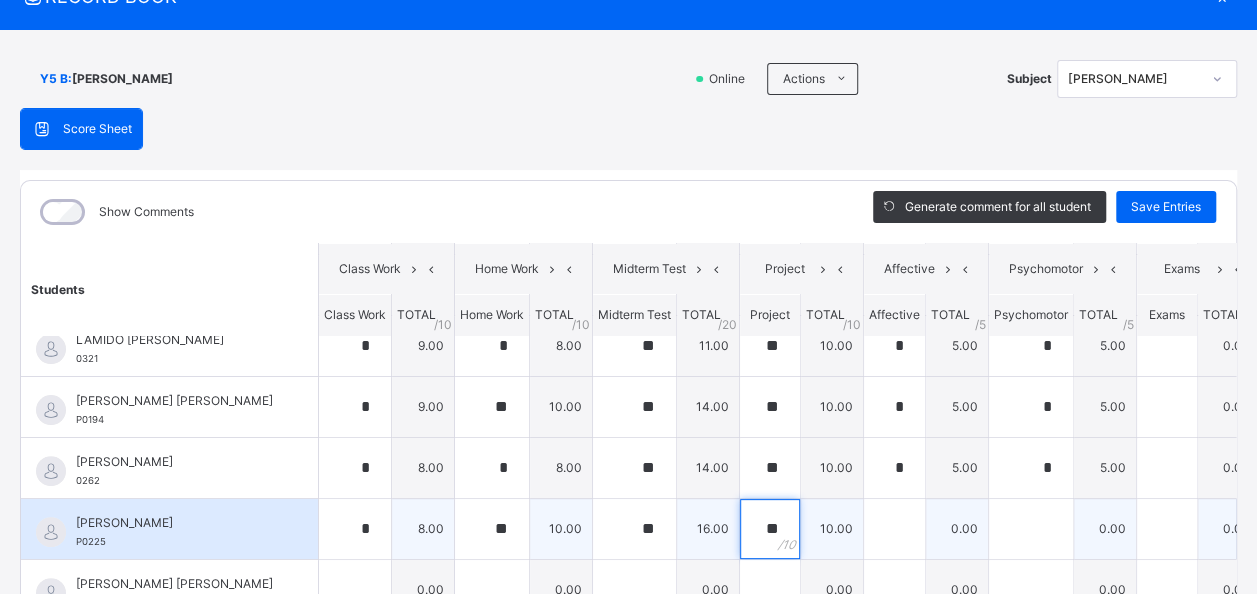 type on "**" 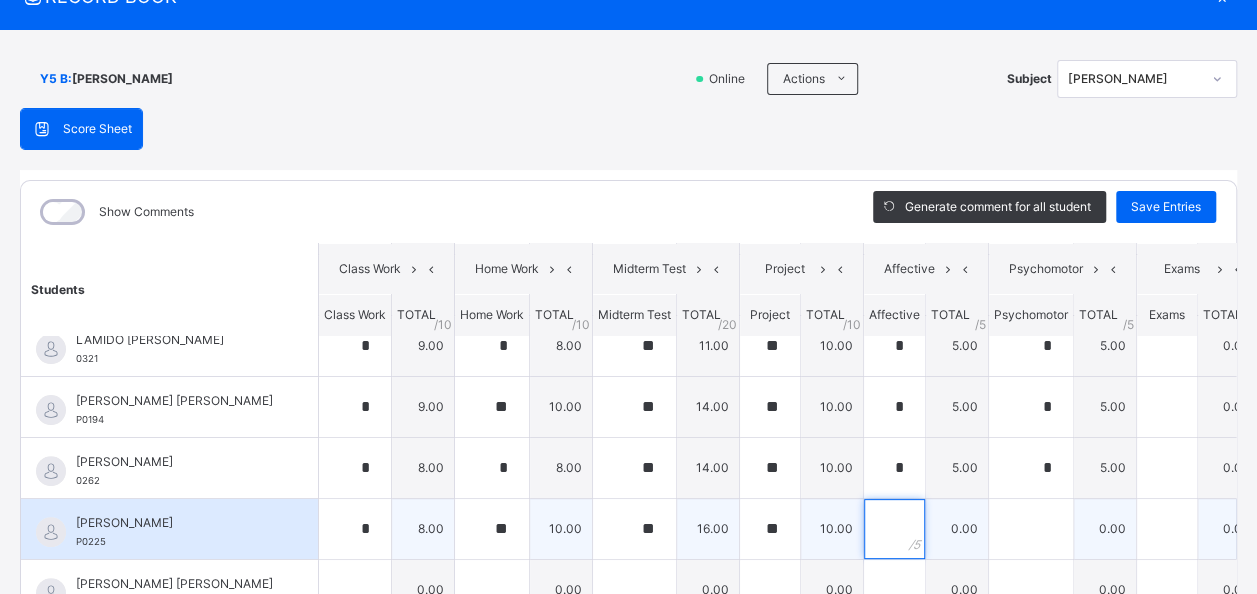 click at bounding box center [894, 529] 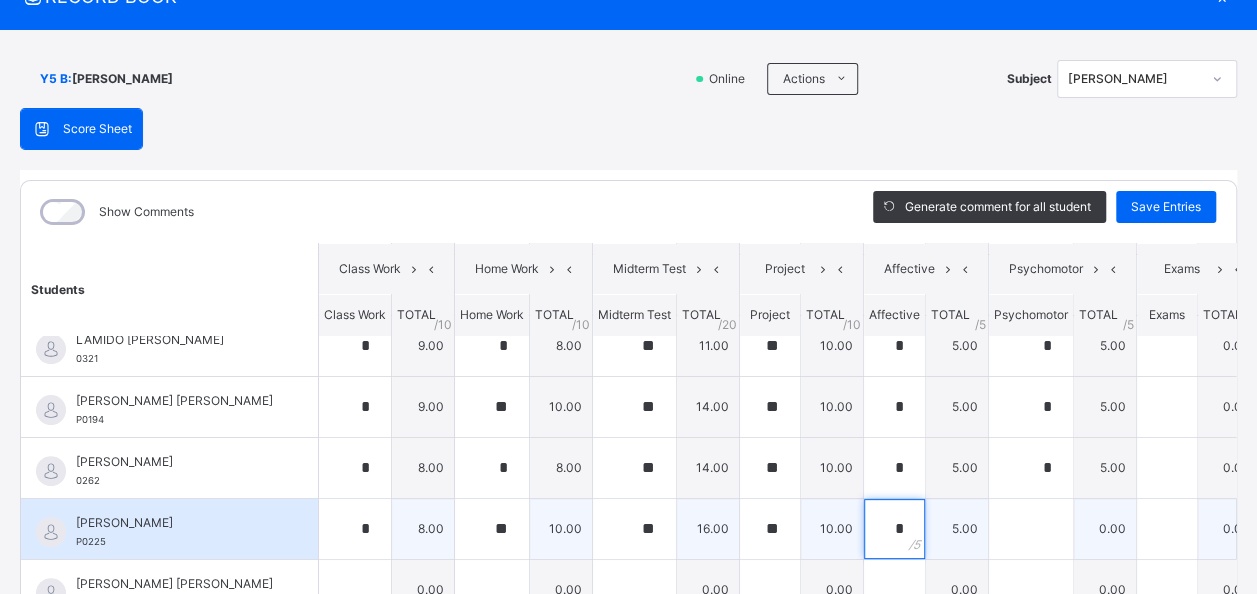 type on "*" 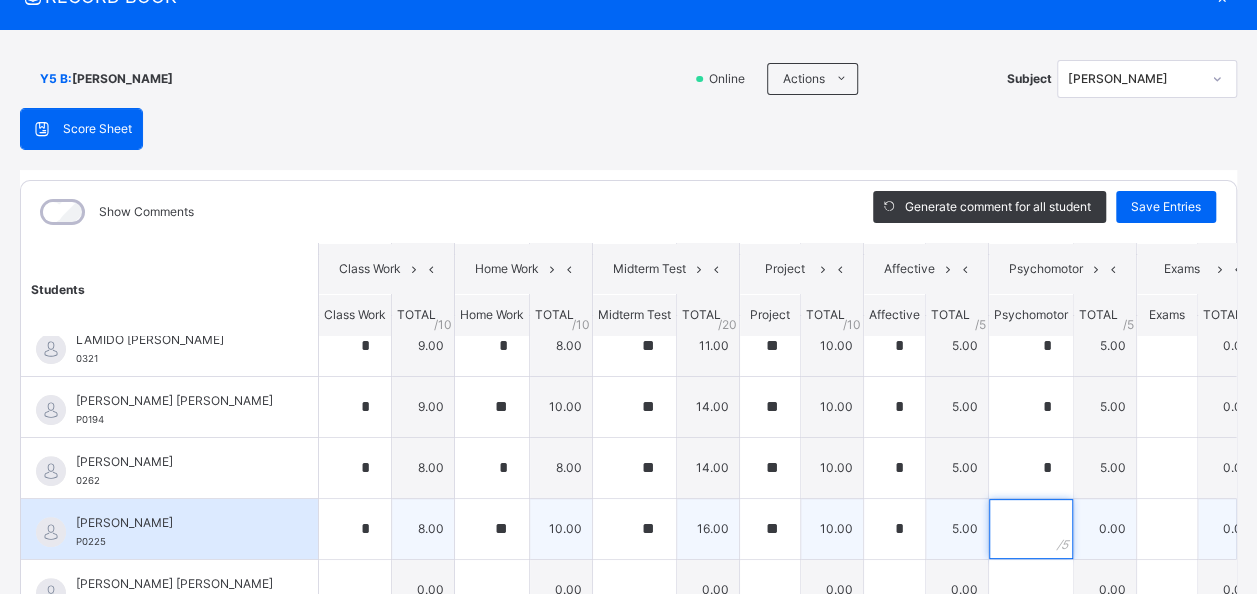 click at bounding box center [1031, 529] 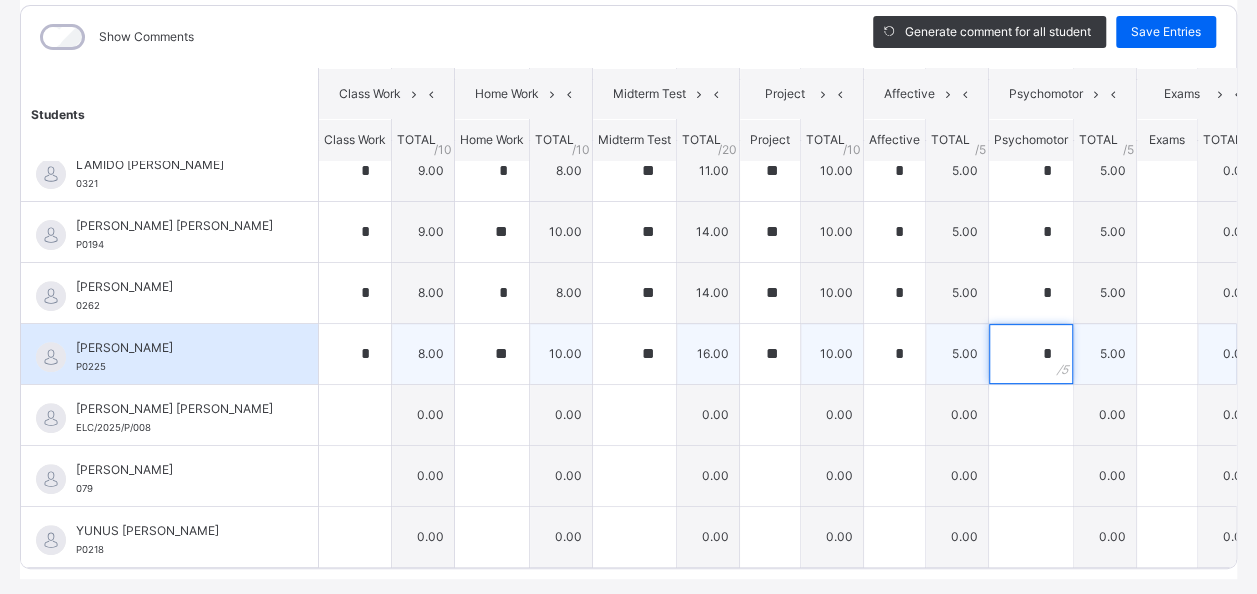 scroll, scrollTop: 262, scrollLeft: 0, axis: vertical 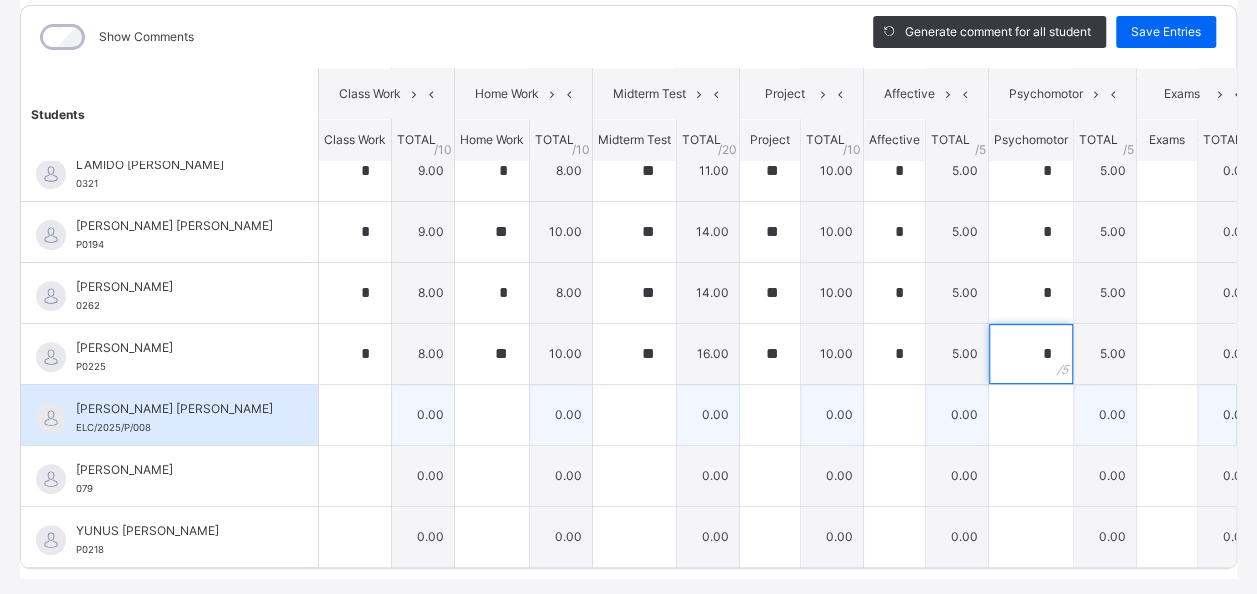 type on "*" 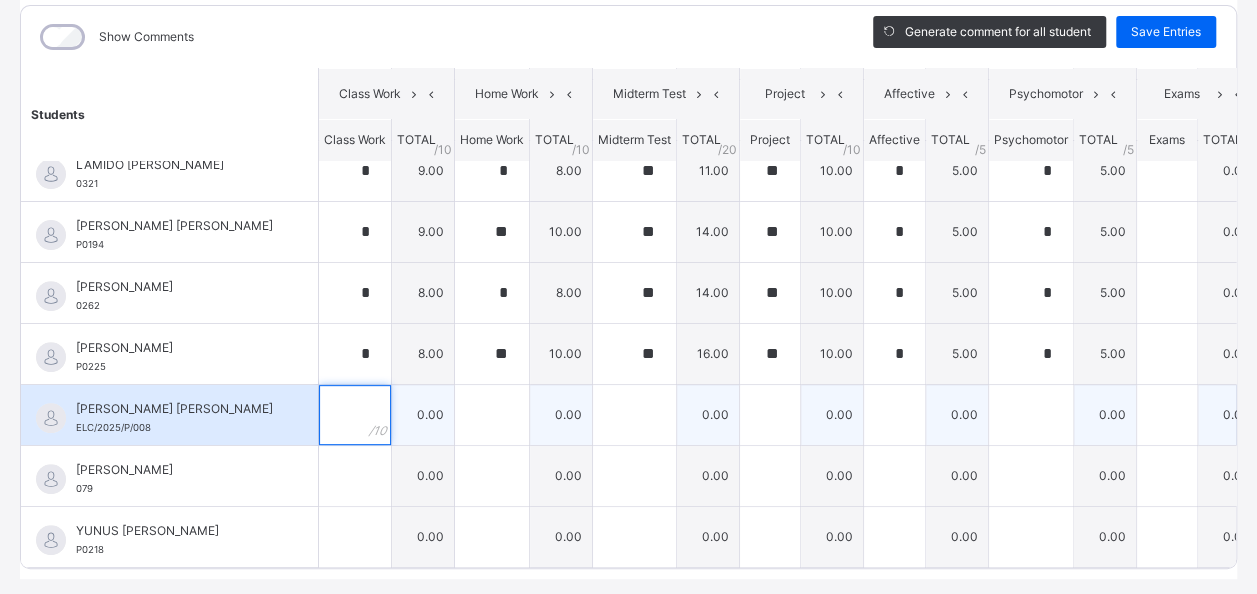 click at bounding box center (355, 415) 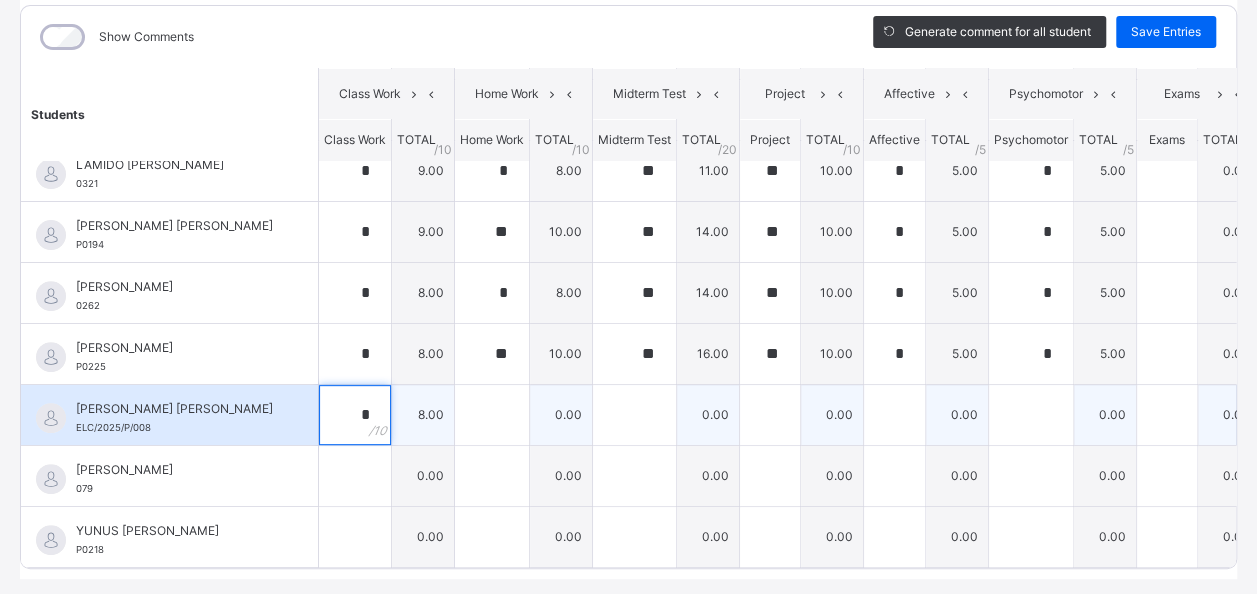 type on "*" 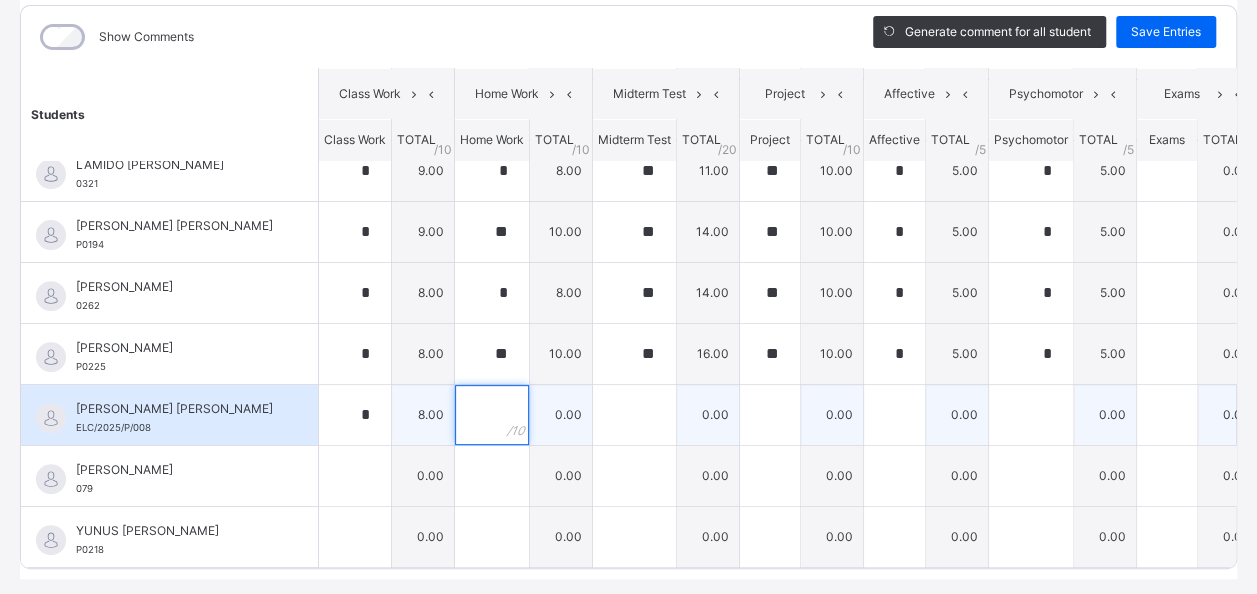 click at bounding box center (492, 415) 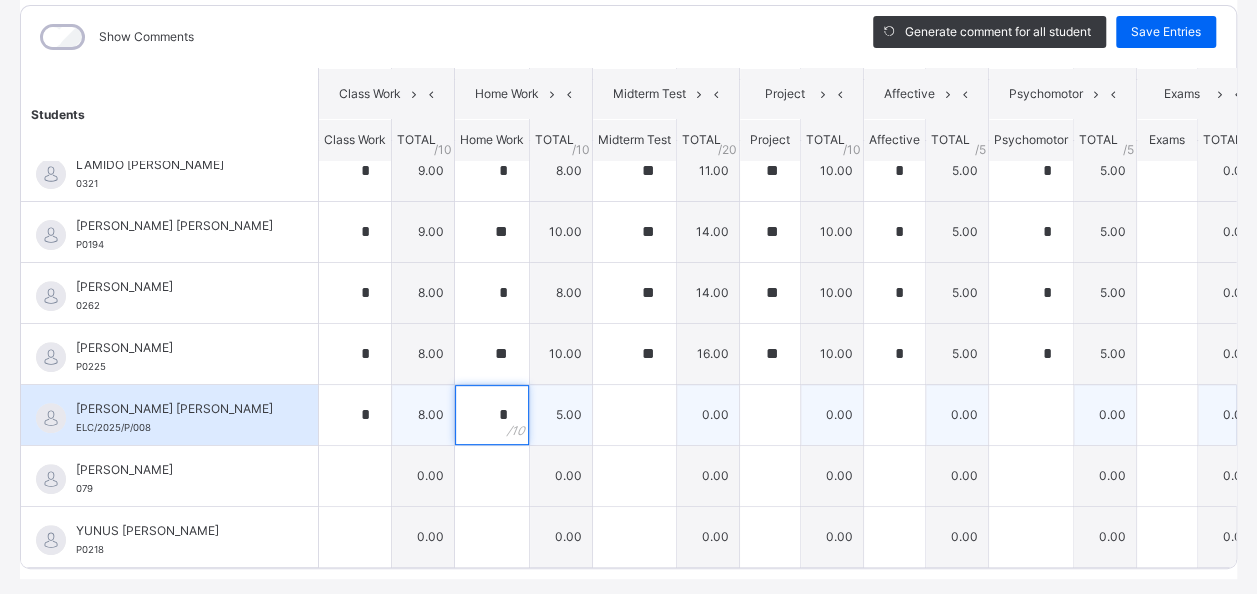 type on "*" 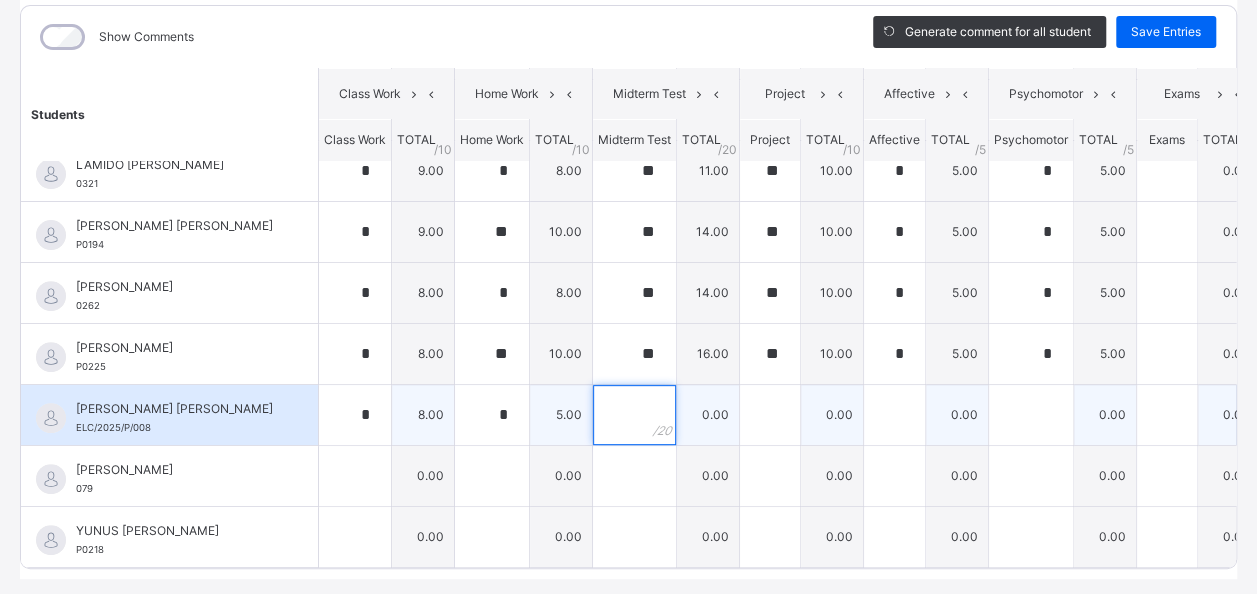 click at bounding box center [634, 415] 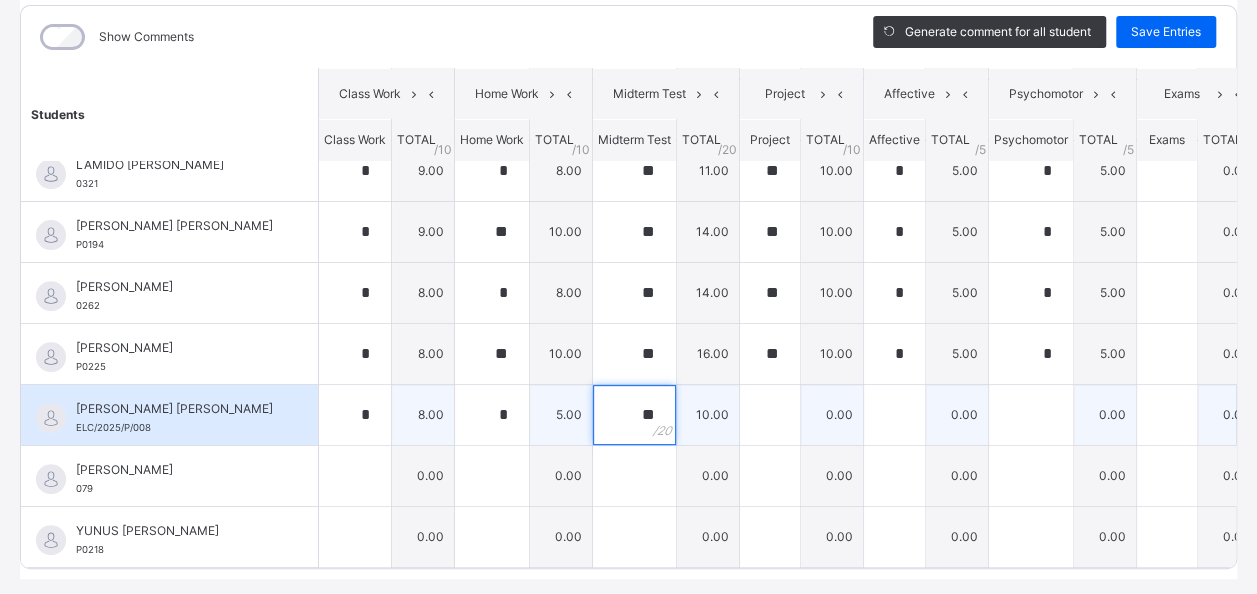 type on "**" 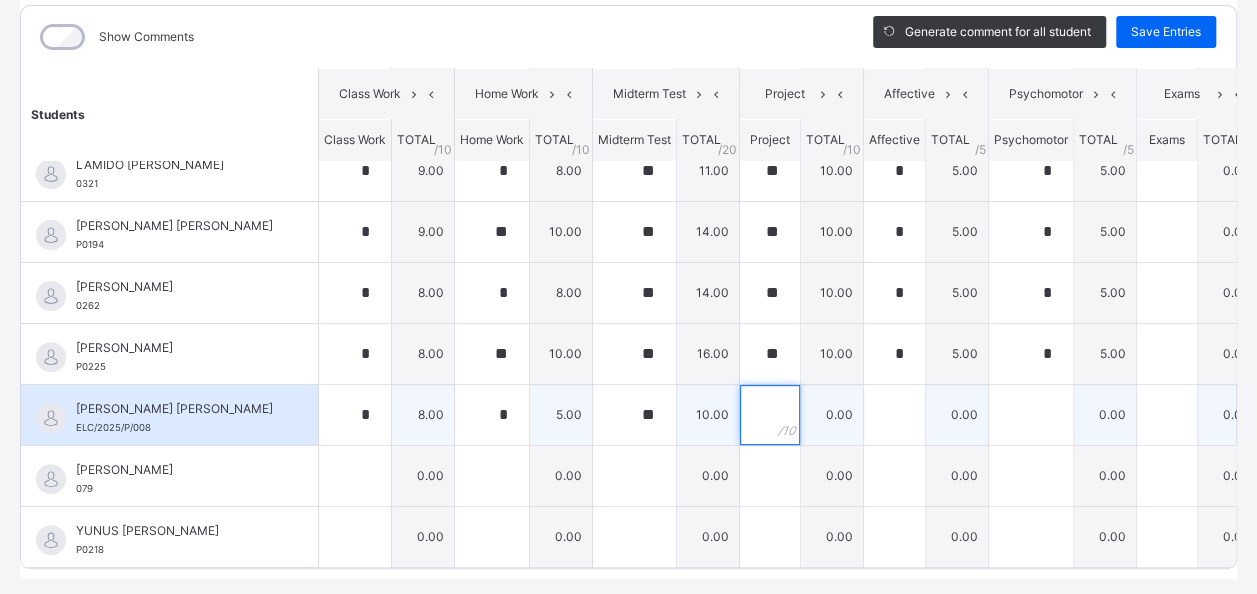 click at bounding box center (770, 415) 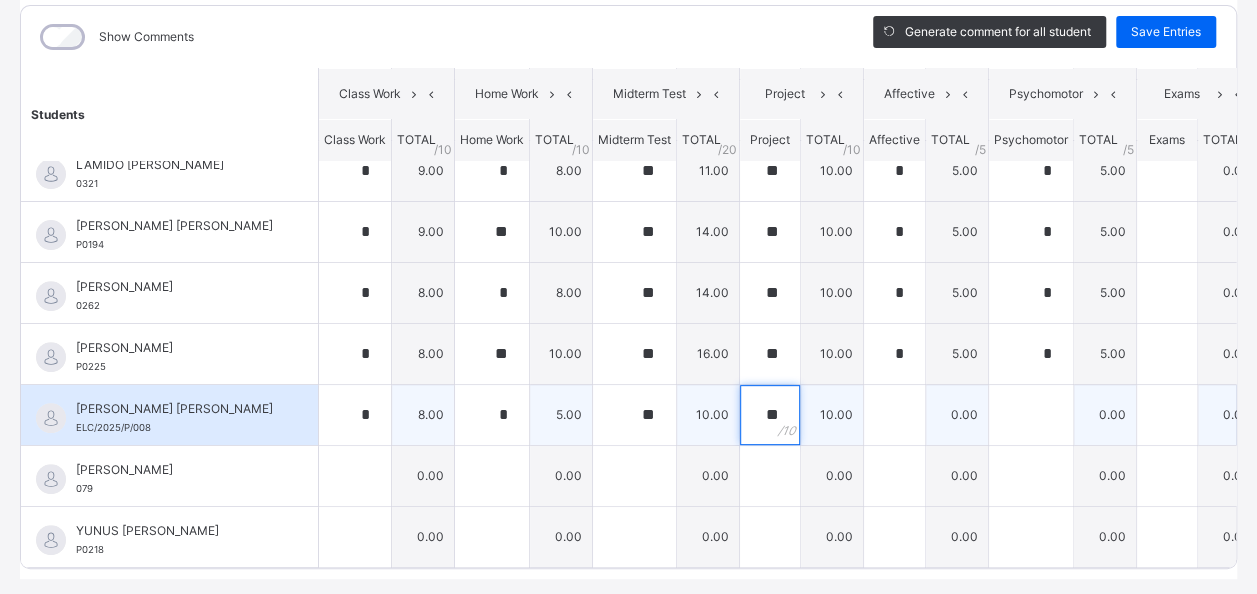 type on "**" 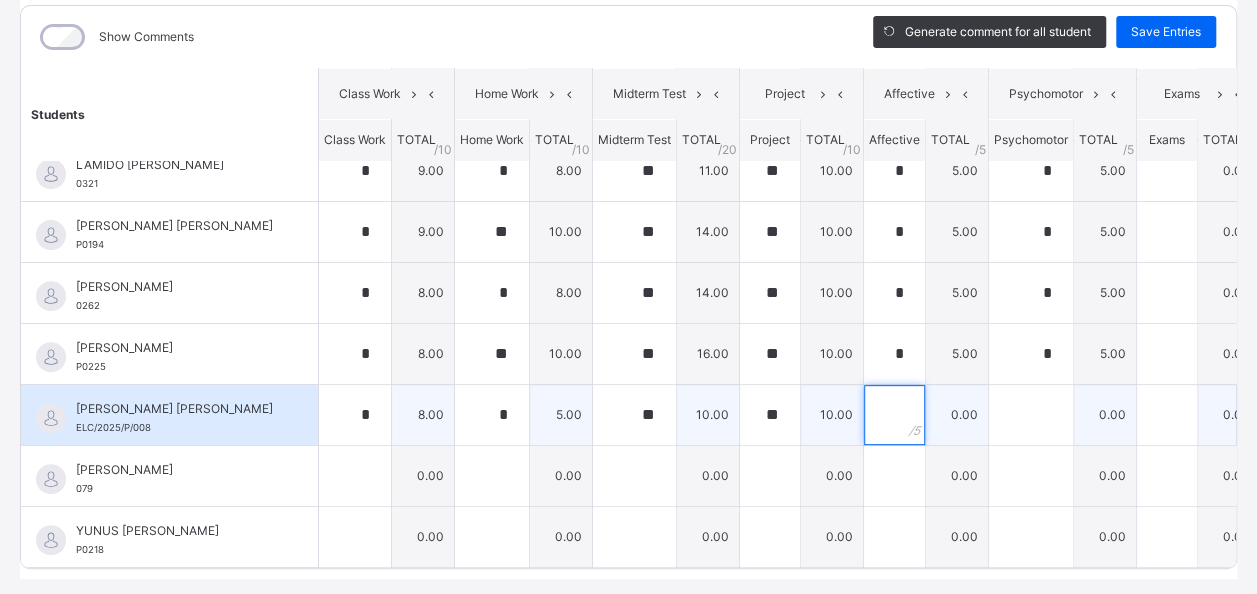 click at bounding box center (894, 415) 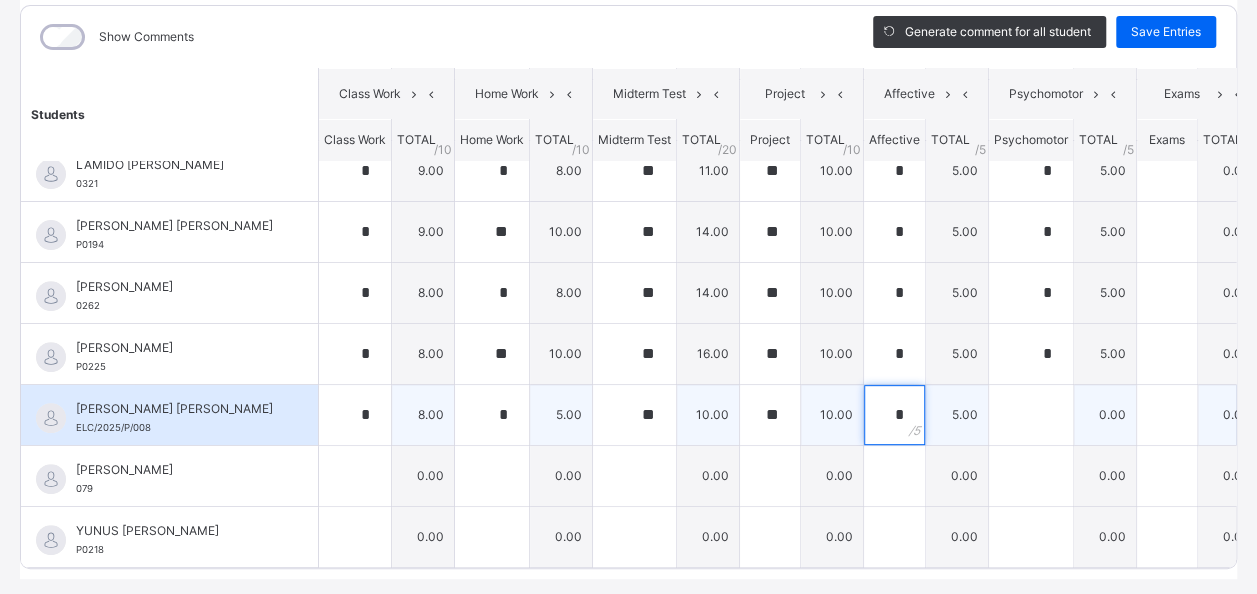 type on "*" 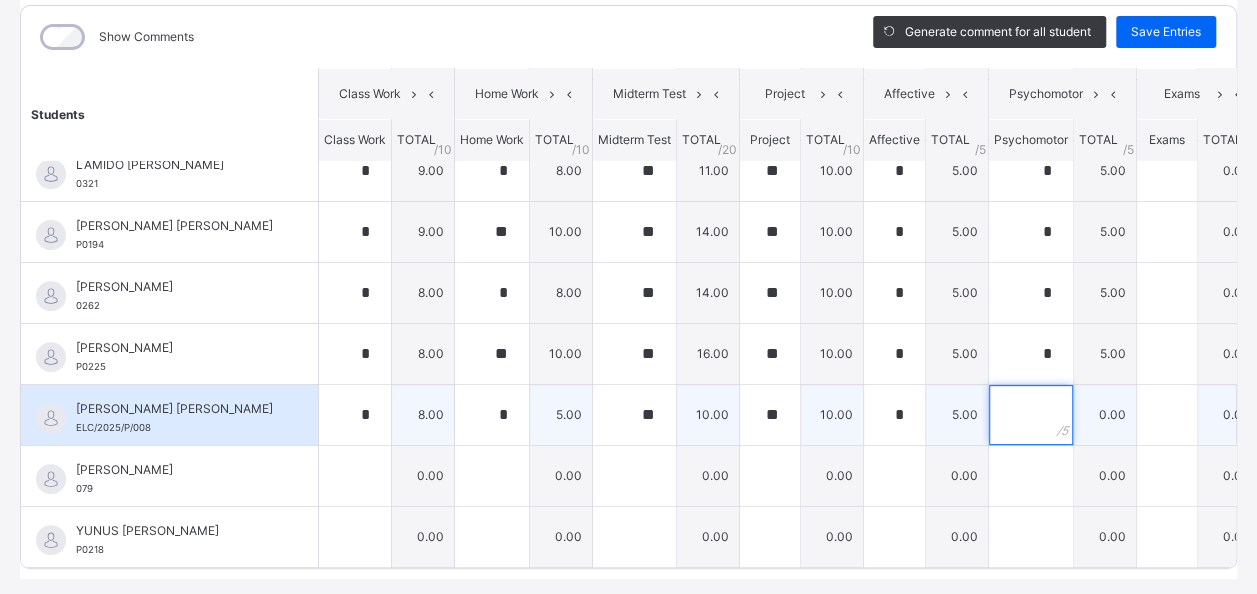 click at bounding box center (1031, 415) 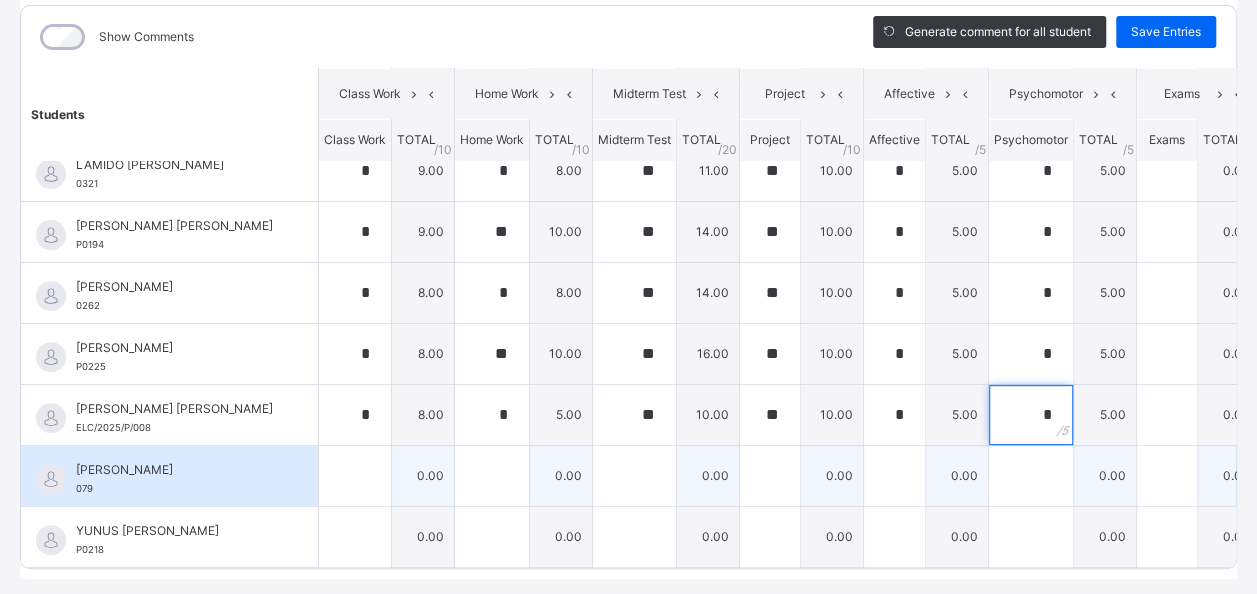 type on "*" 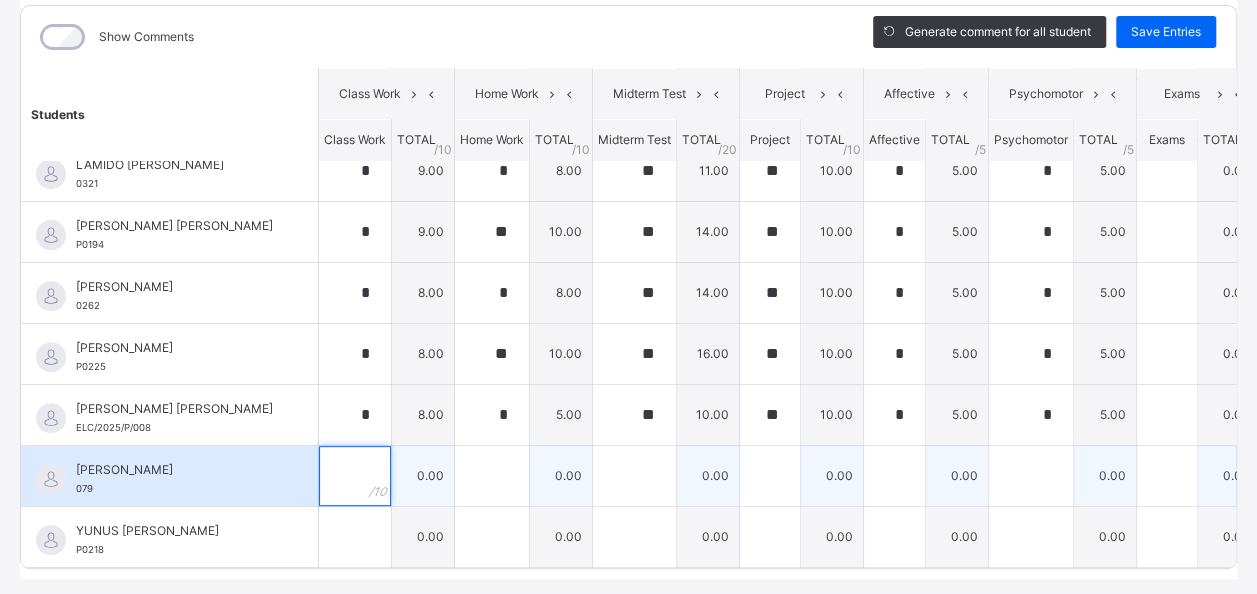 click at bounding box center [355, 476] 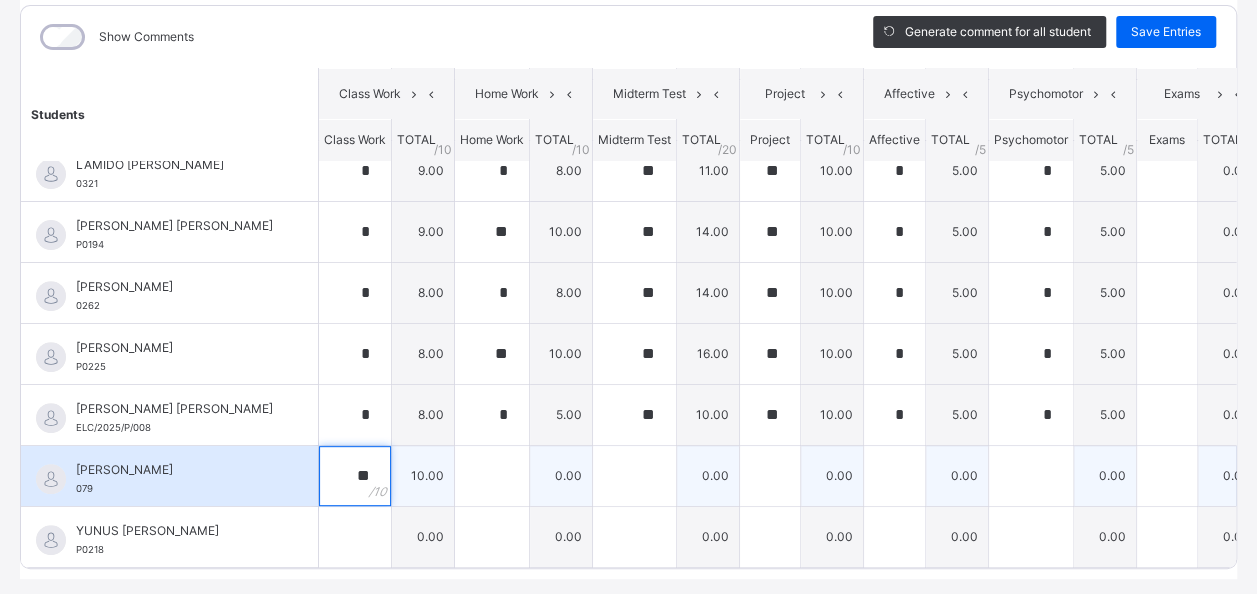 type on "**" 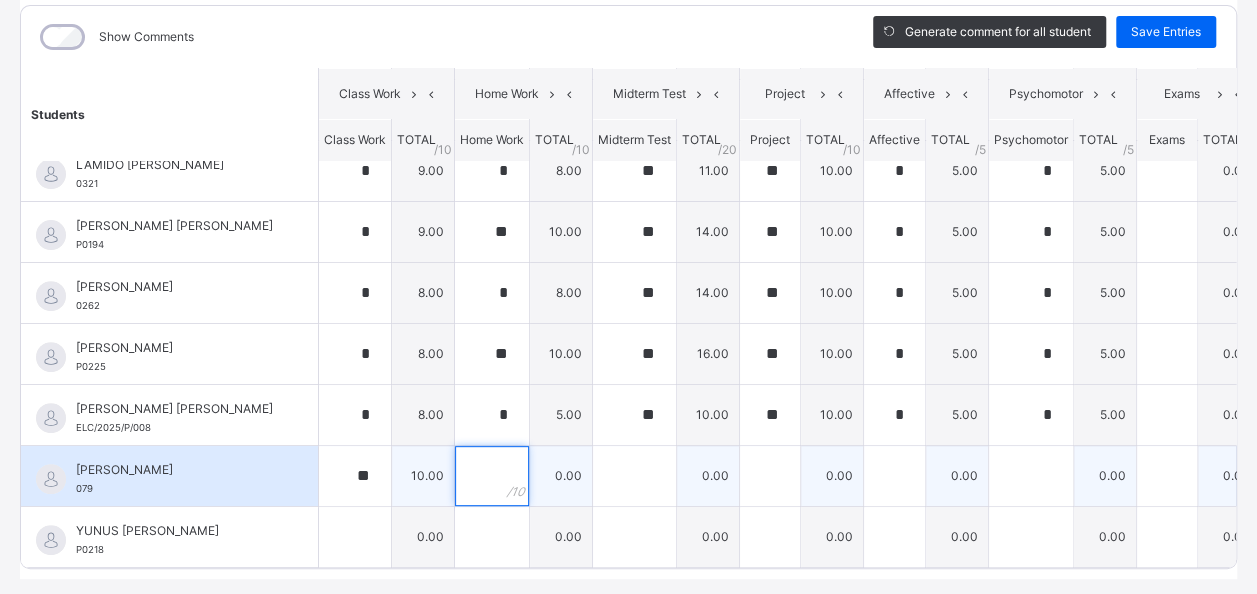 click at bounding box center [492, 476] 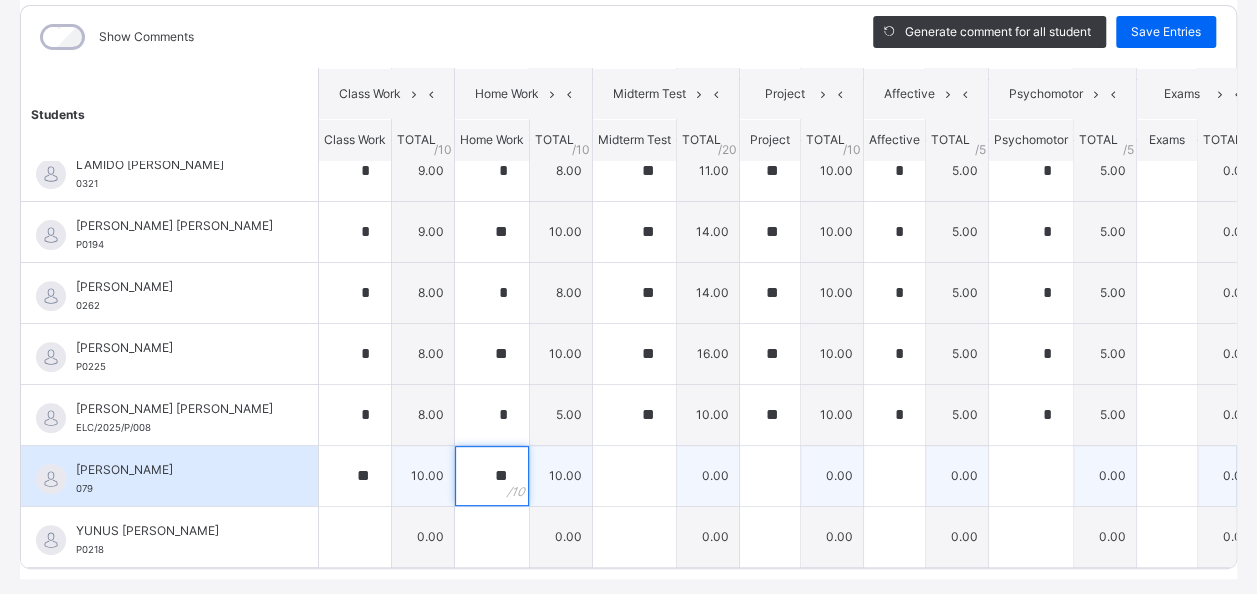 type on "**" 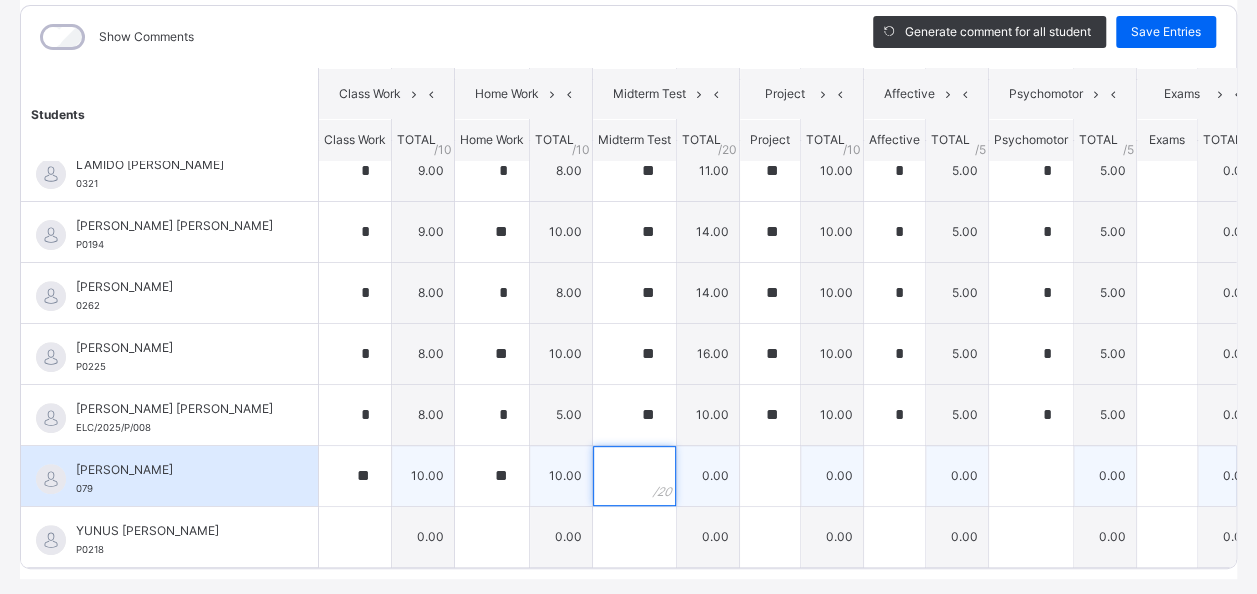 click at bounding box center [634, 476] 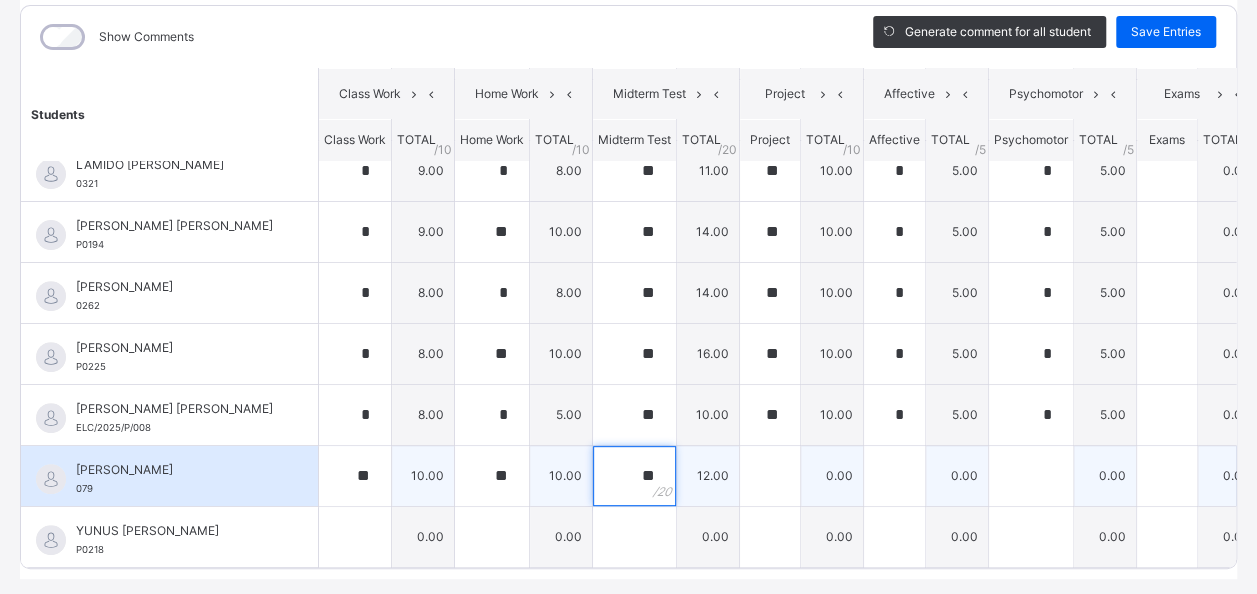 type on "**" 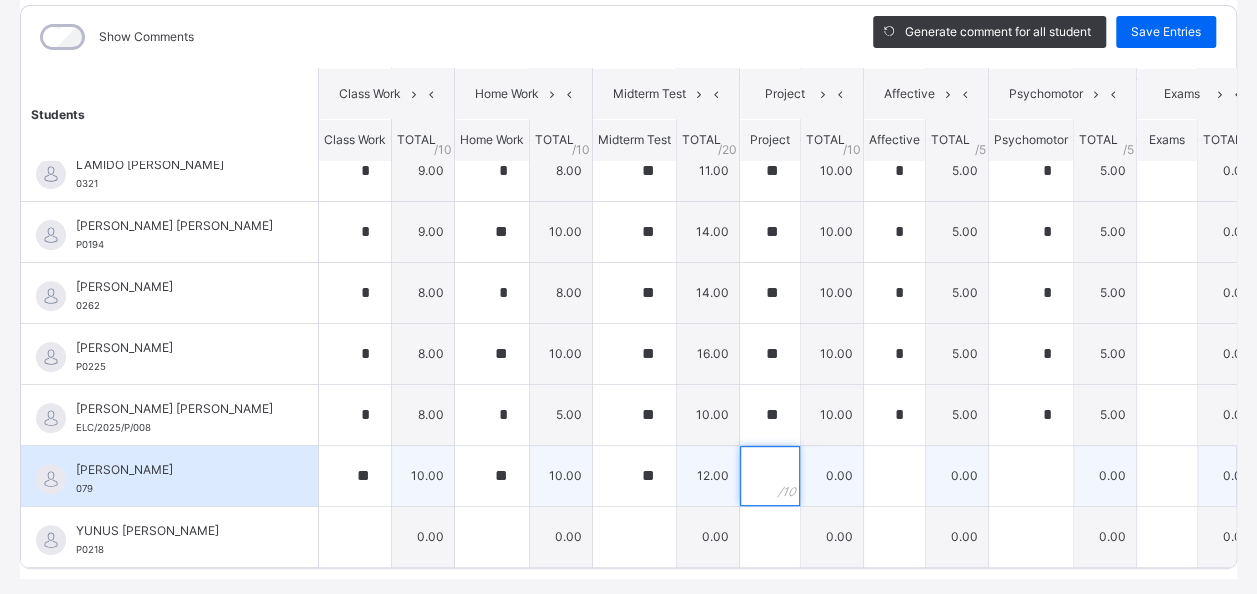 click at bounding box center [770, 476] 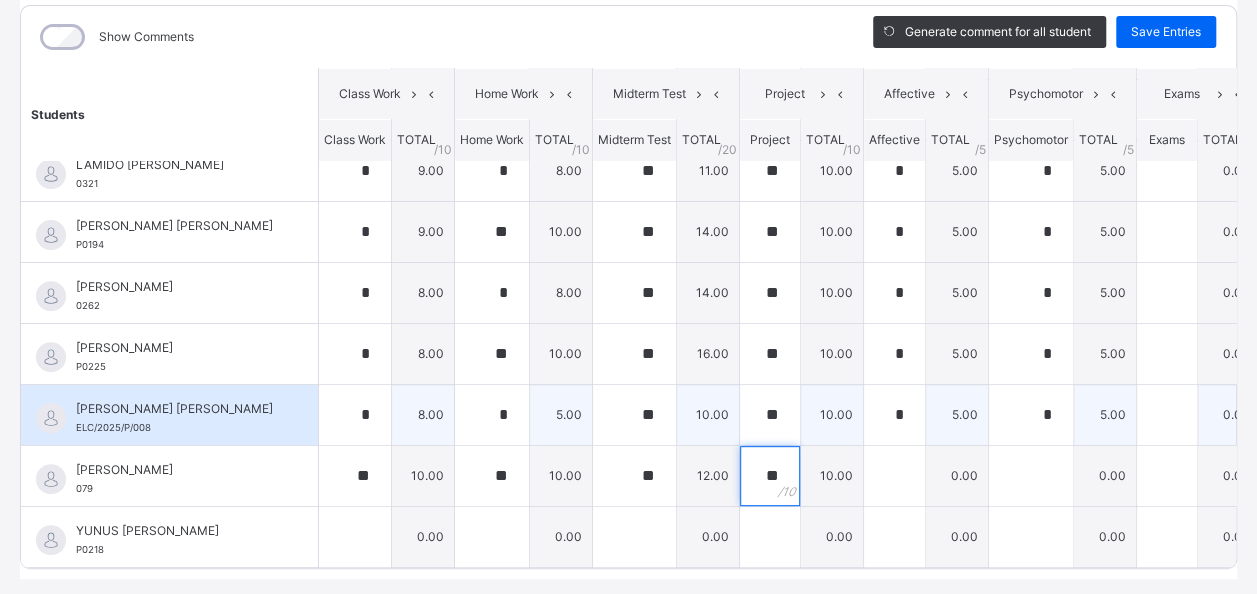 type on "**" 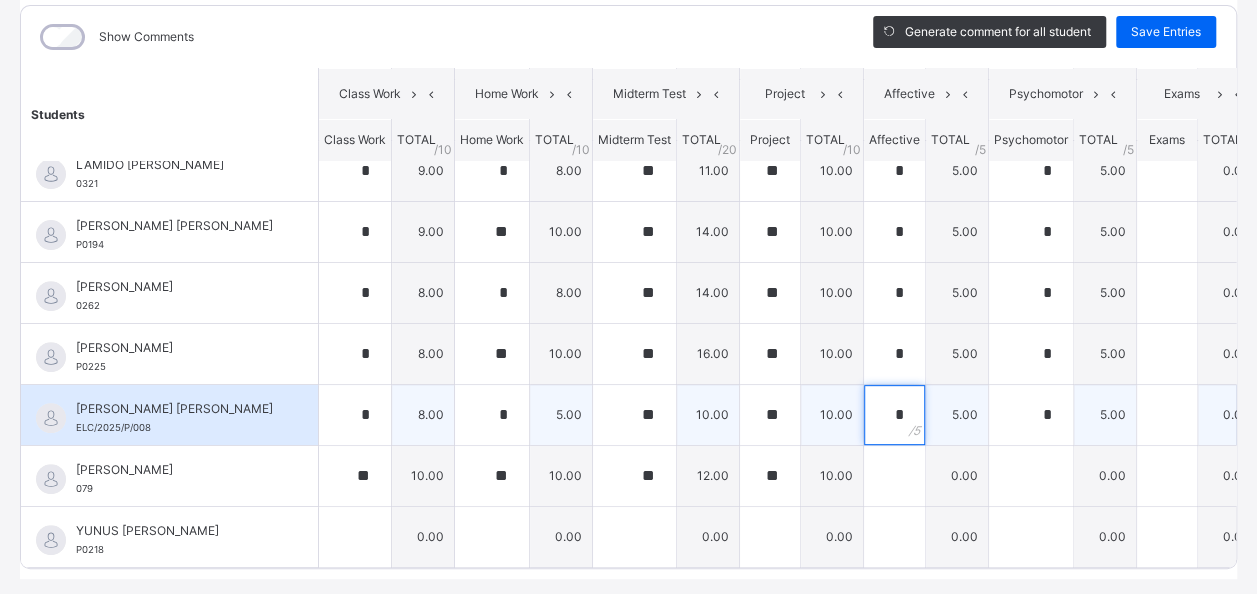 click on "*" at bounding box center [894, 415] 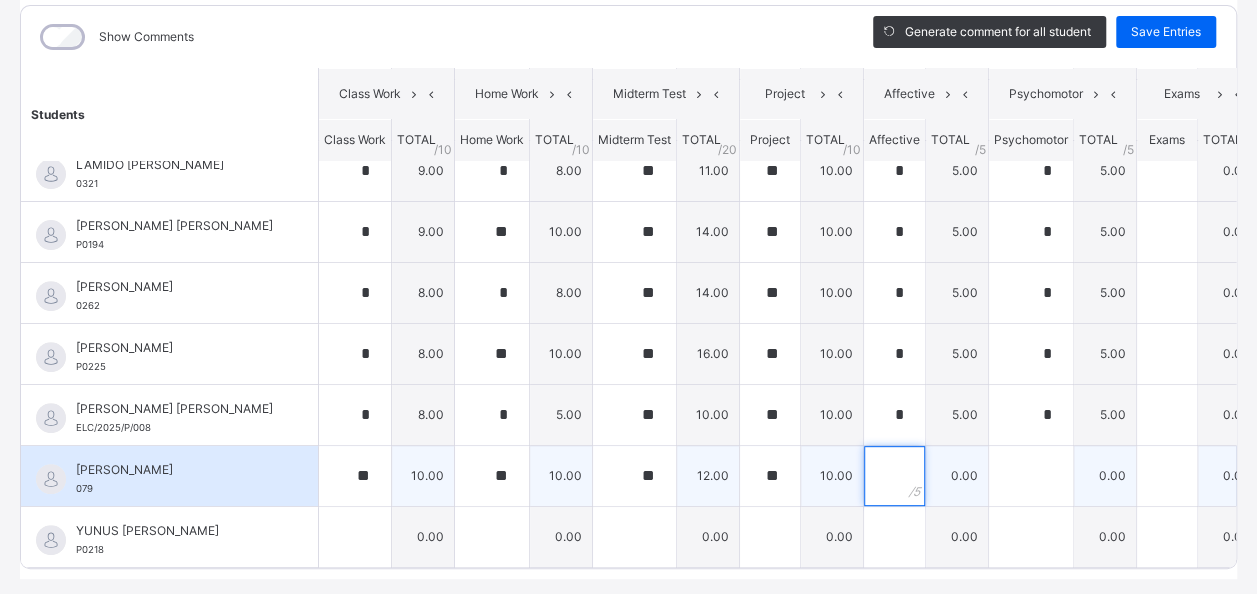 click at bounding box center (894, 476) 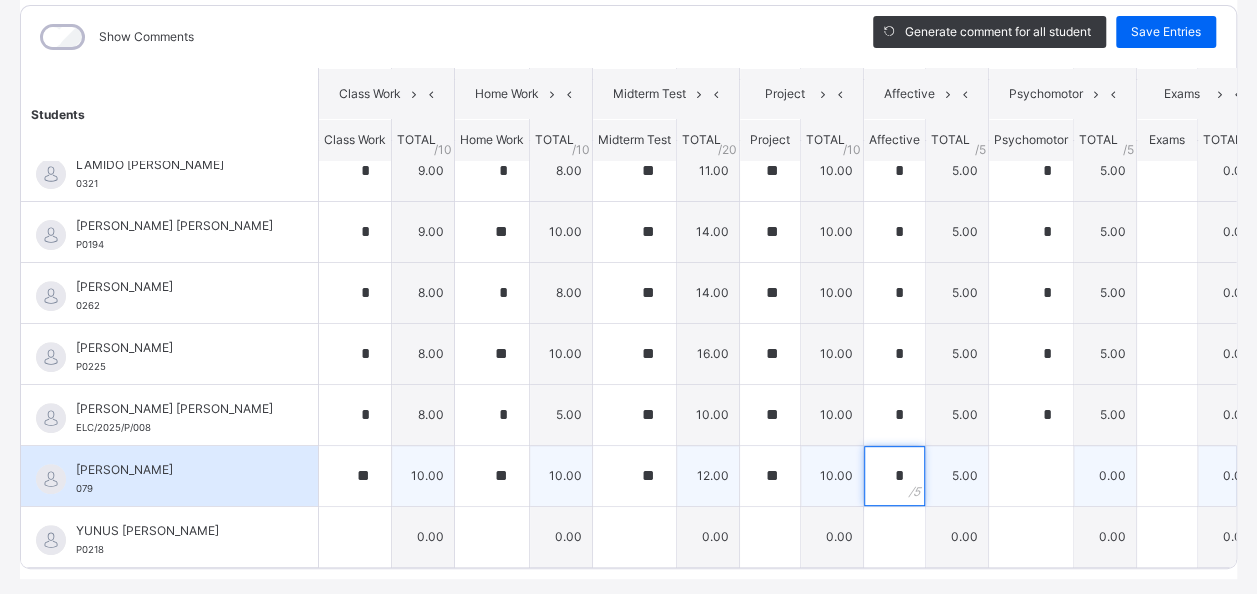 type on "*" 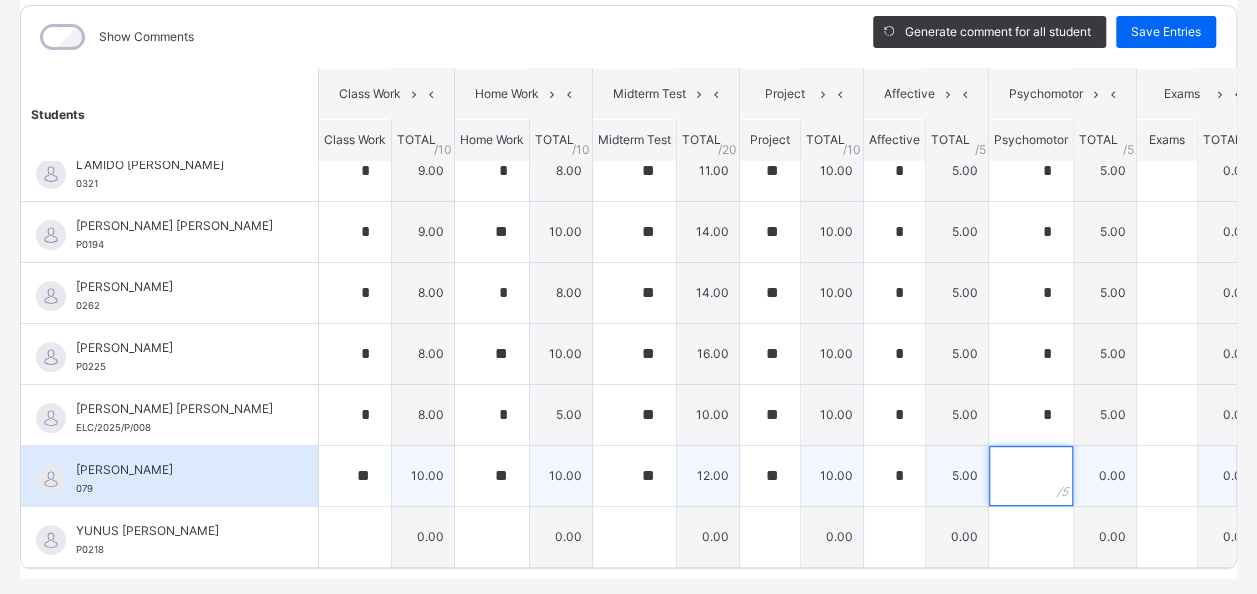 click at bounding box center [1031, 476] 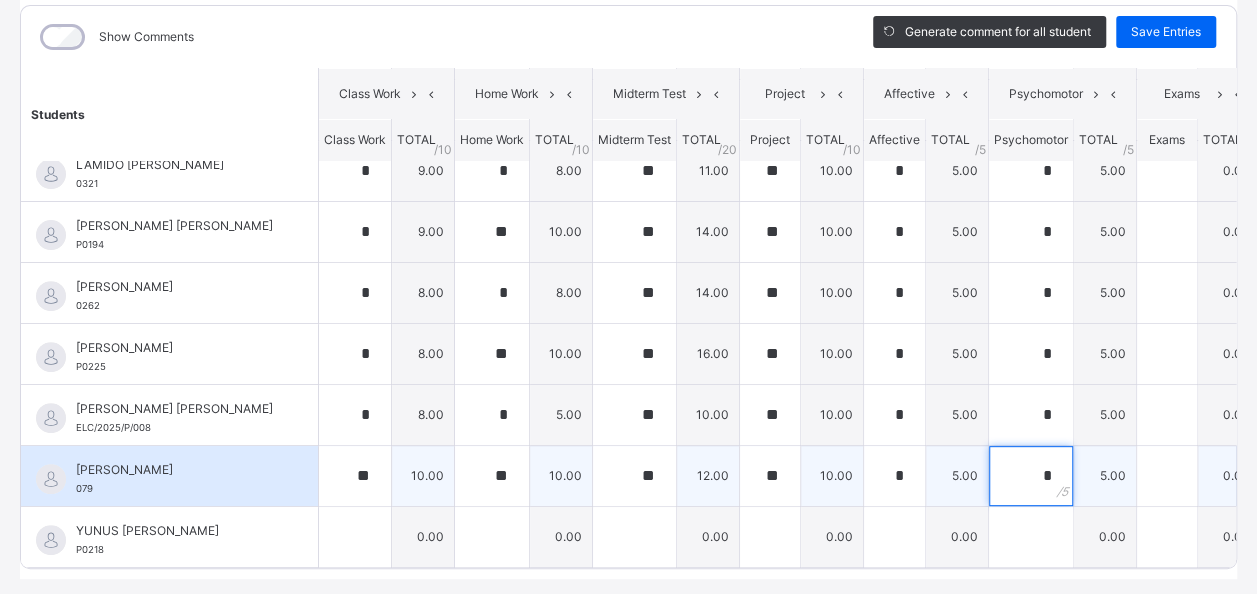 scroll, scrollTop: 331, scrollLeft: 0, axis: vertical 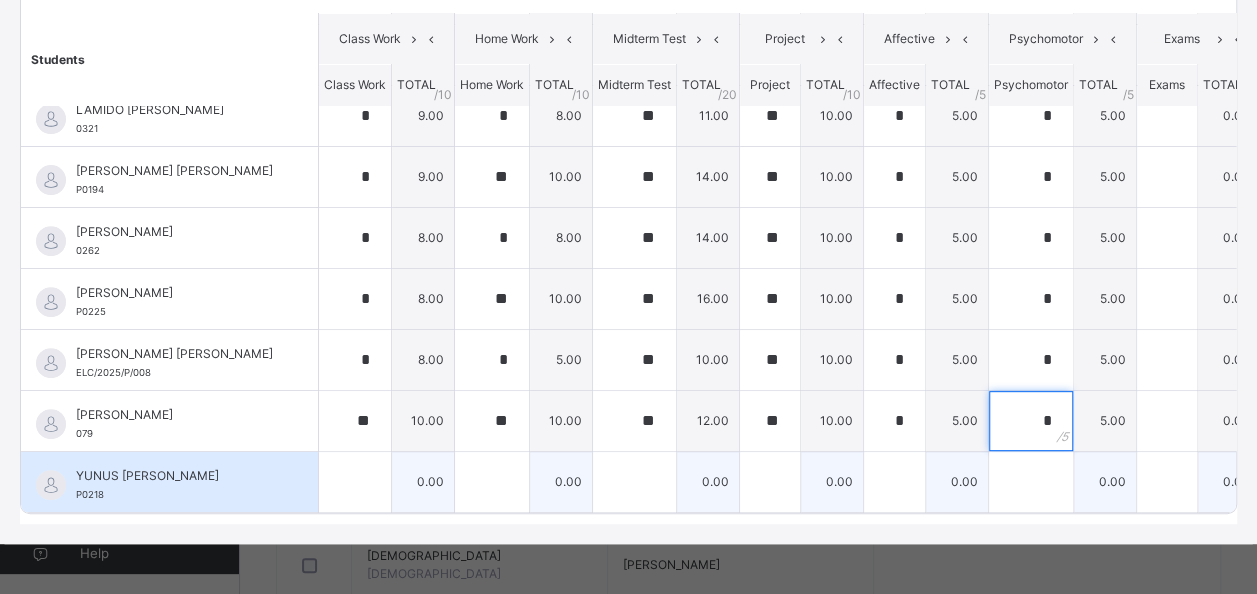 type on "*" 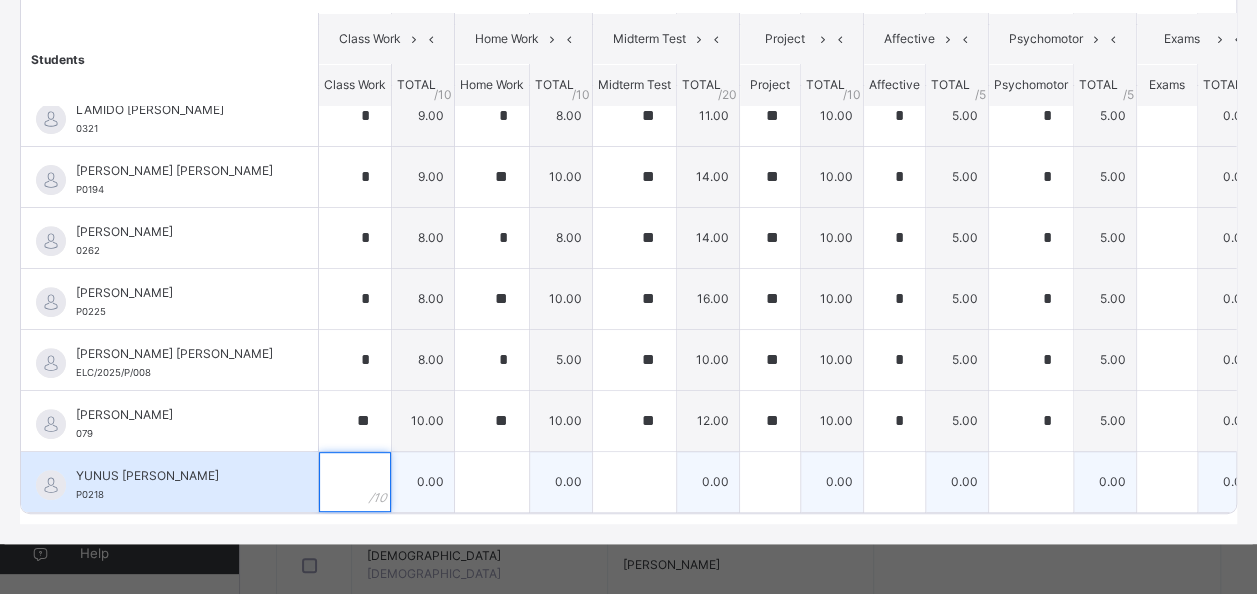 click at bounding box center [355, 482] 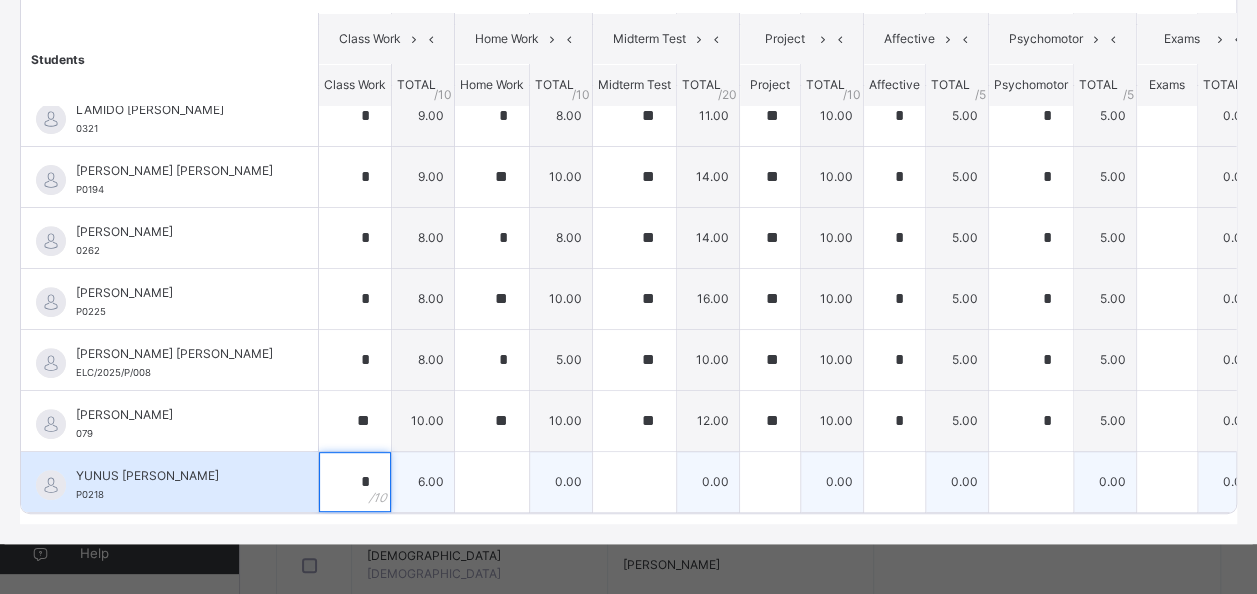 type on "*" 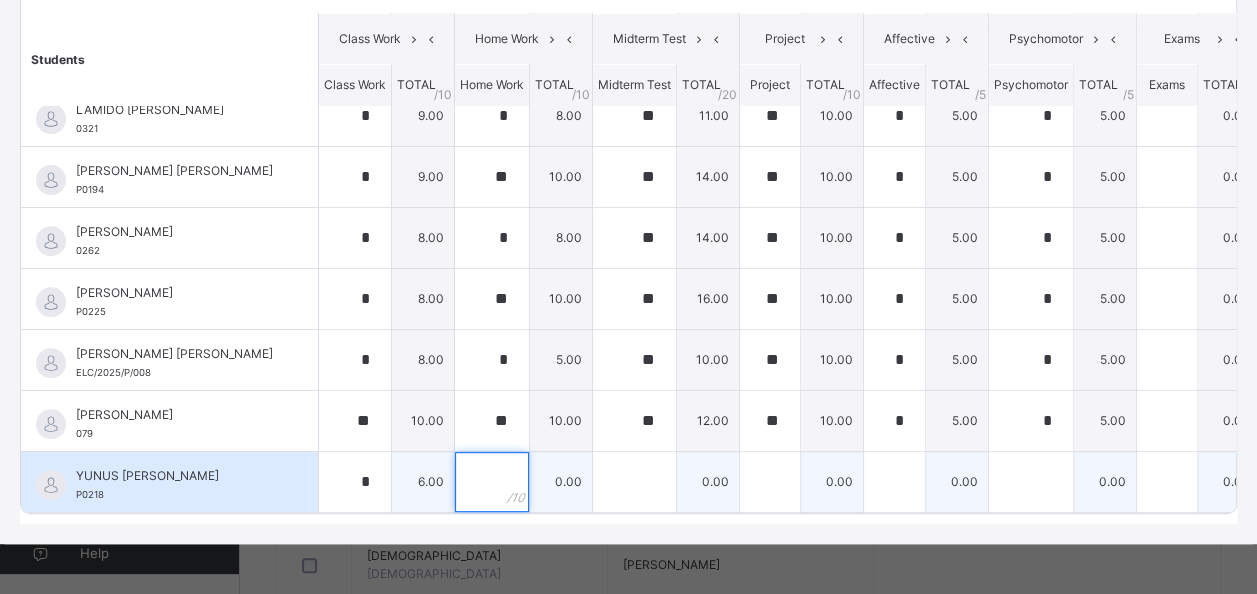 click at bounding box center [492, 482] 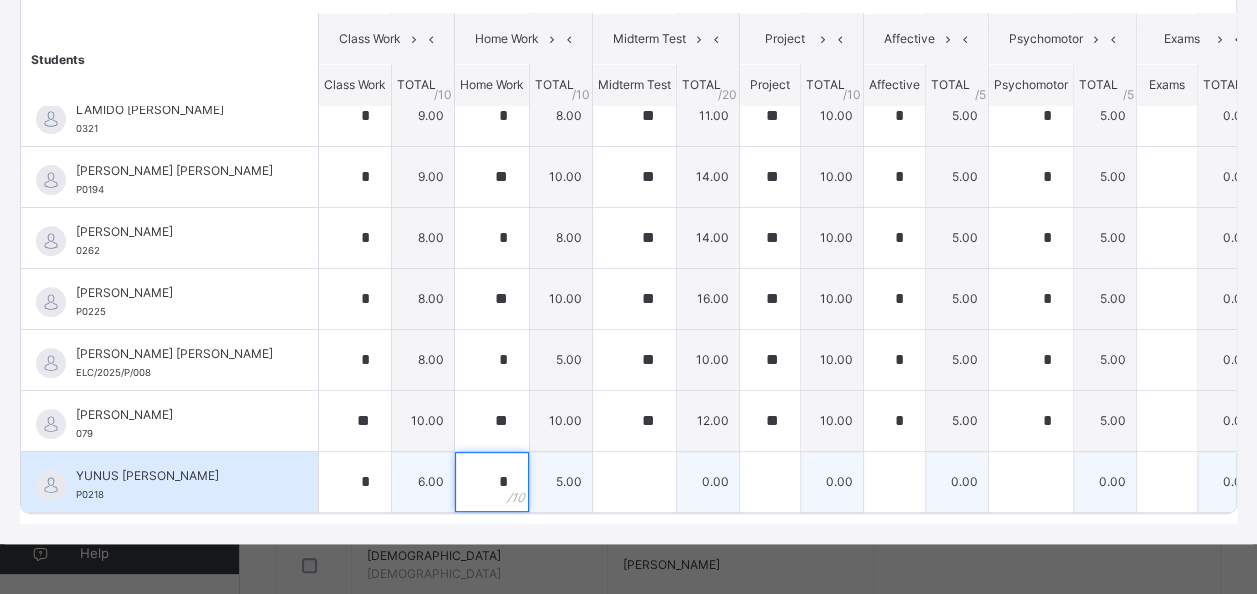 type on "*" 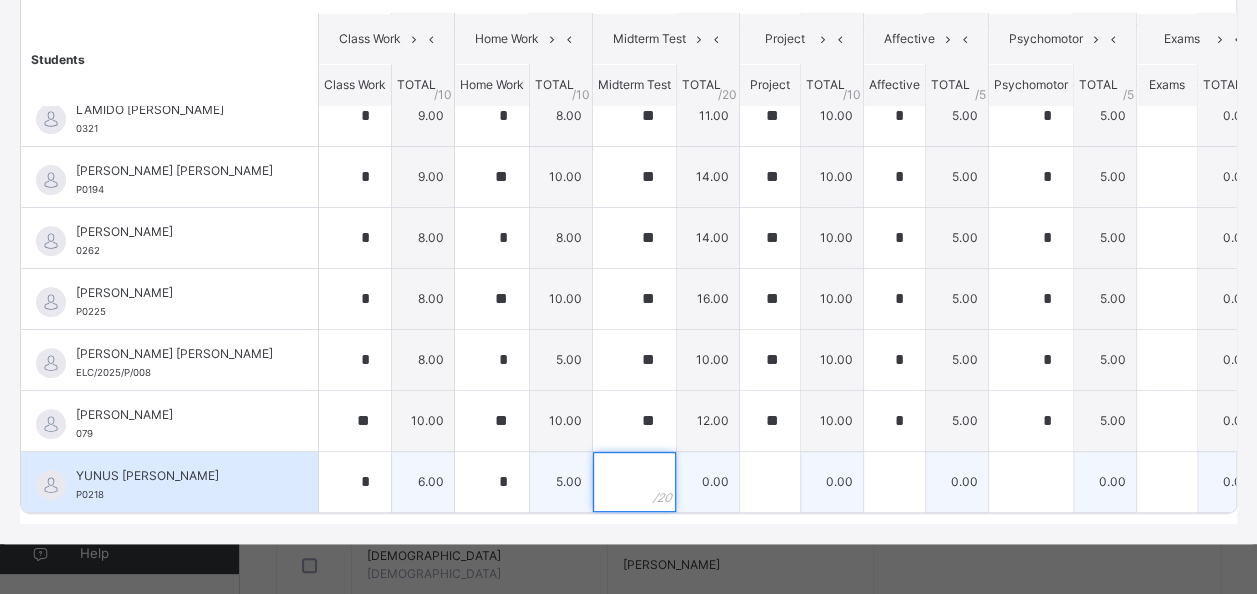 click at bounding box center [634, 482] 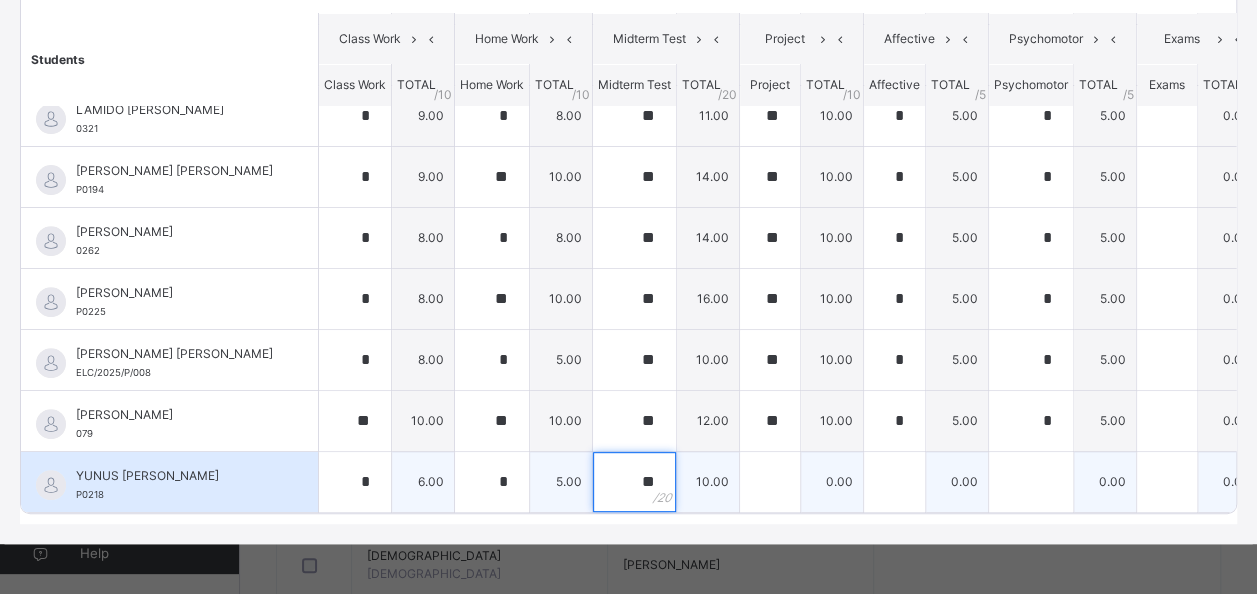type on "**" 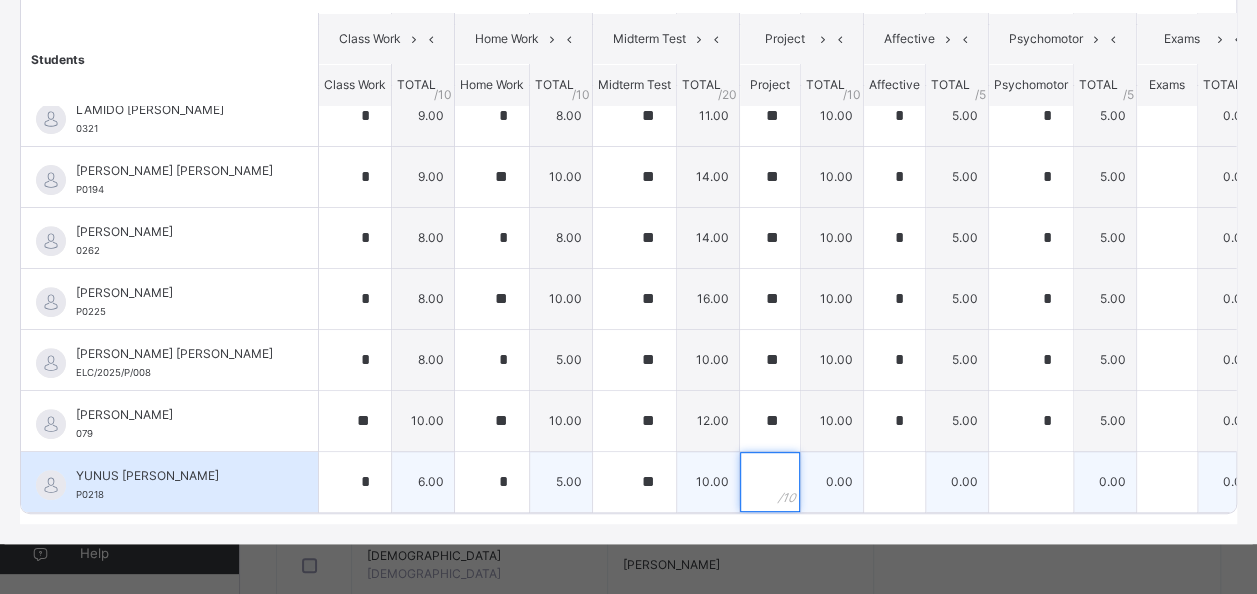 click at bounding box center (770, 482) 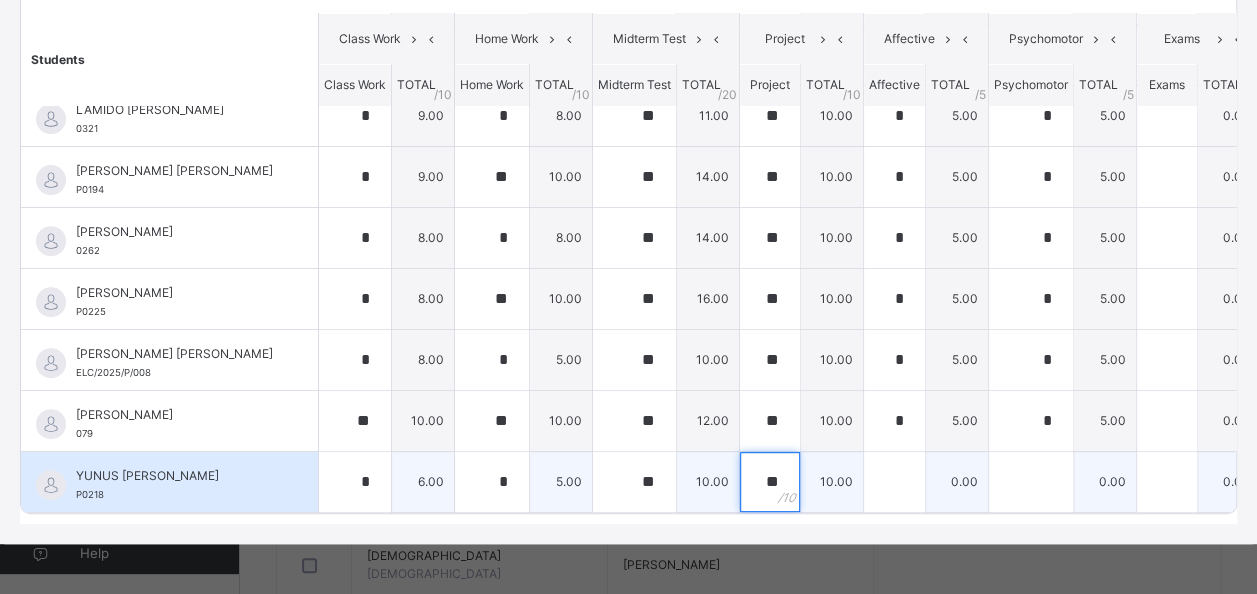 type on "**" 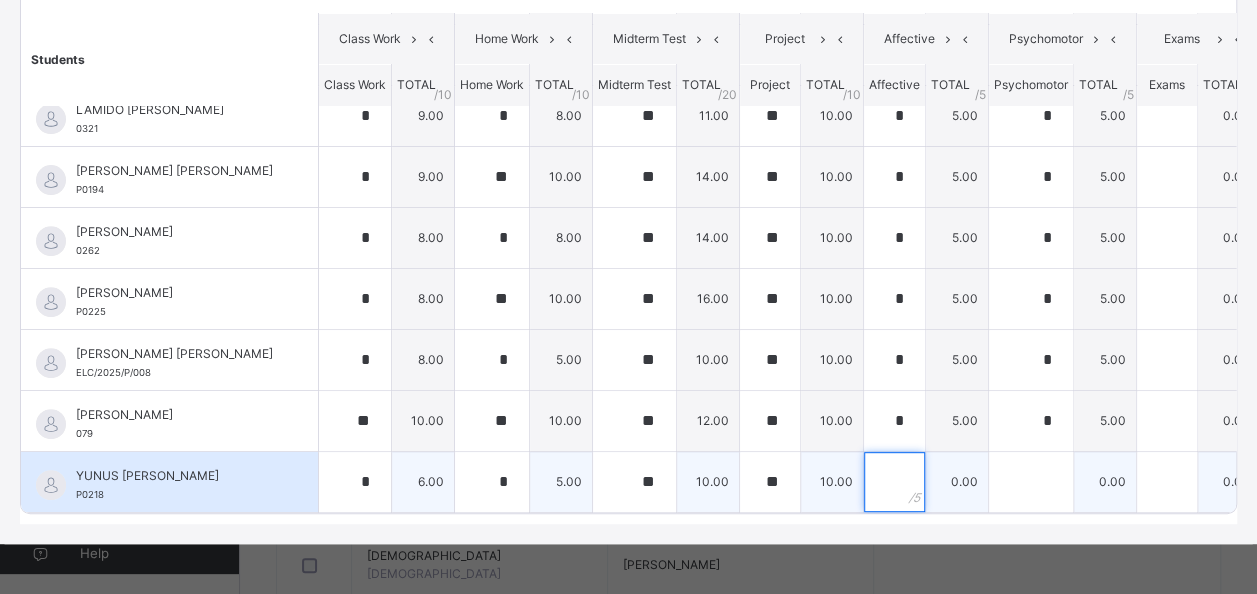 click at bounding box center [894, 482] 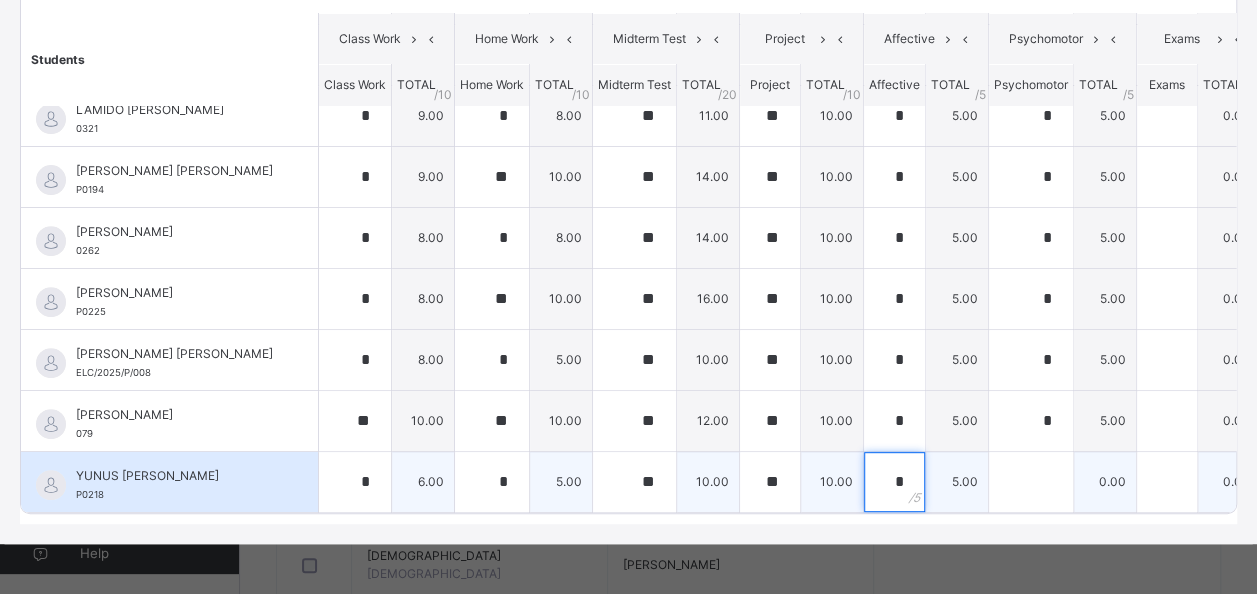 type on "*" 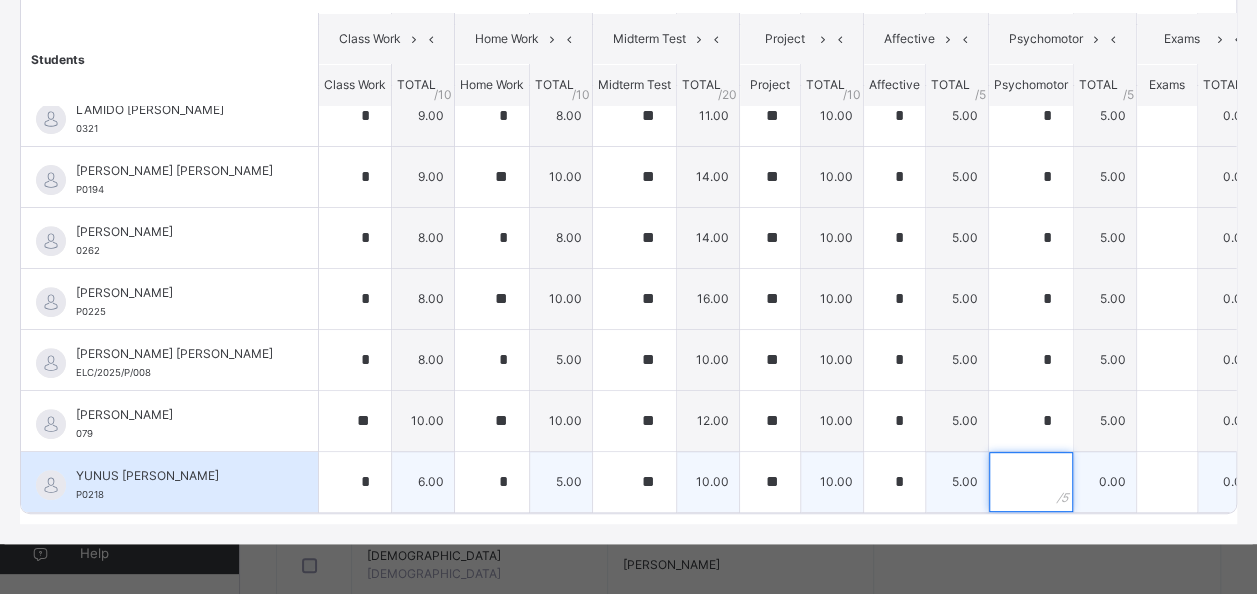 click at bounding box center [1031, 482] 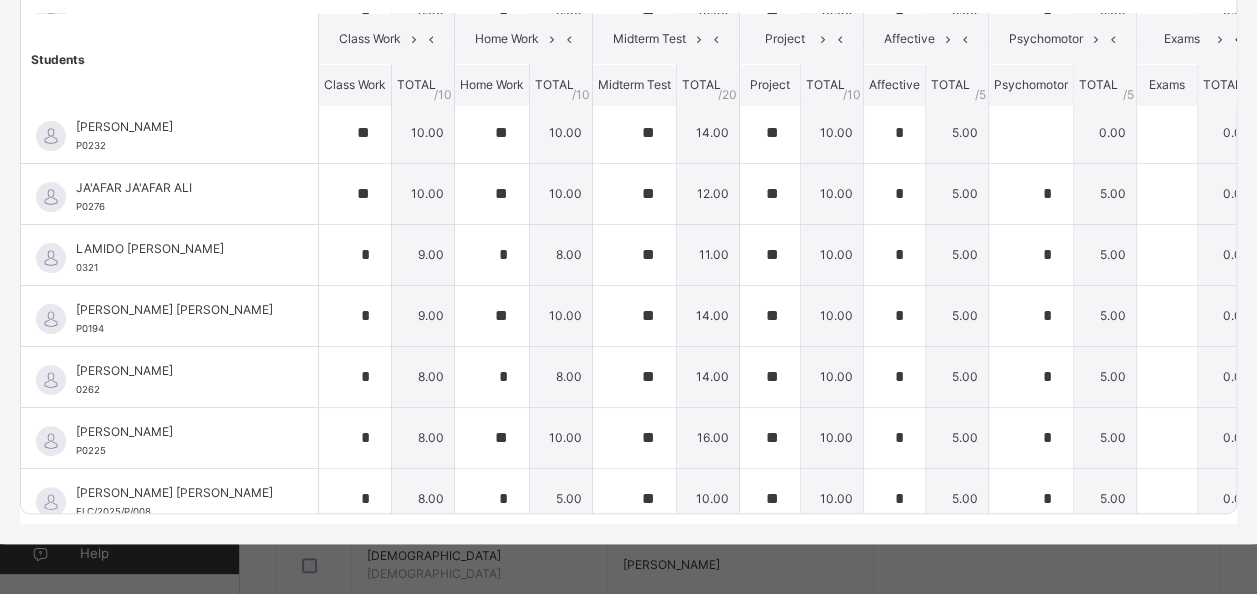 scroll, scrollTop: 0, scrollLeft: 0, axis: both 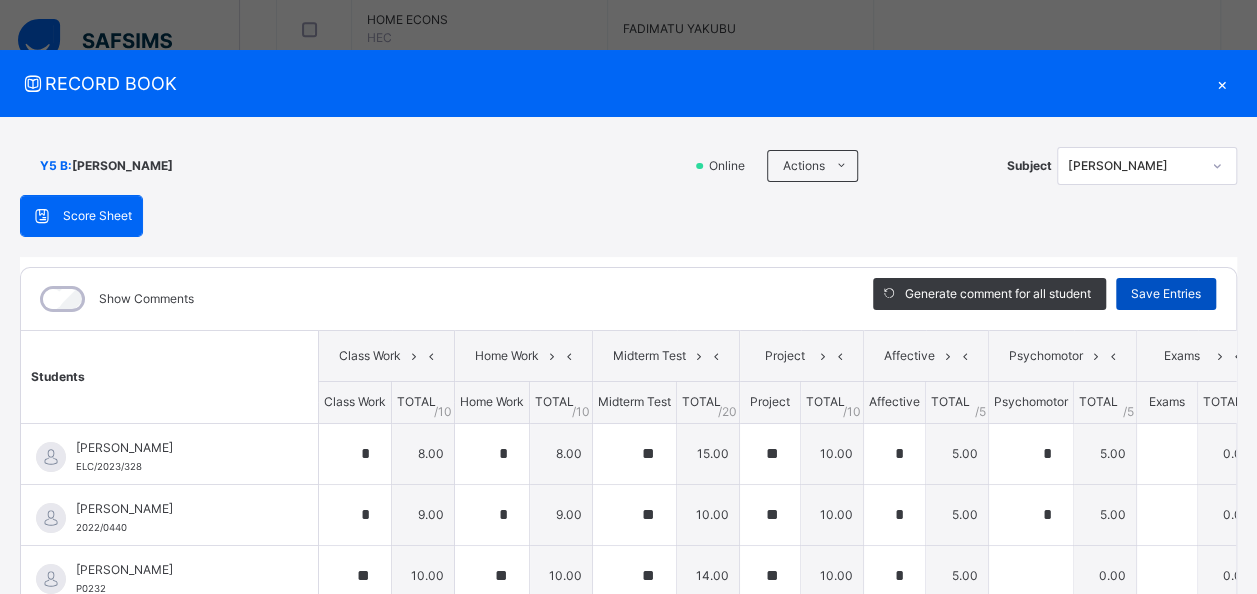 type on "*" 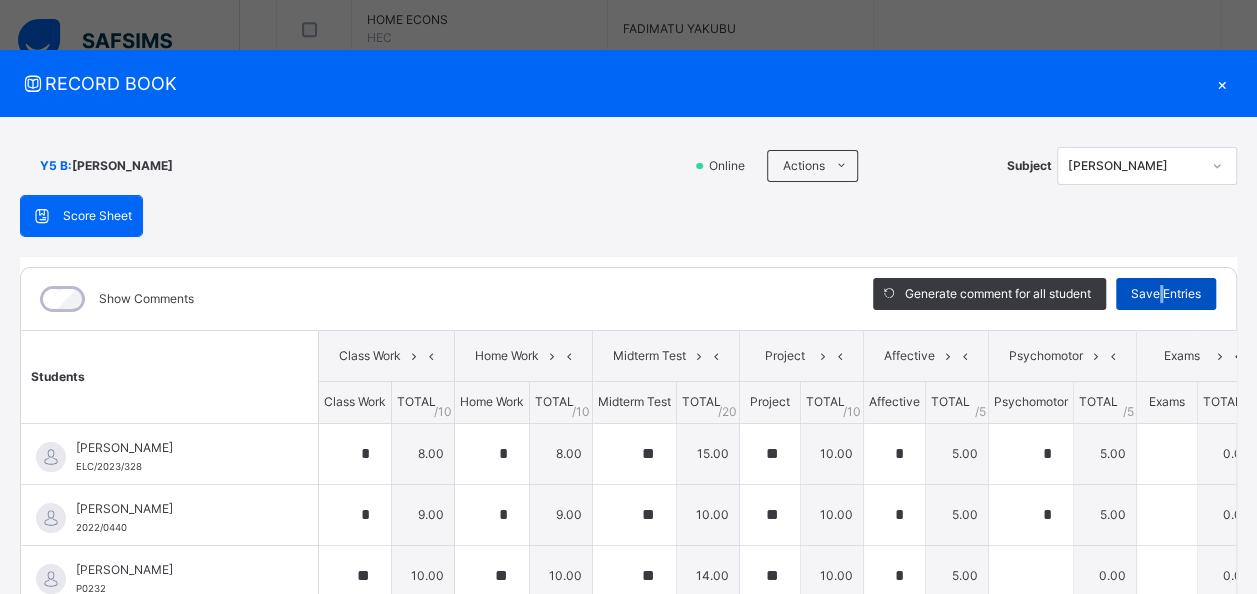 click on "Save Entries" at bounding box center [1166, 294] 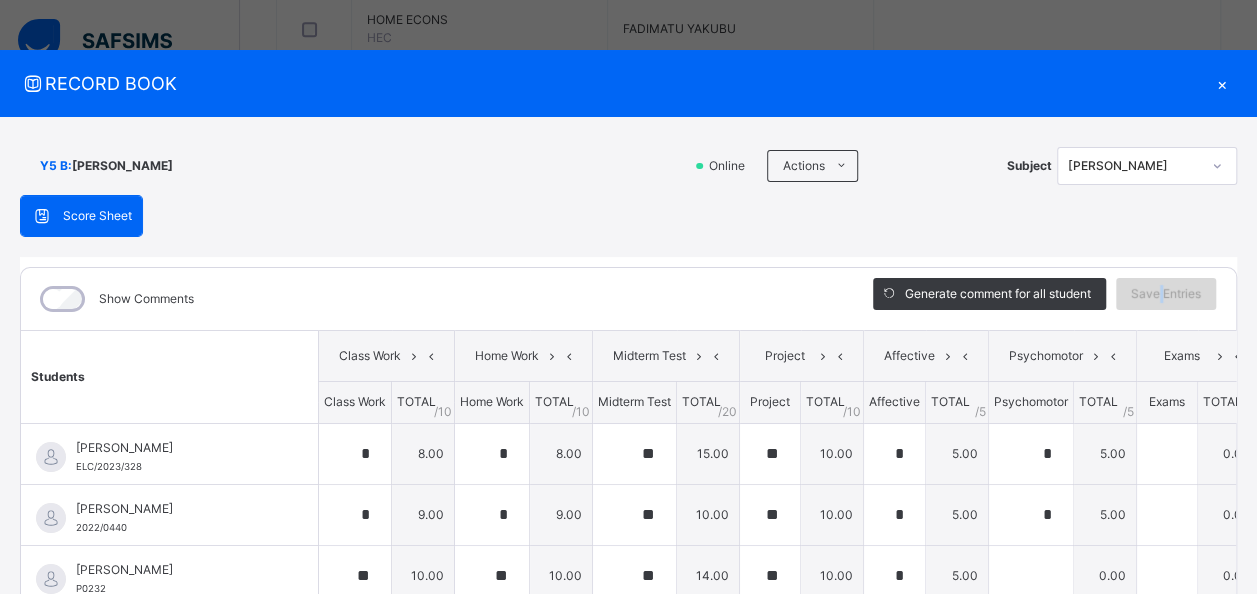 click on "Save Entries" at bounding box center [1166, 294] 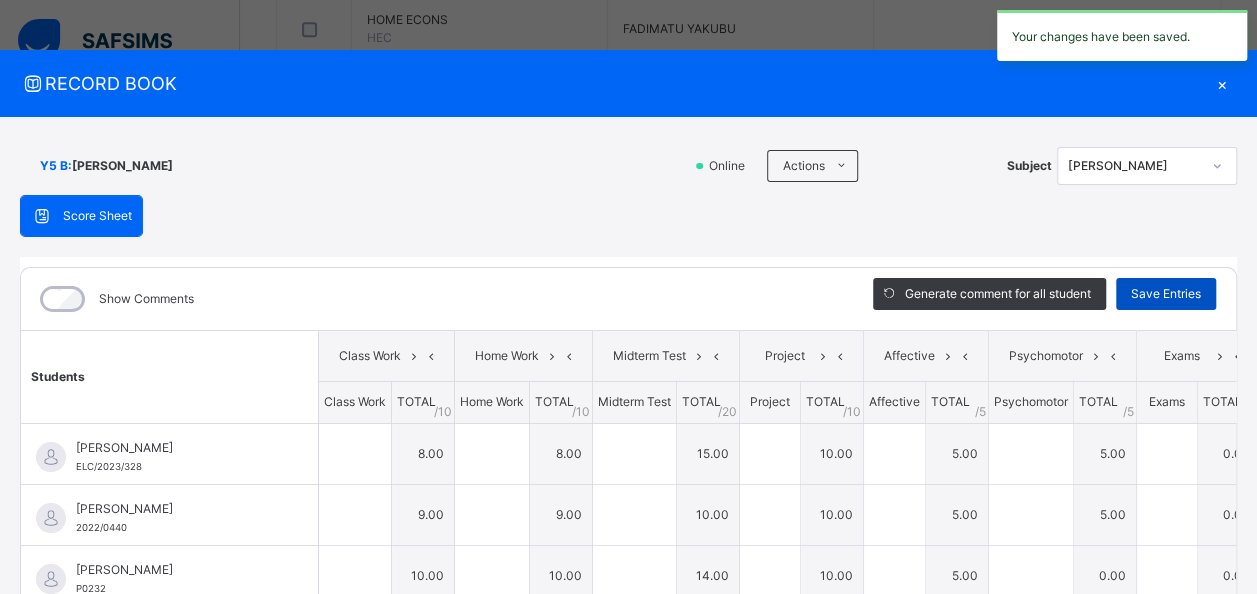 type on "*" 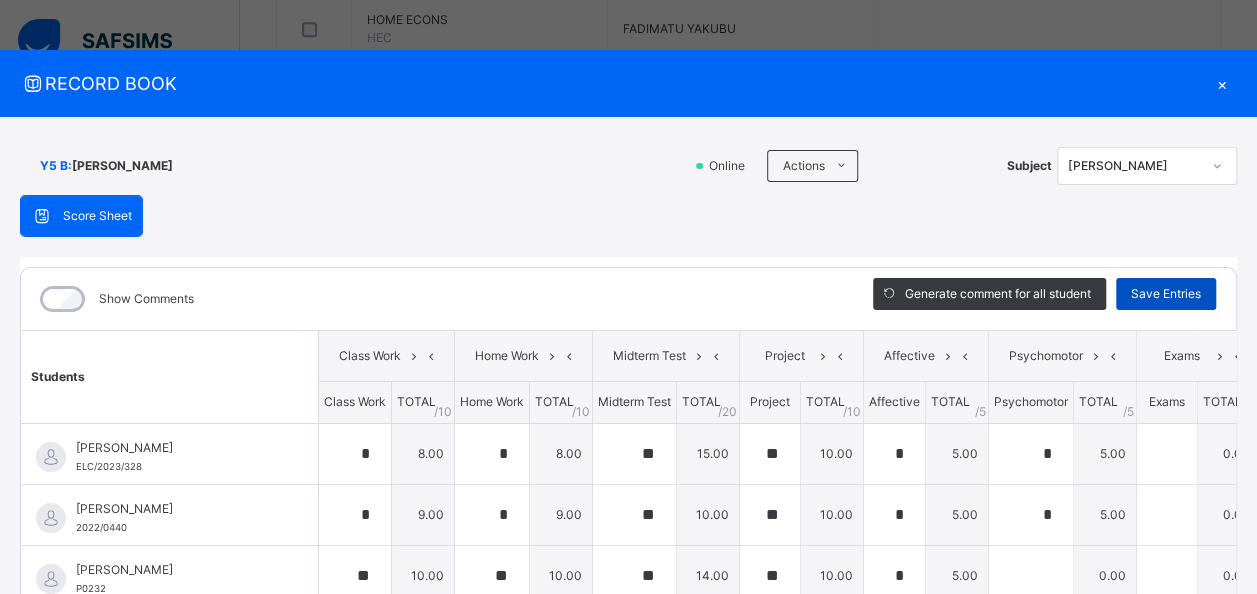 click on "Save Entries" at bounding box center (1166, 294) 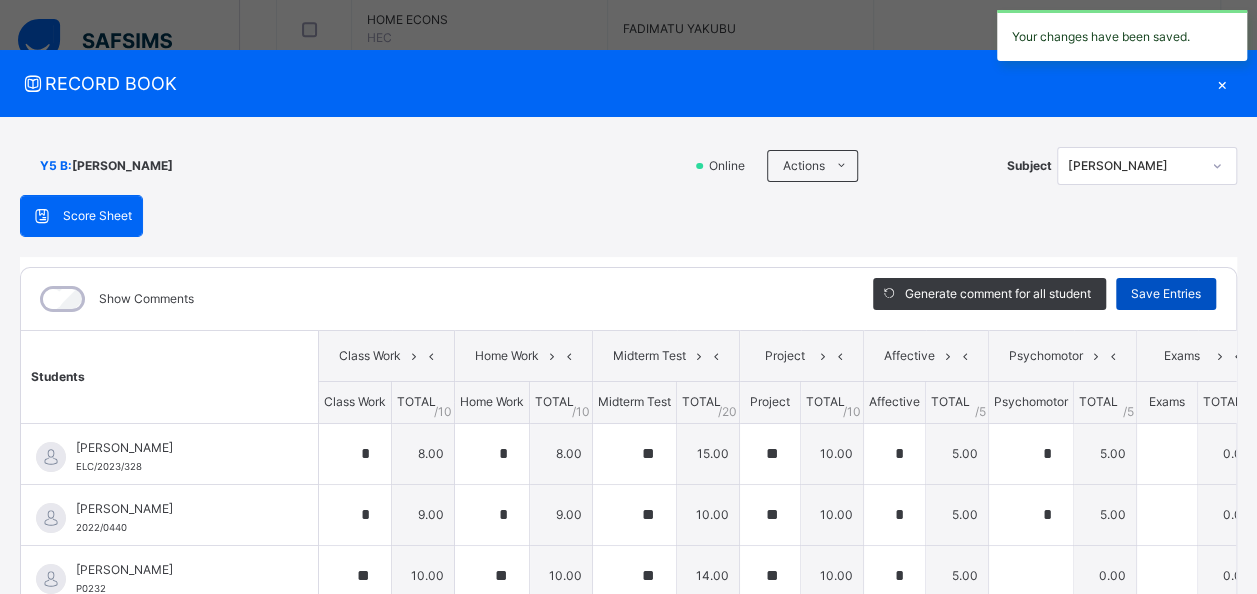 type on "*" 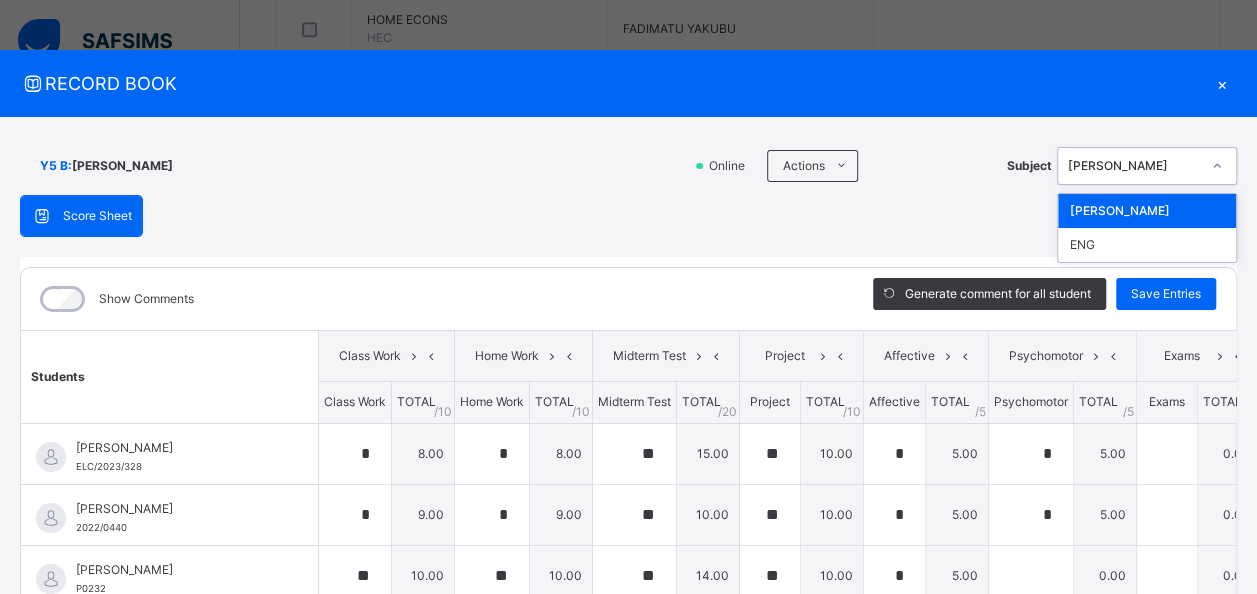 click 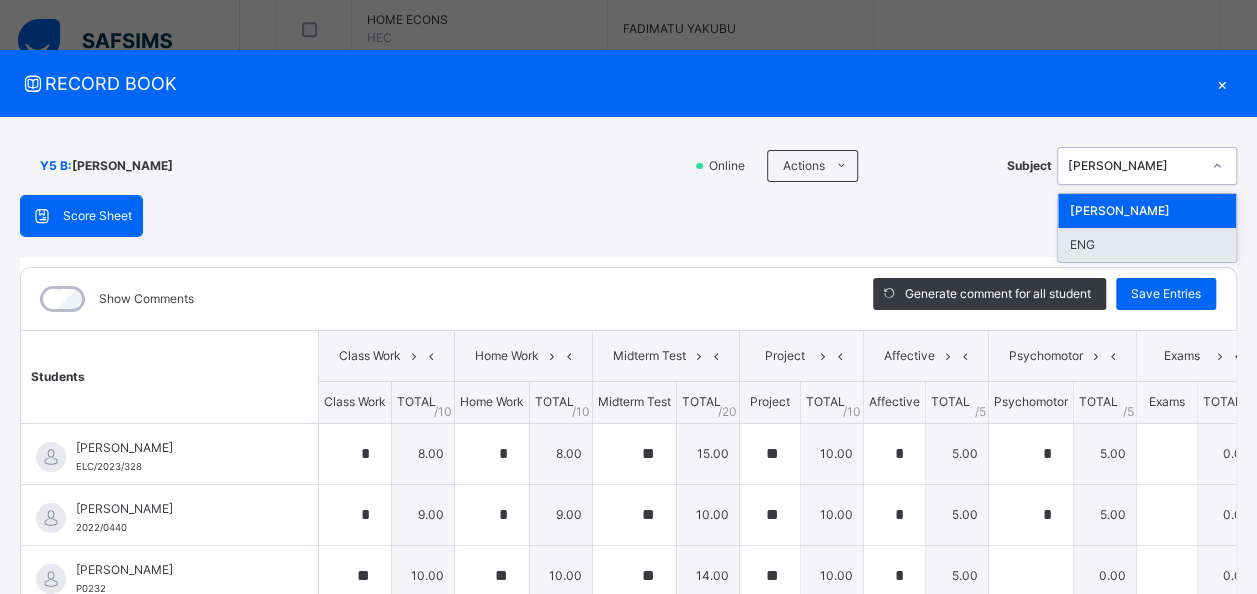 click on "ENG" at bounding box center (1147, 245) 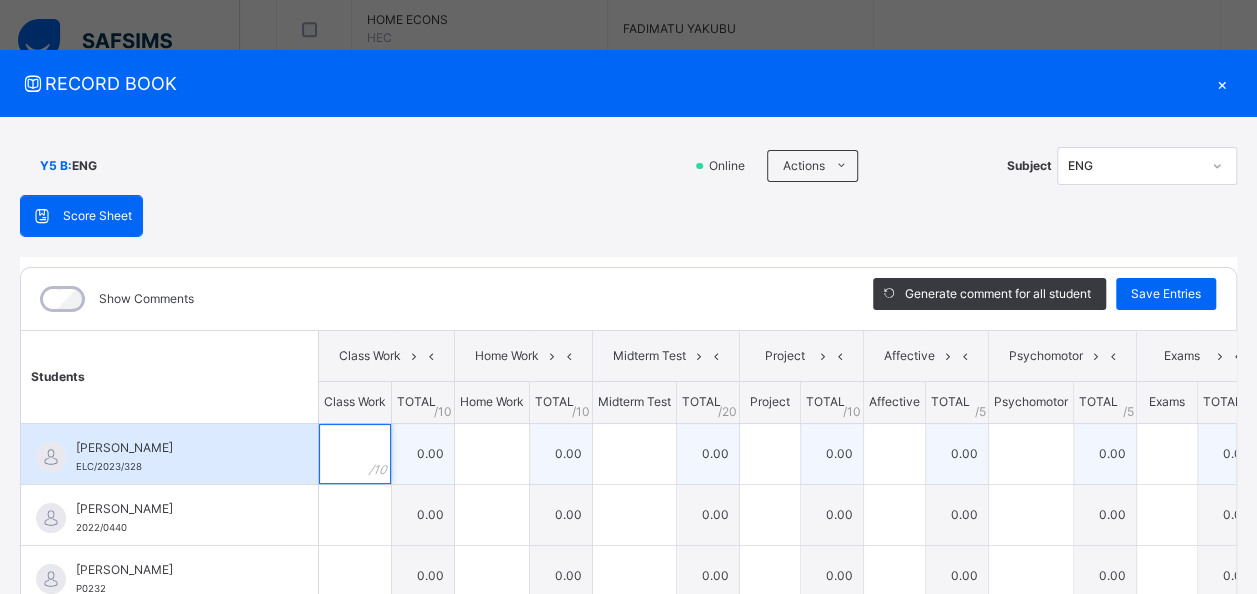 click at bounding box center (355, 454) 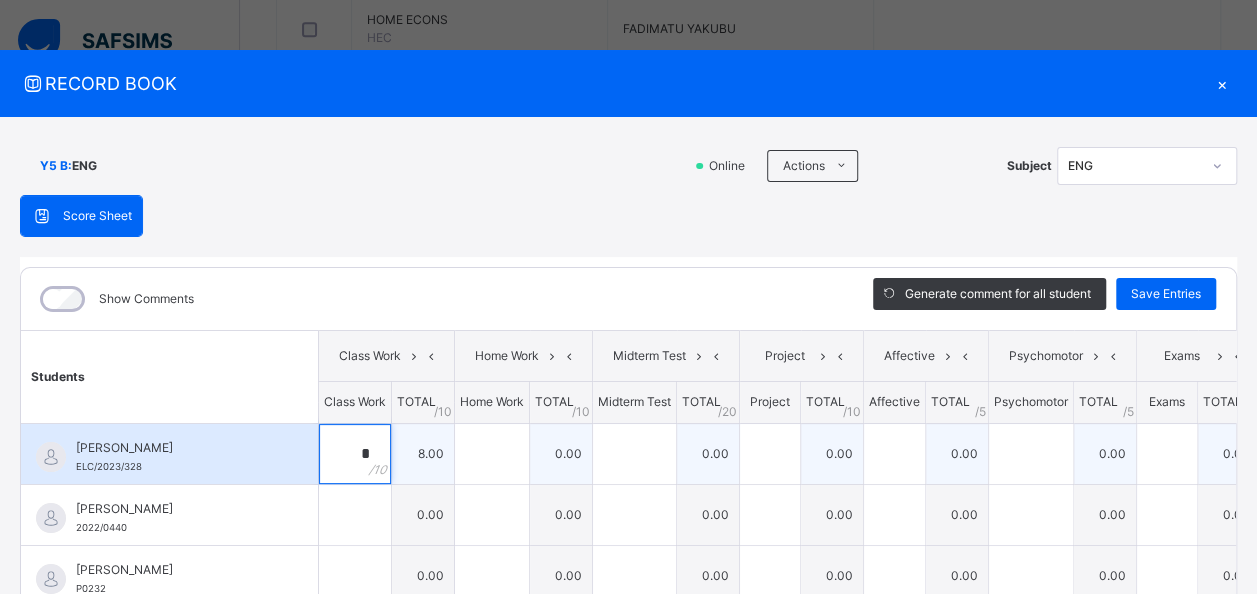 type 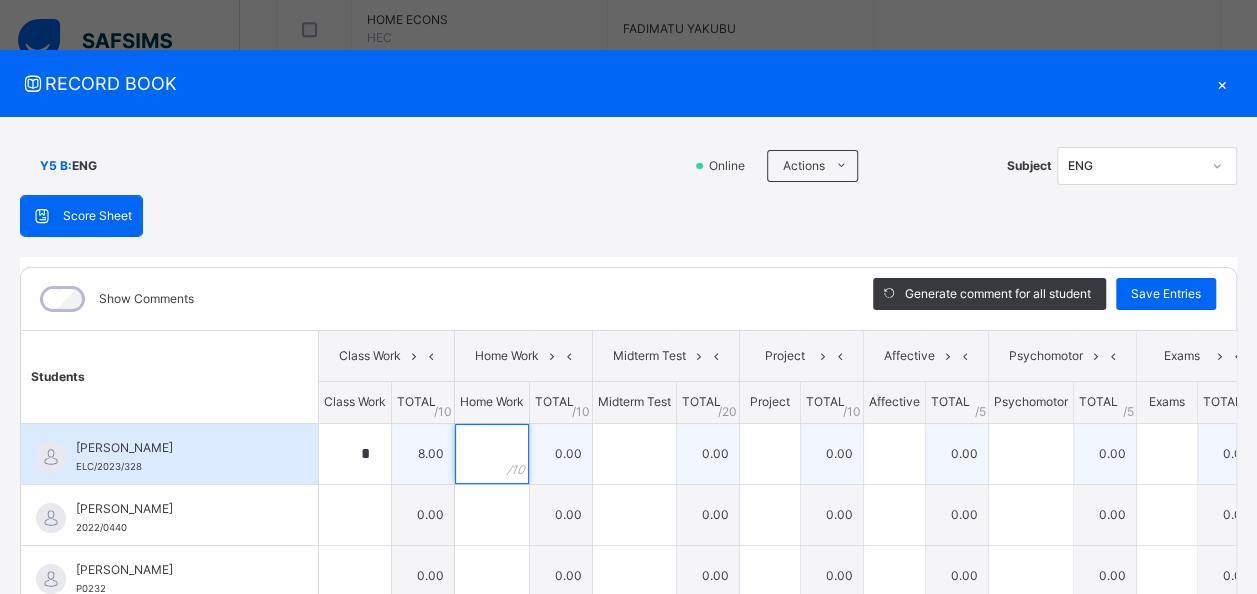click at bounding box center (492, 454) 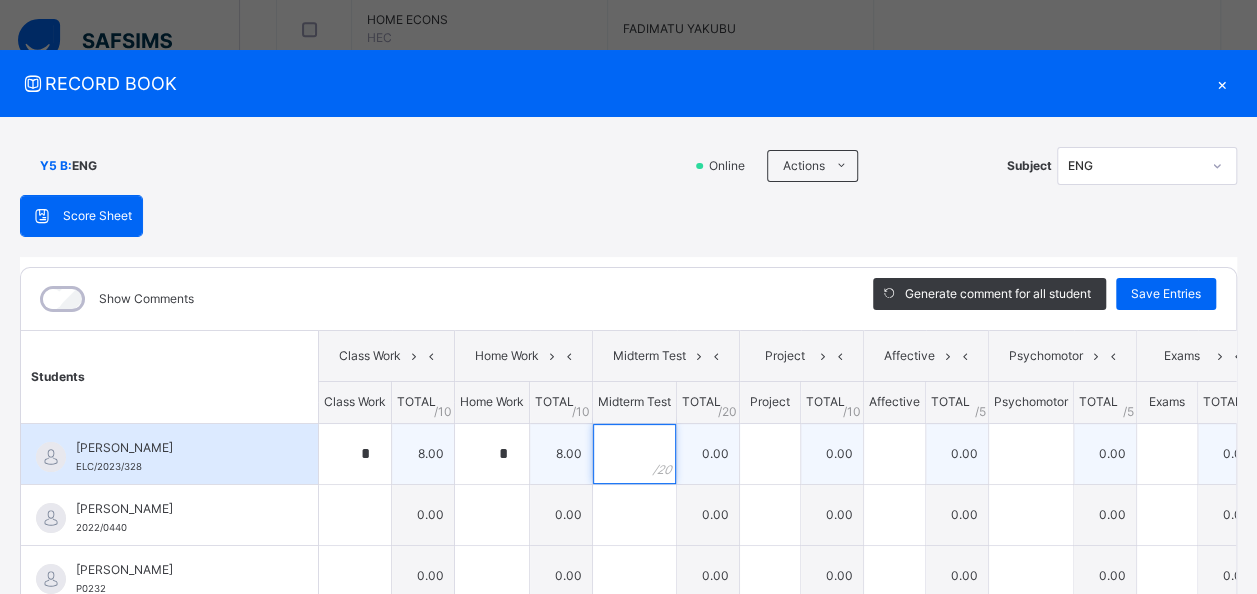 click at bounding box center [634, 454] 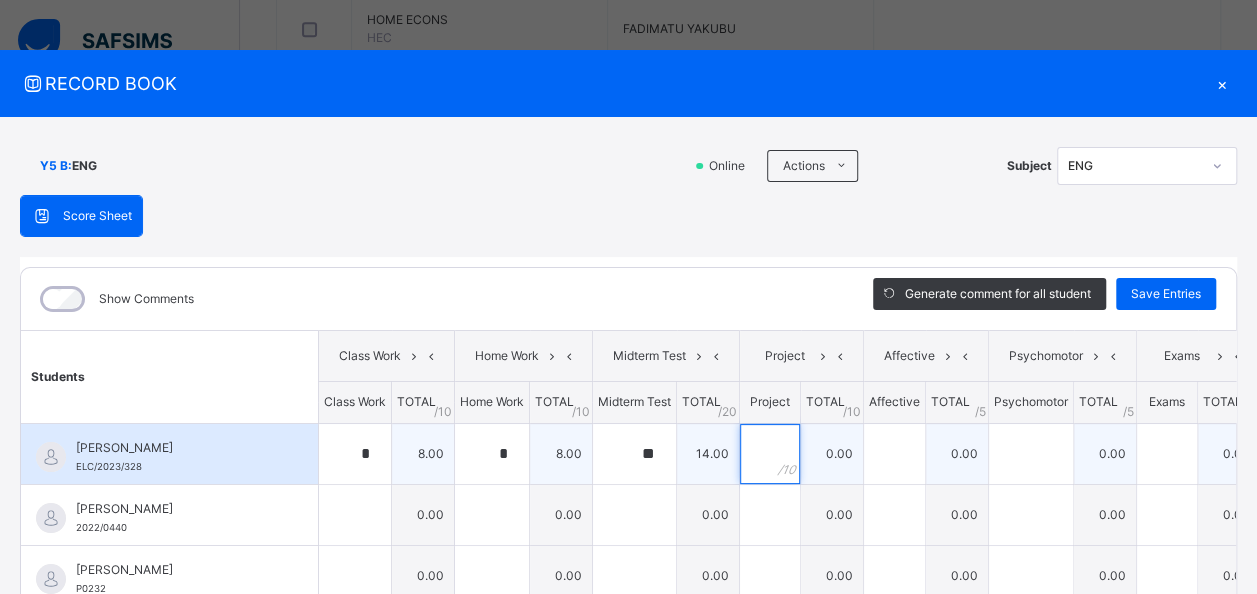 click at bounding box center (770, 454) 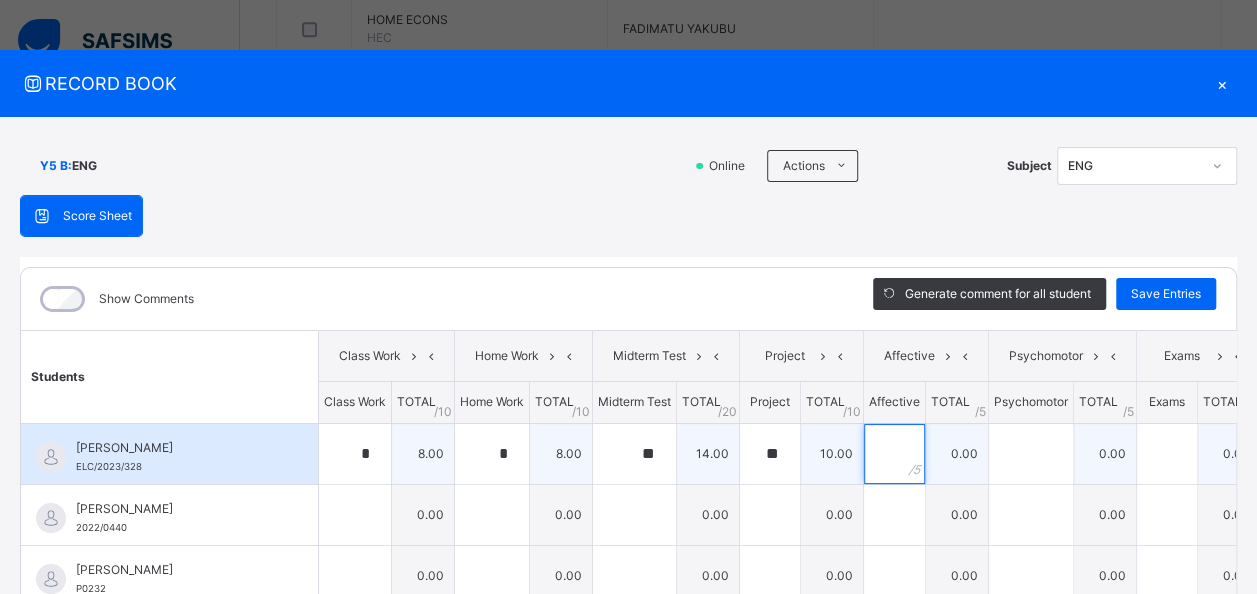 click at bounding box center (894, 454) 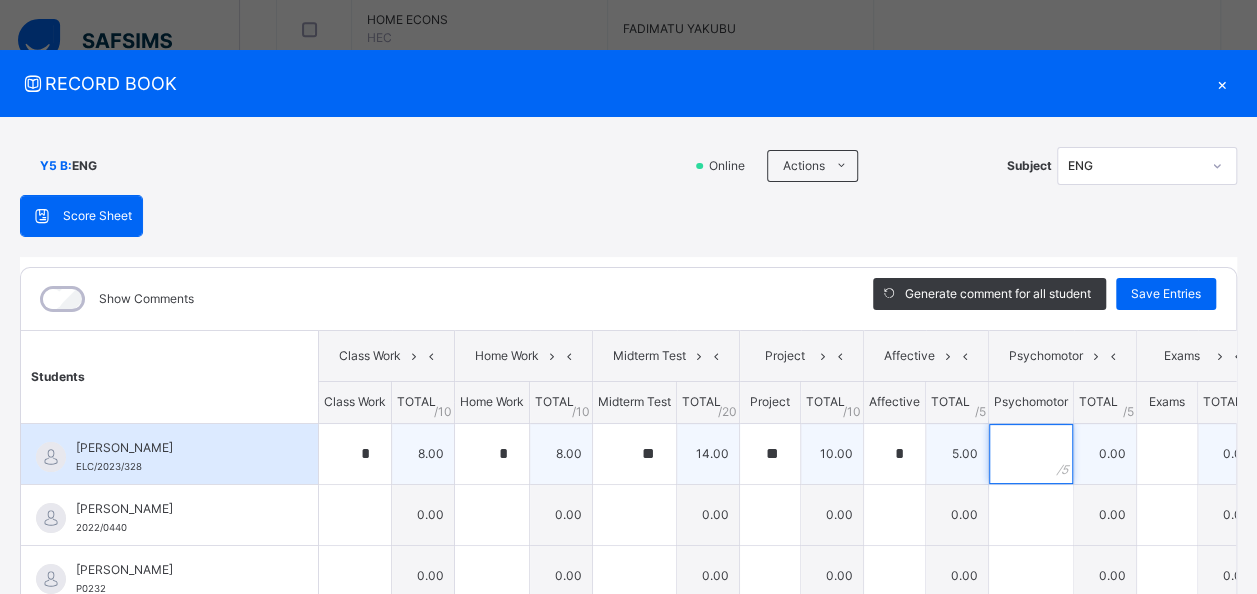 click at bounding box center (1031, 454) 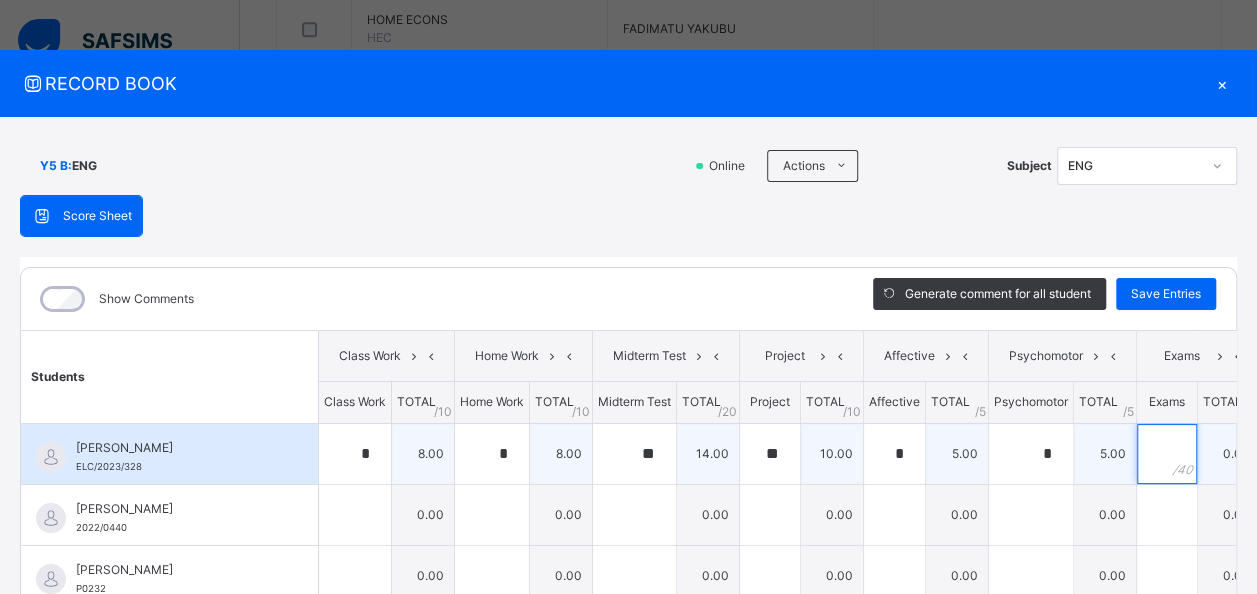 click at bounding box center [1167, 454] 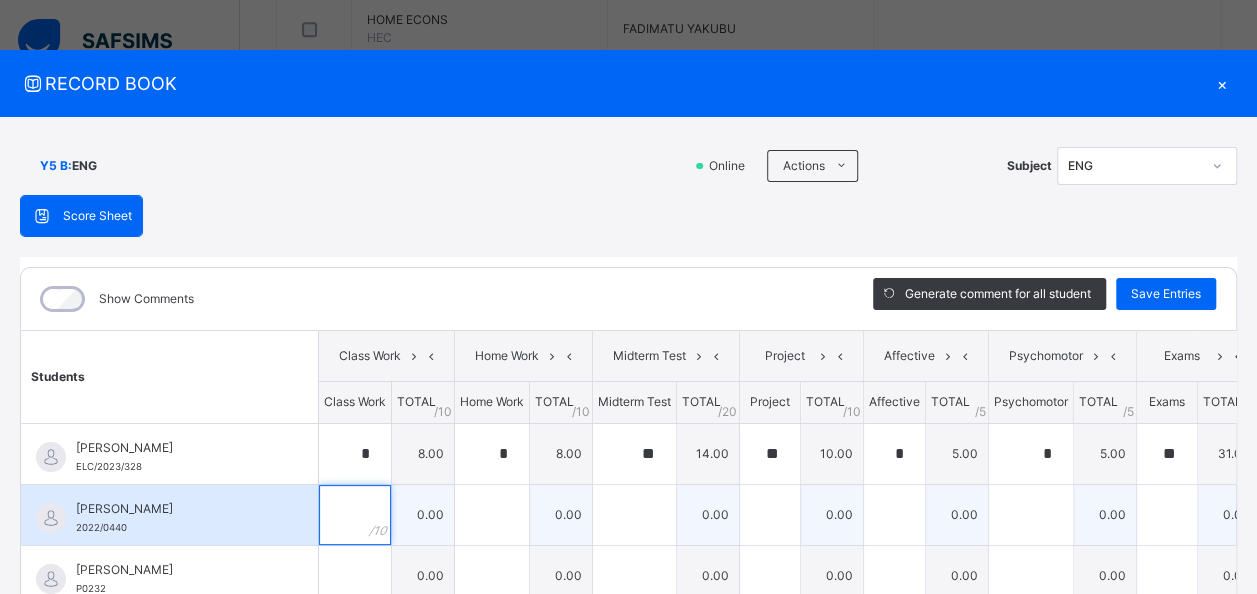 click at bounding box center (355, 515) 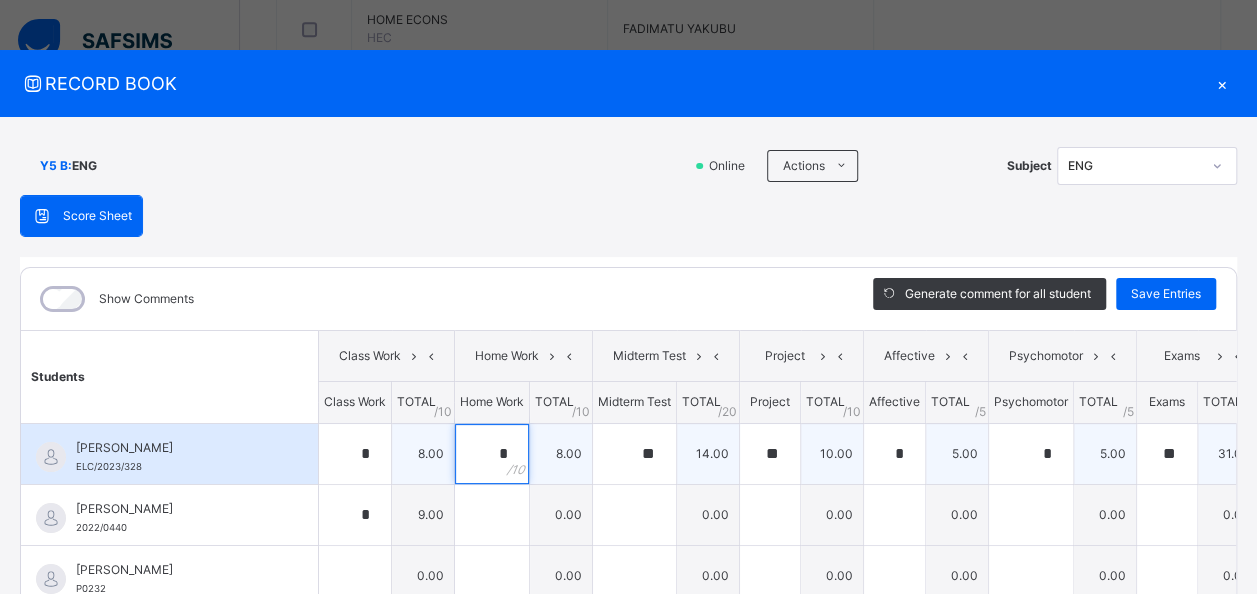 click on "*" at bounding box center [492, 454] 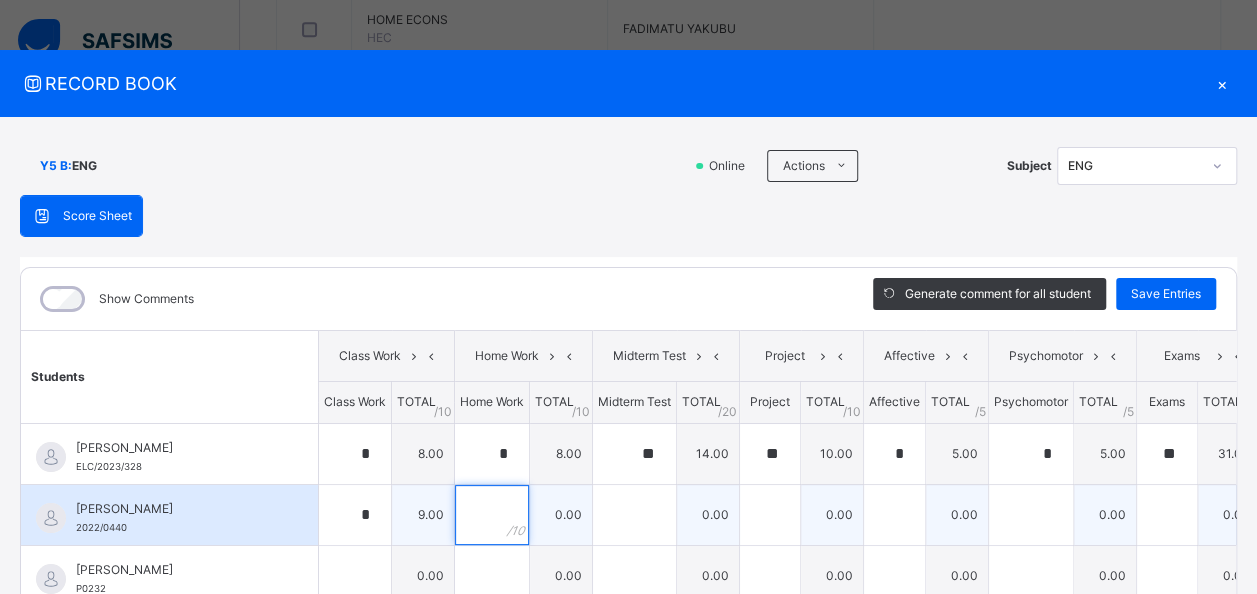click at bounding box center [492, 515] 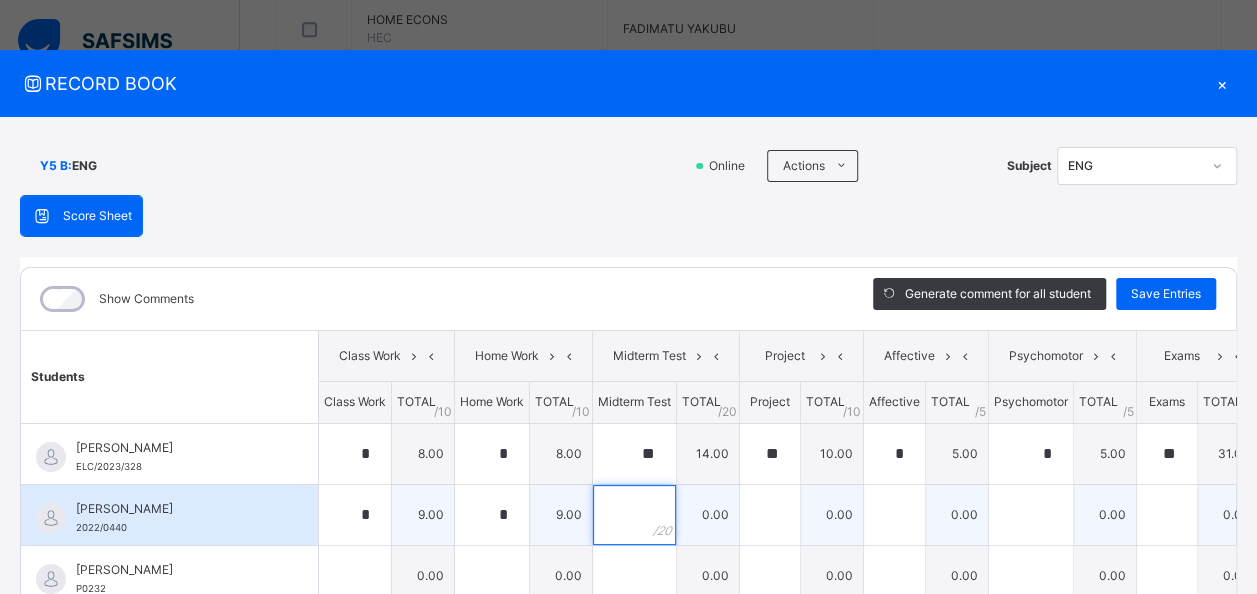 click at bounding box center (634, 515) 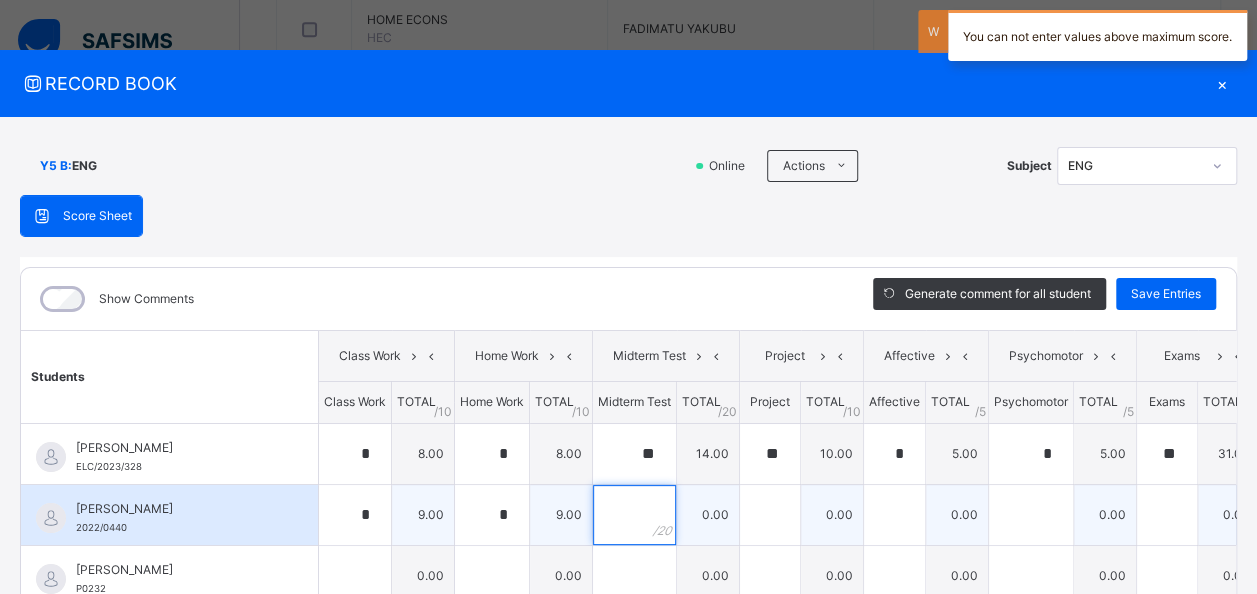 click at bounding box center (634, 515) 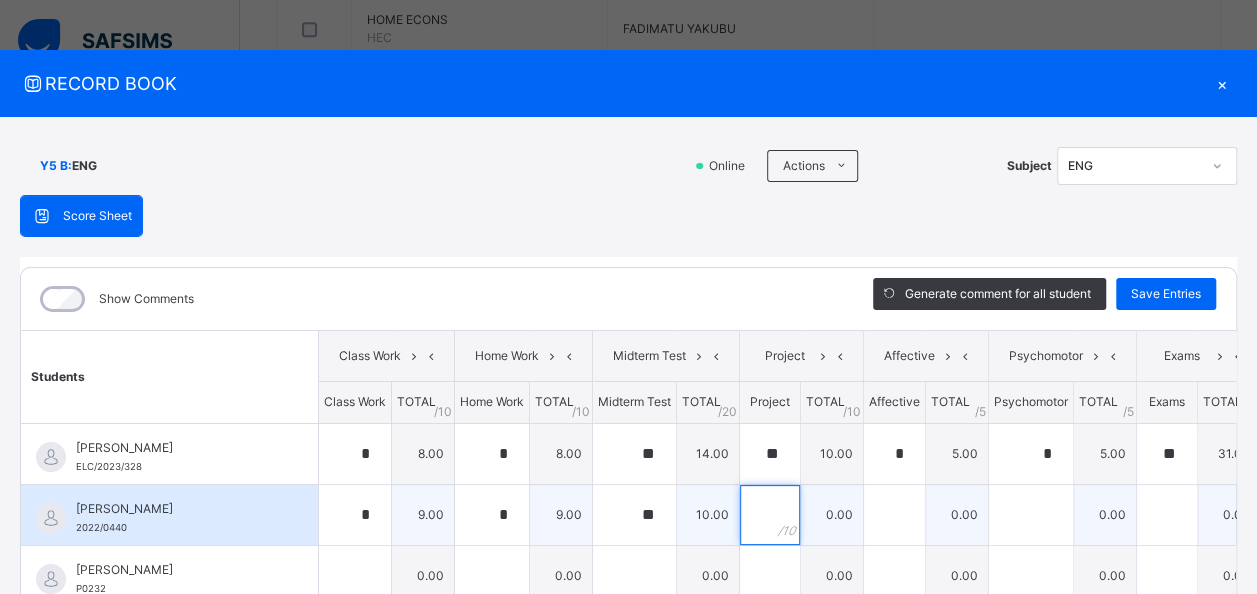 click at bounding box center (770, 515) 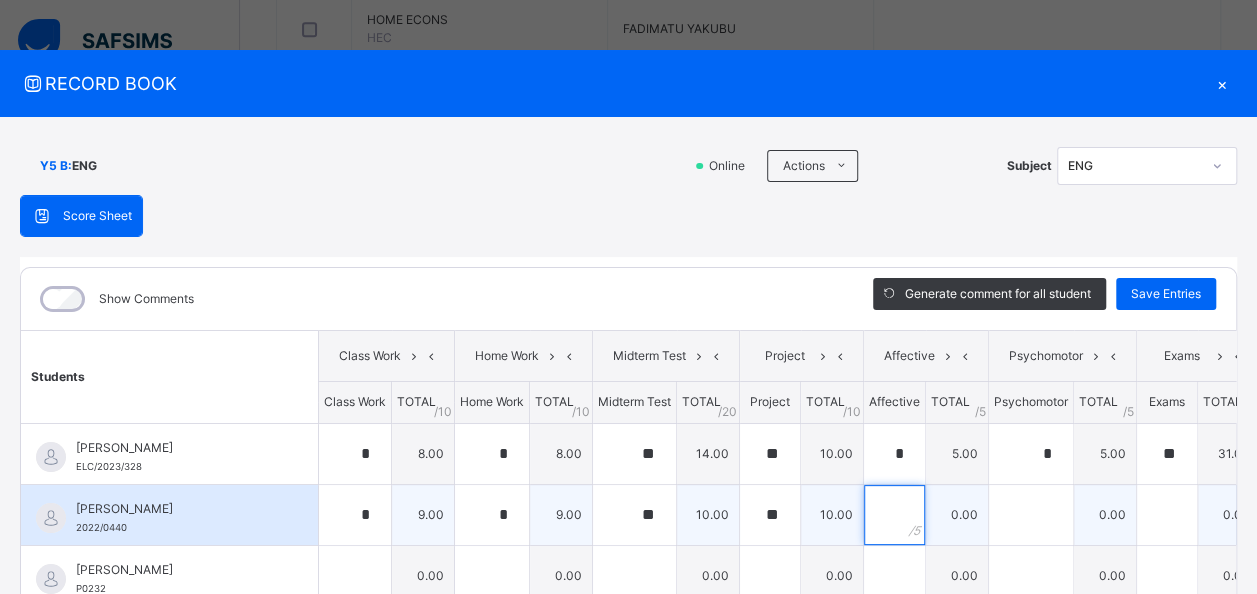 click at bounding box center [894, 515] 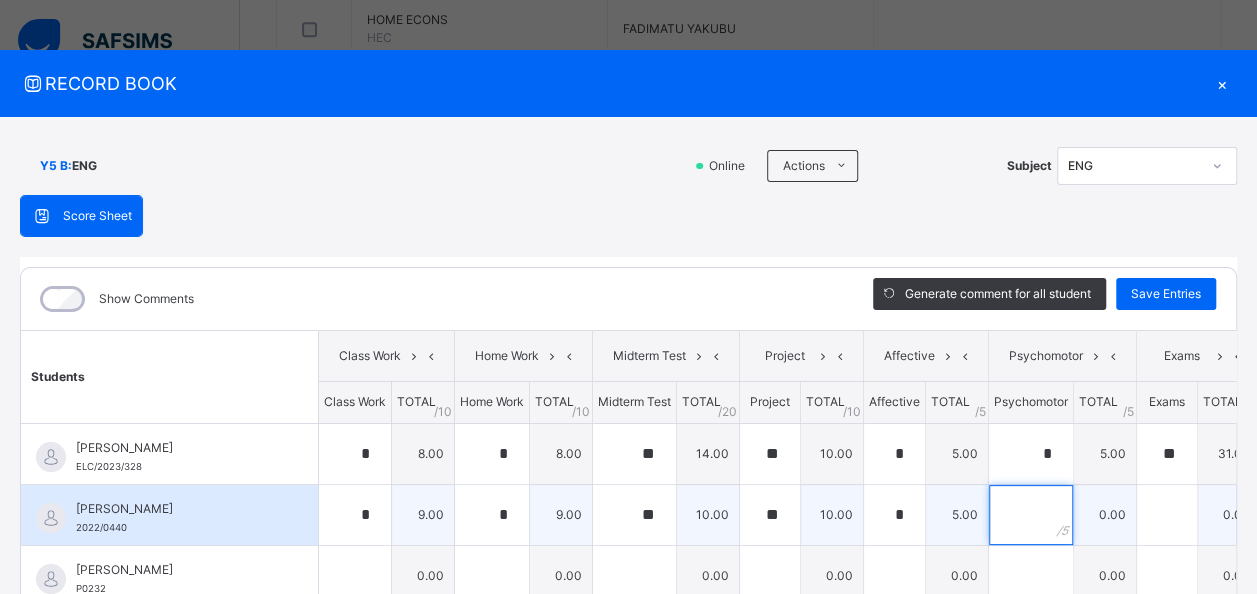 click at bounding box center [1031, 515] 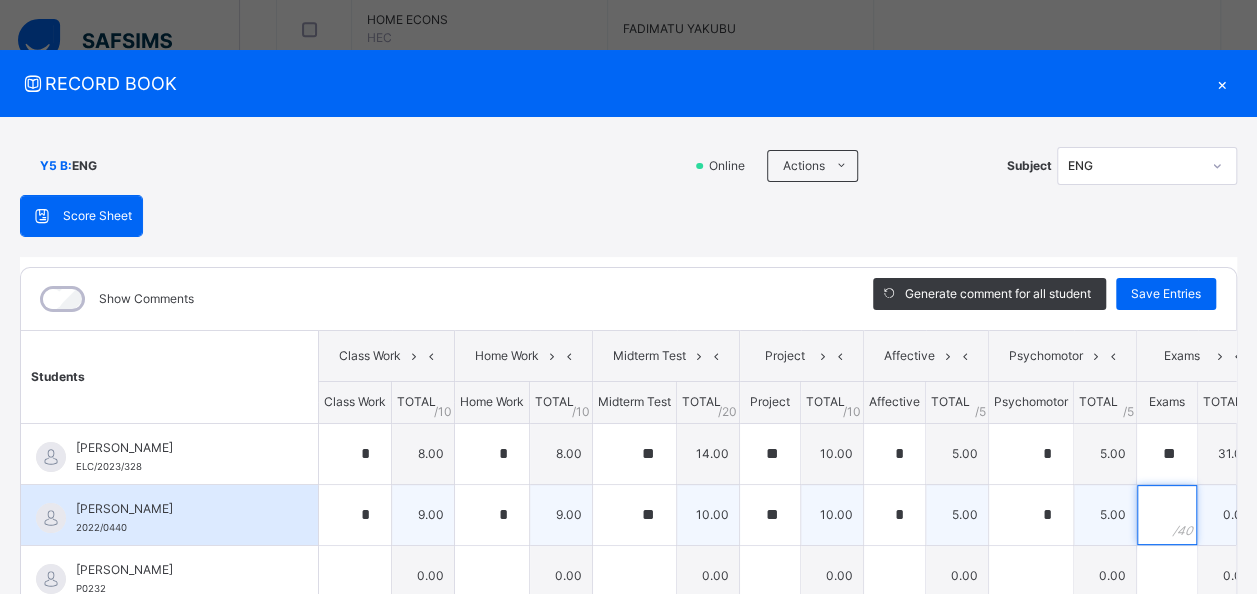 click at bounding box center (1167, 515) 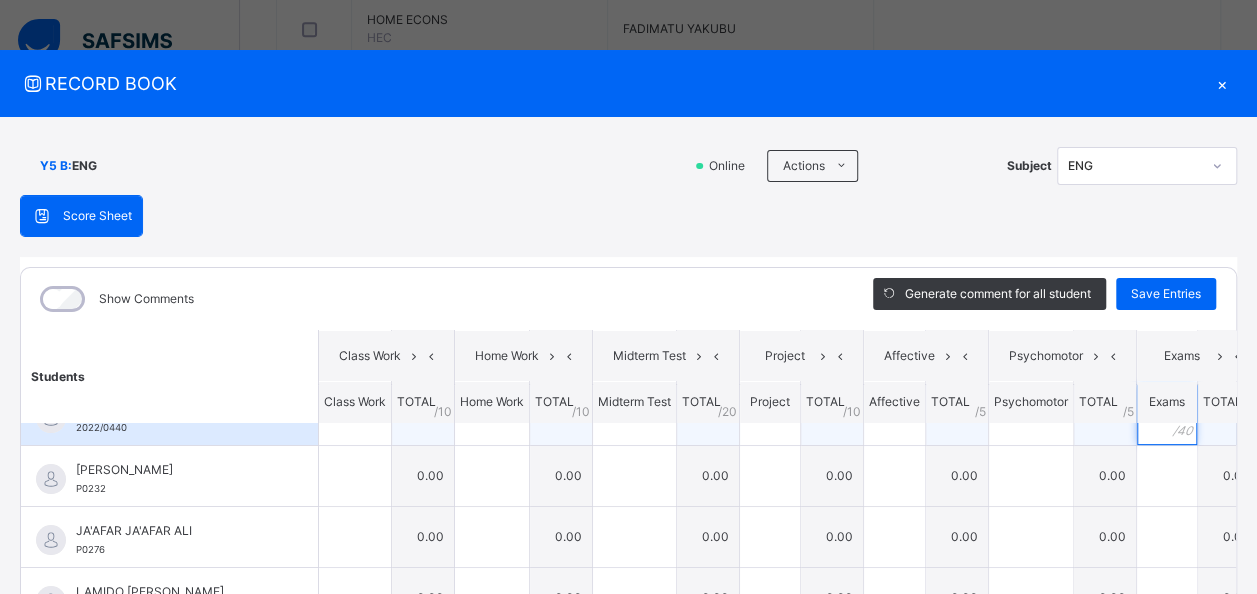 scroll, scrollTop: 84, scrollLeft: 0, axis: vertical 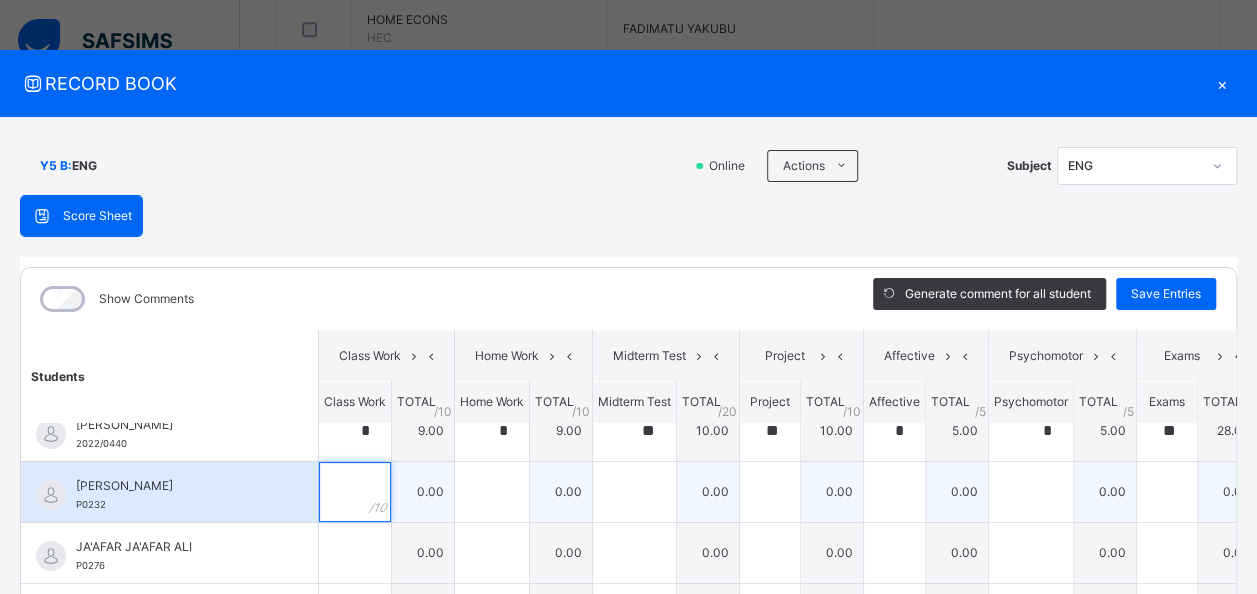 click at bounding box center [355, 492] 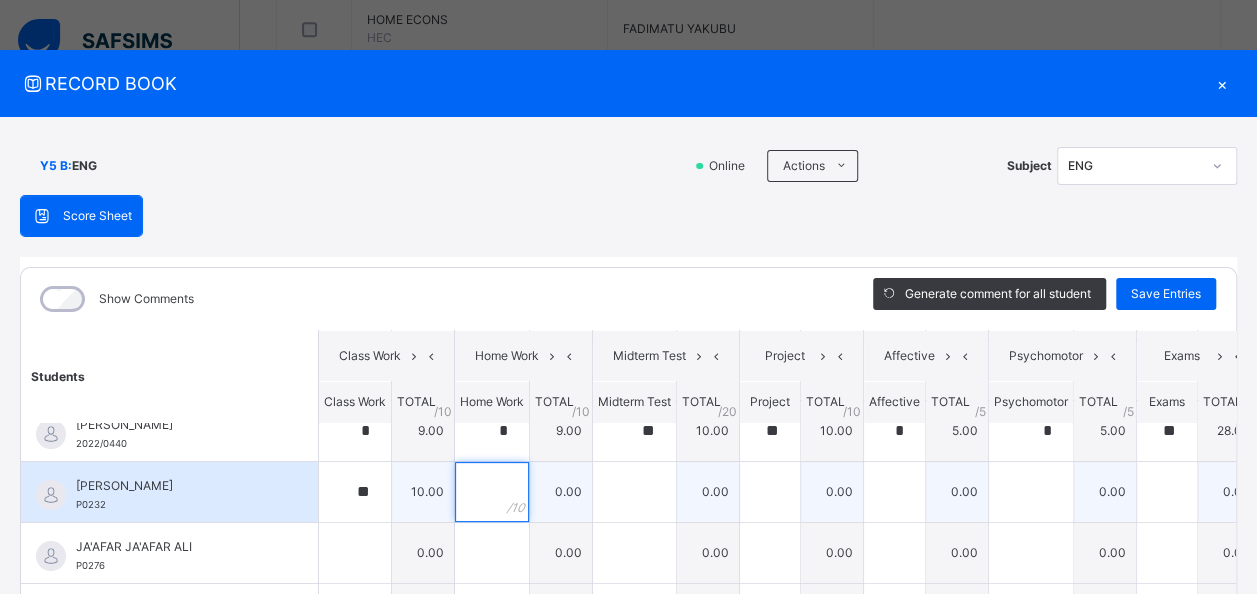 click at bounding box center [492, 492] 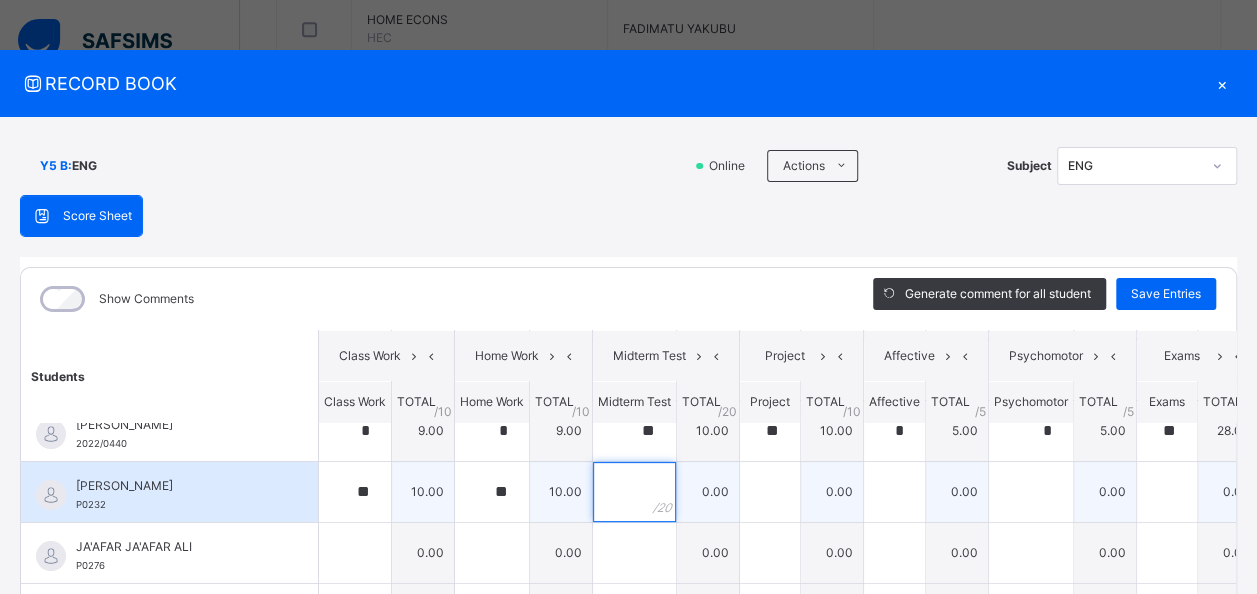 click at bounding box center [634, 492] 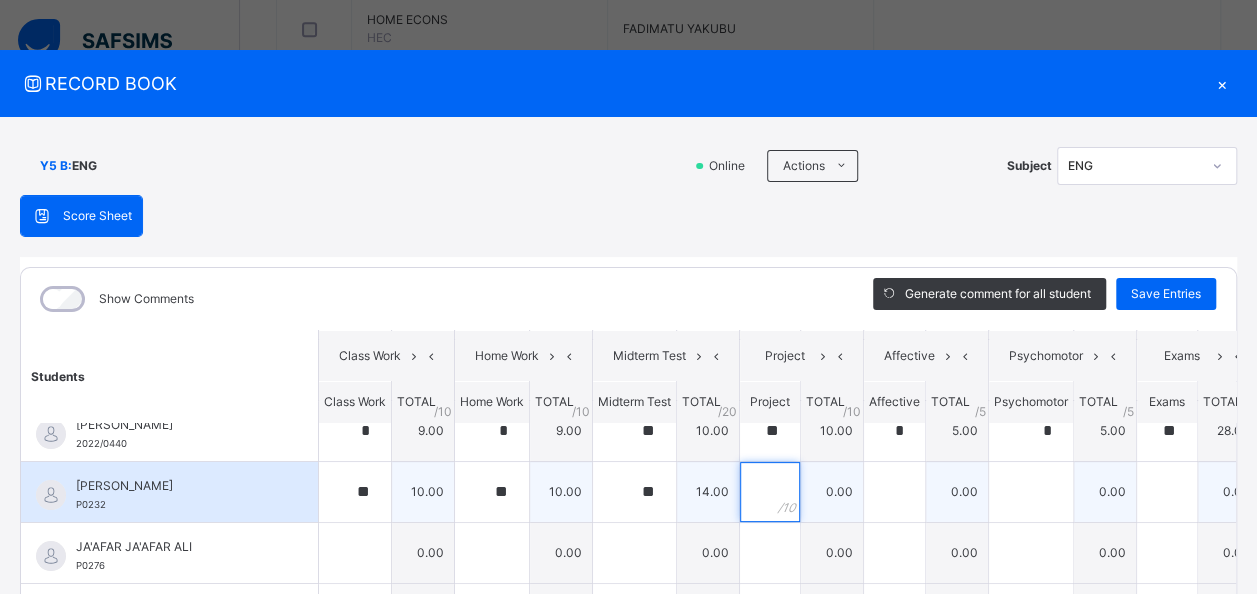 click at bounding box center [770, 492] 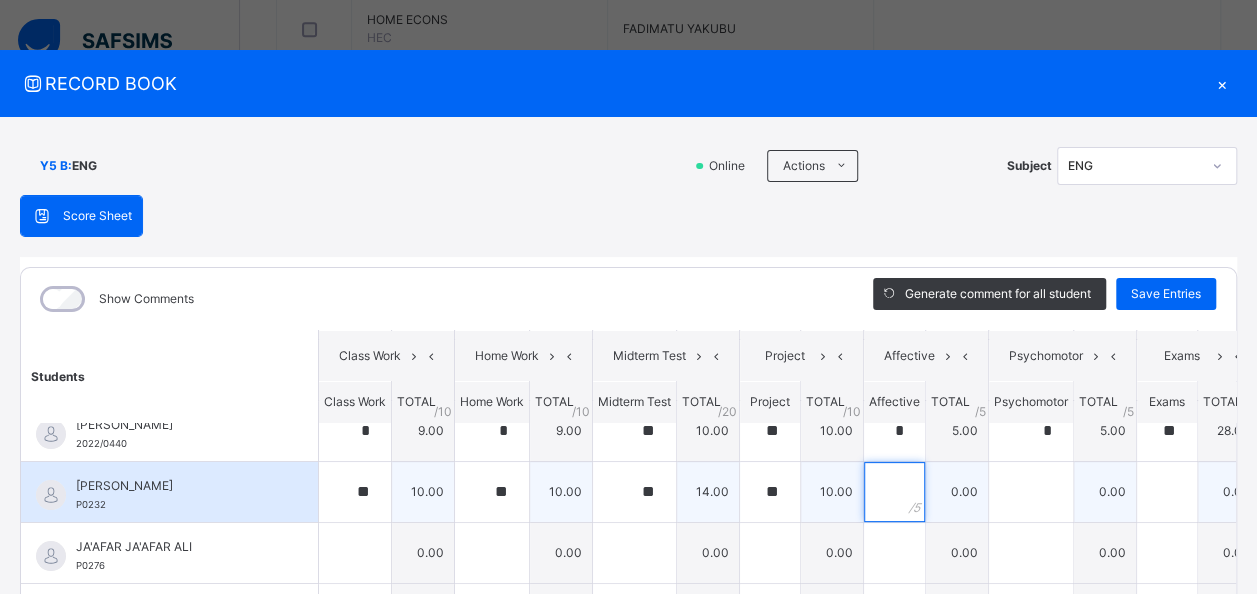 click at bounding box center (894, 492) 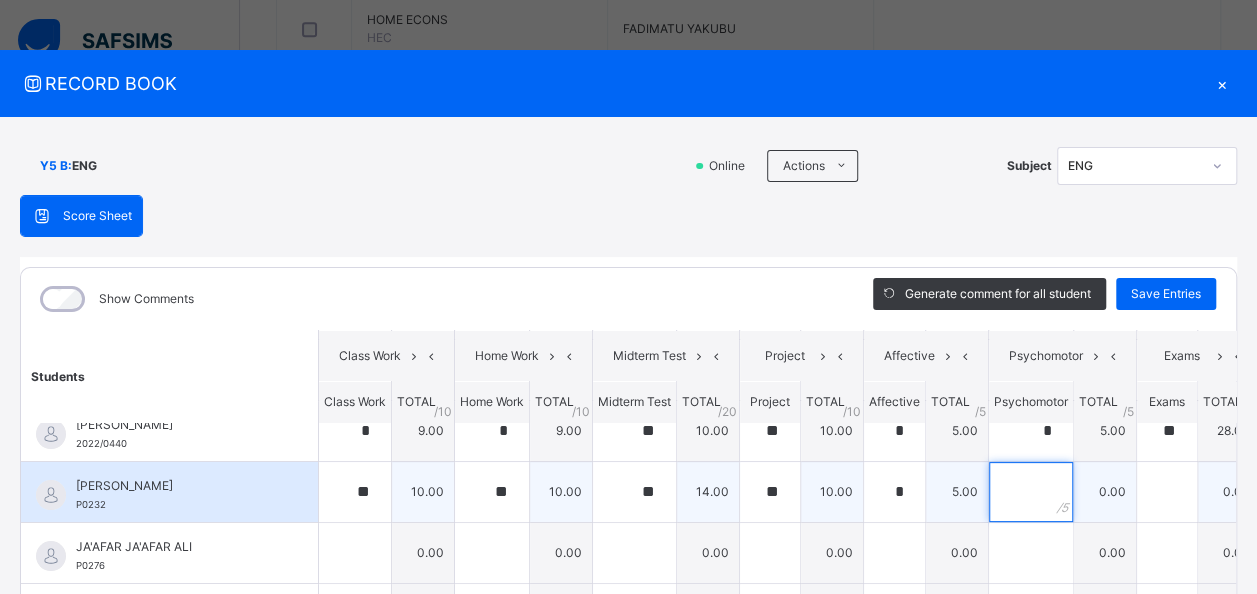 click at bounding box center [1031, 492] 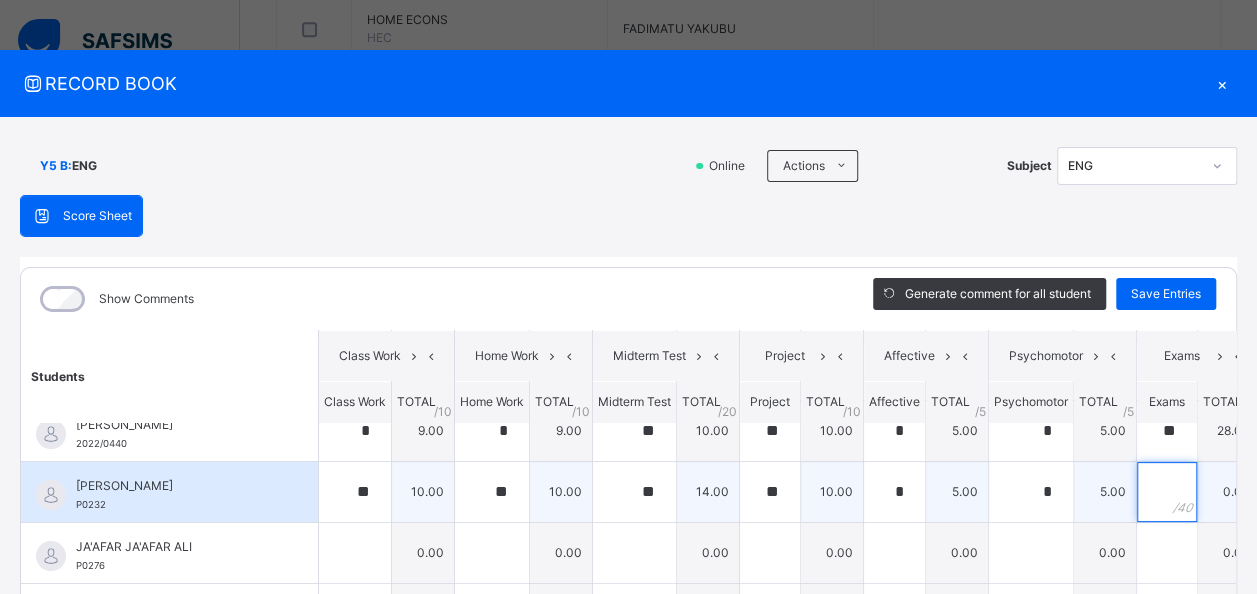 click at bounding box center [1167, 492] 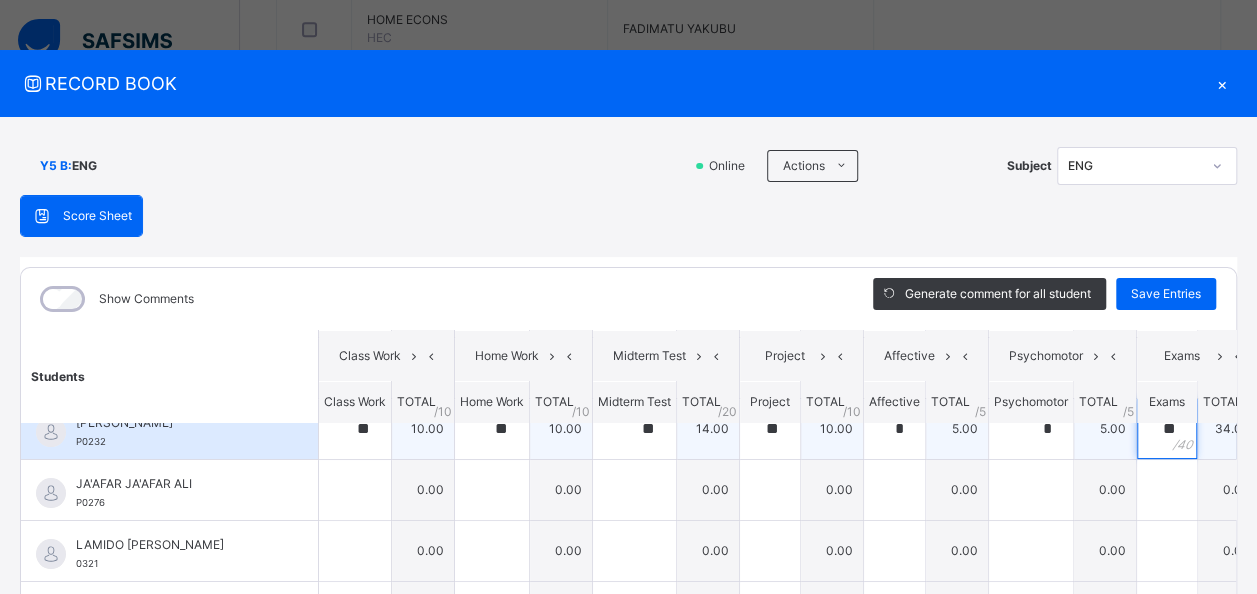 scroll, scrollTop: 162, scrollLeft: 0, axis: vertical 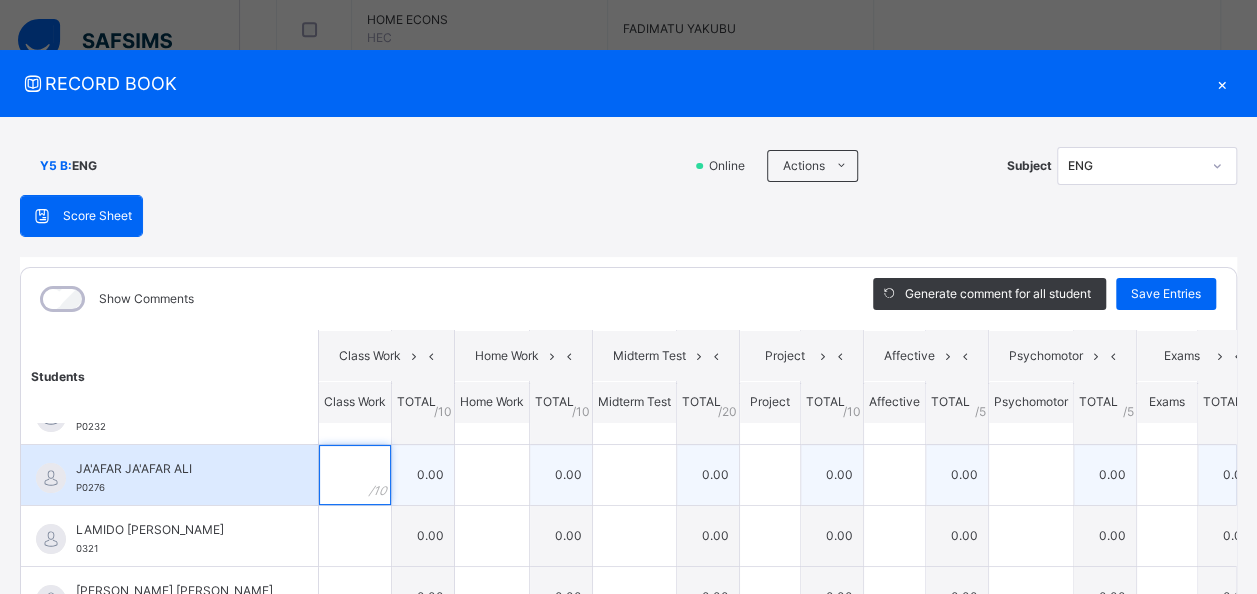 click at bounding box center (355, 475) 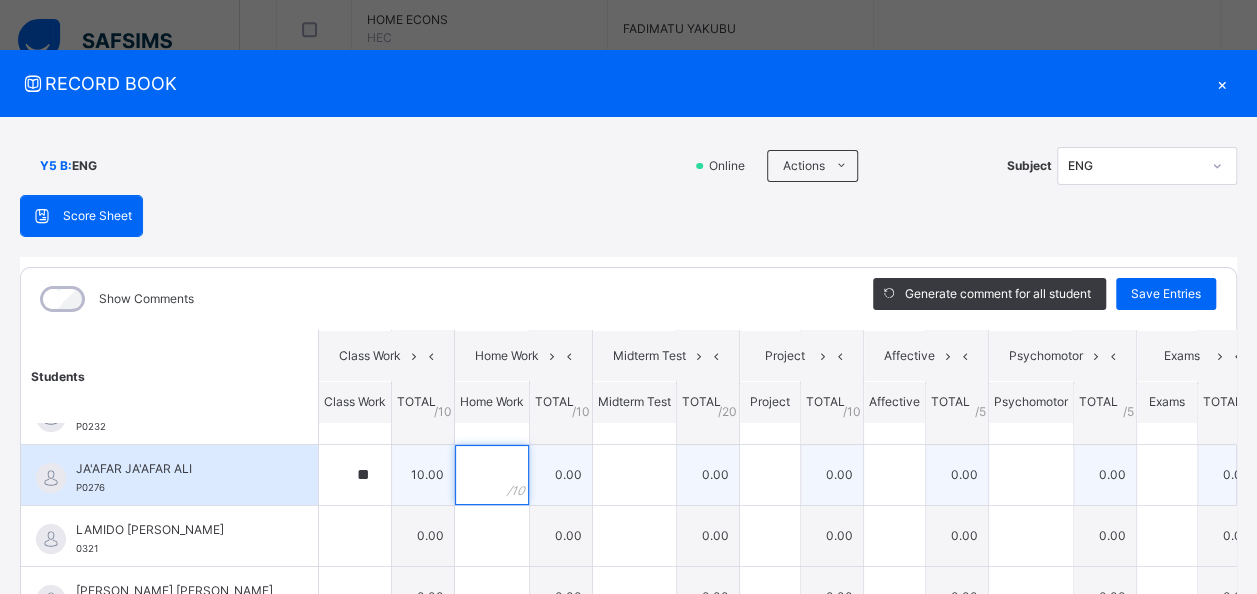 click at bounding box center [492, 475] 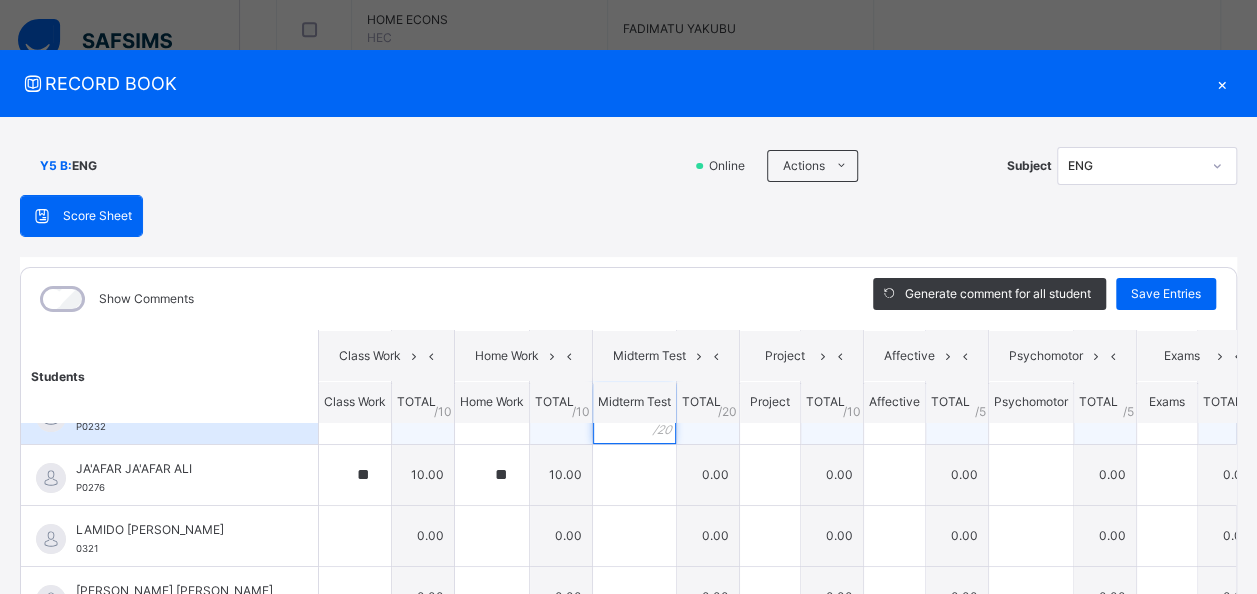click on "**" at bounding box center [634, 414] 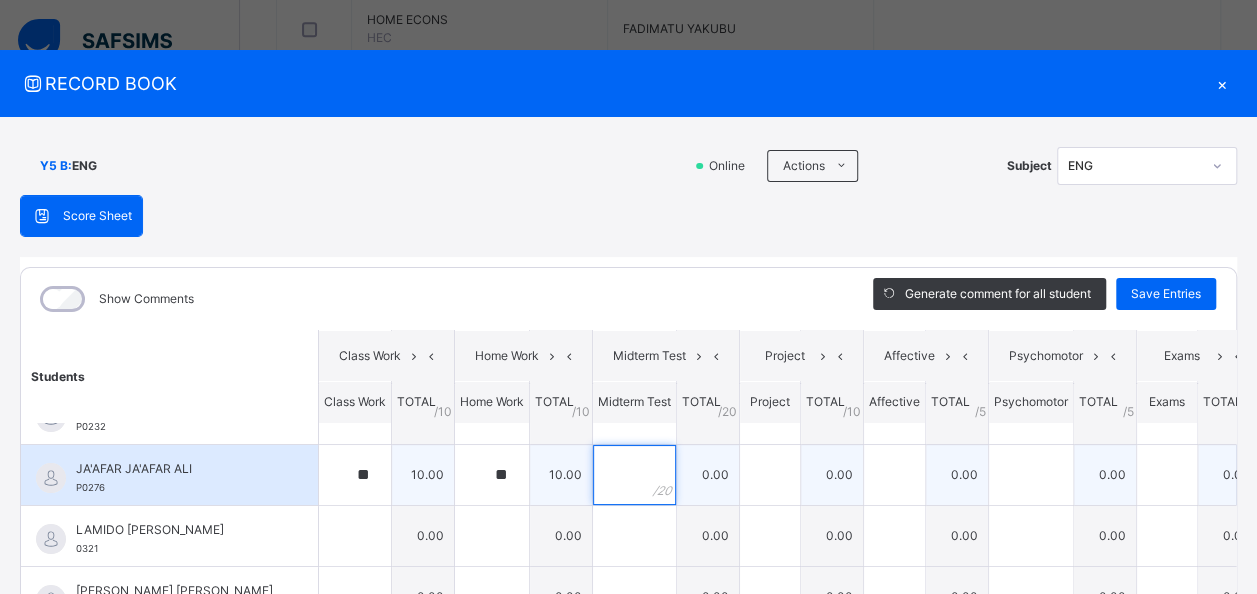 click at bounding box center [634, 475] 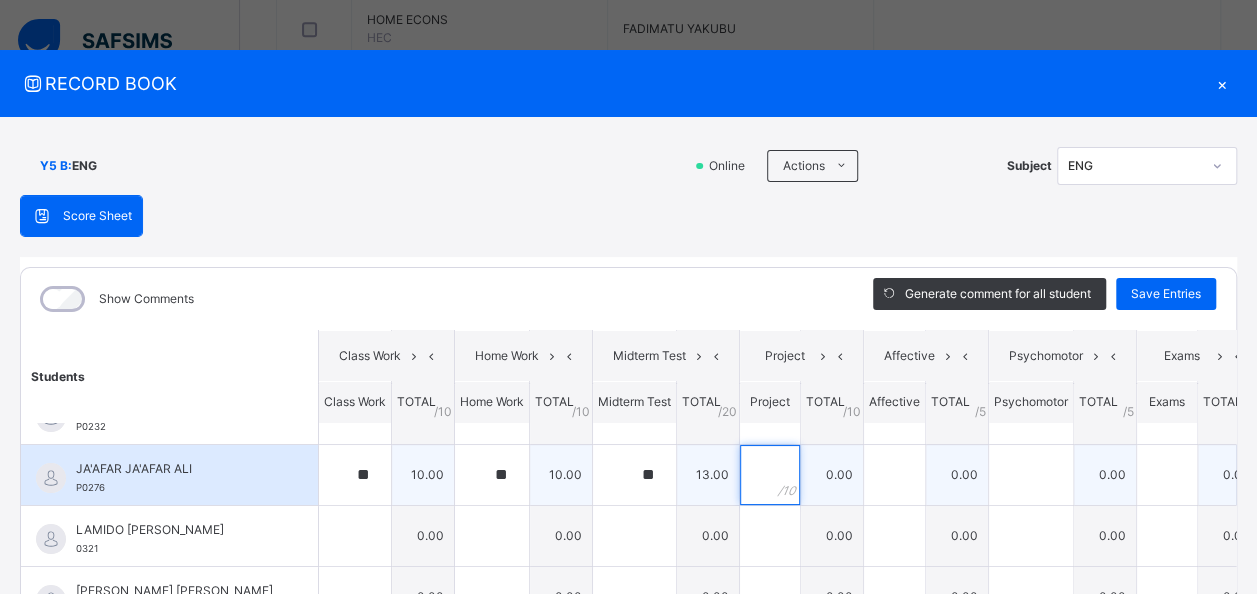 click at bounding box center [770, 475] 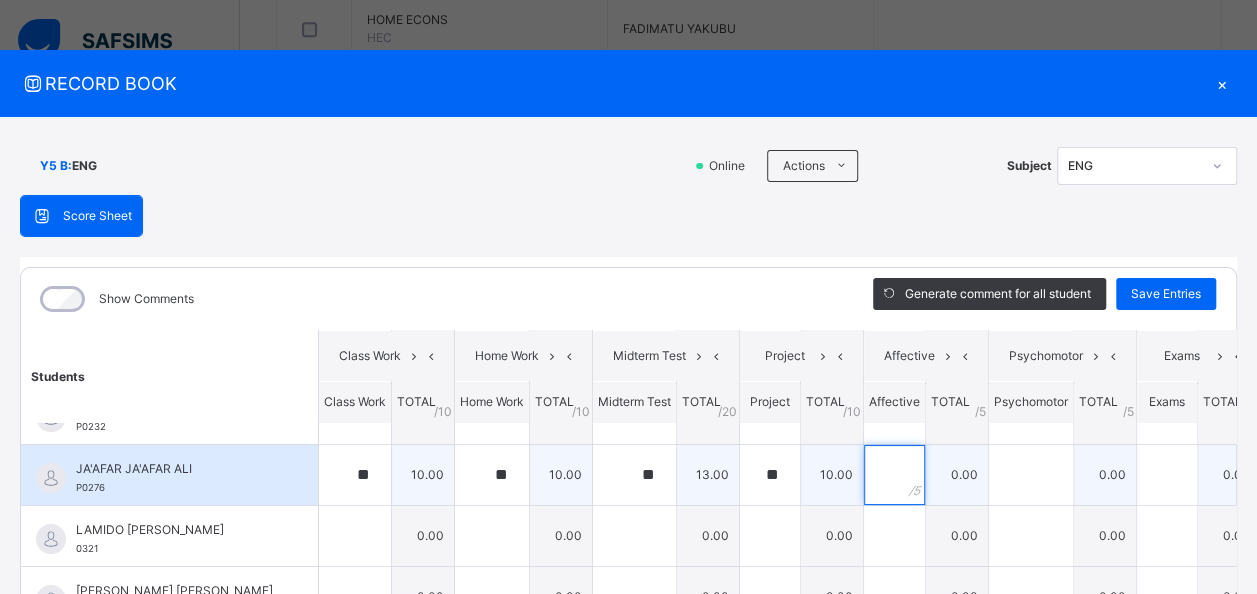 click at bounding box center [894, 475] 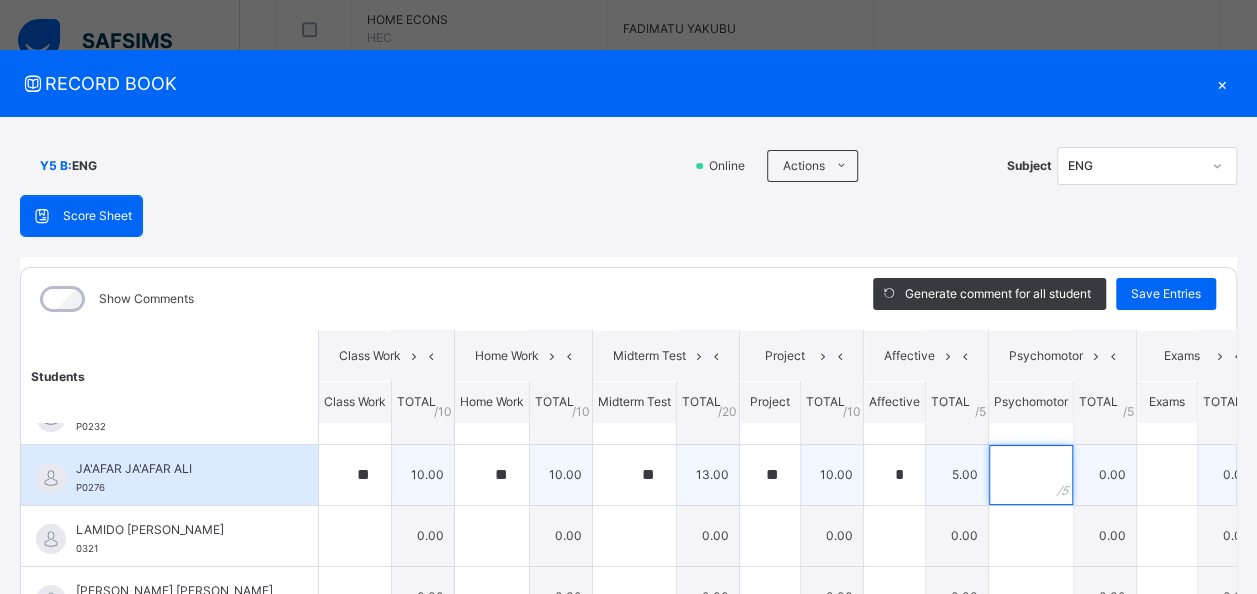 click at bounding box center [1031, 475] 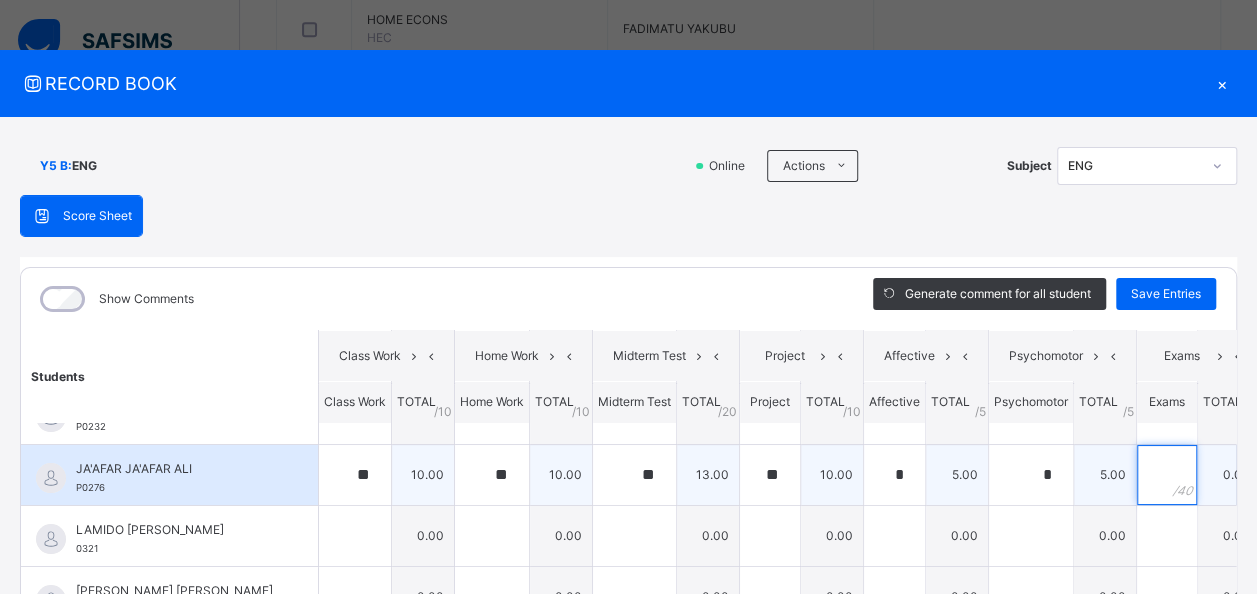 click at bounding box center (1167, 475) 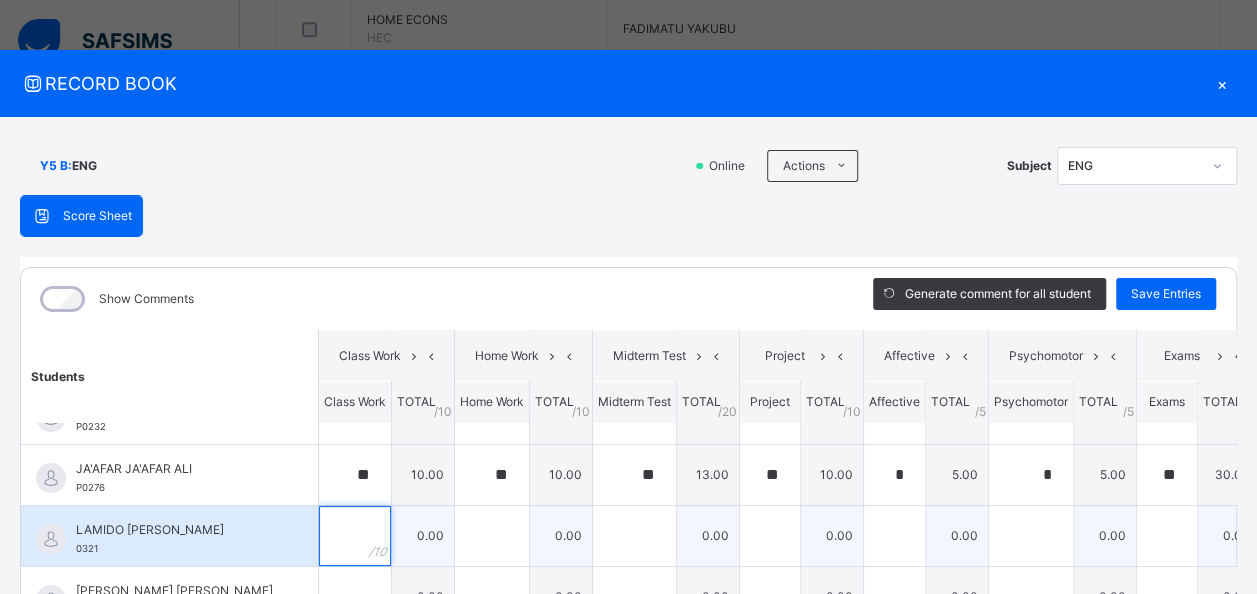 click at bounding box center (355, 536) 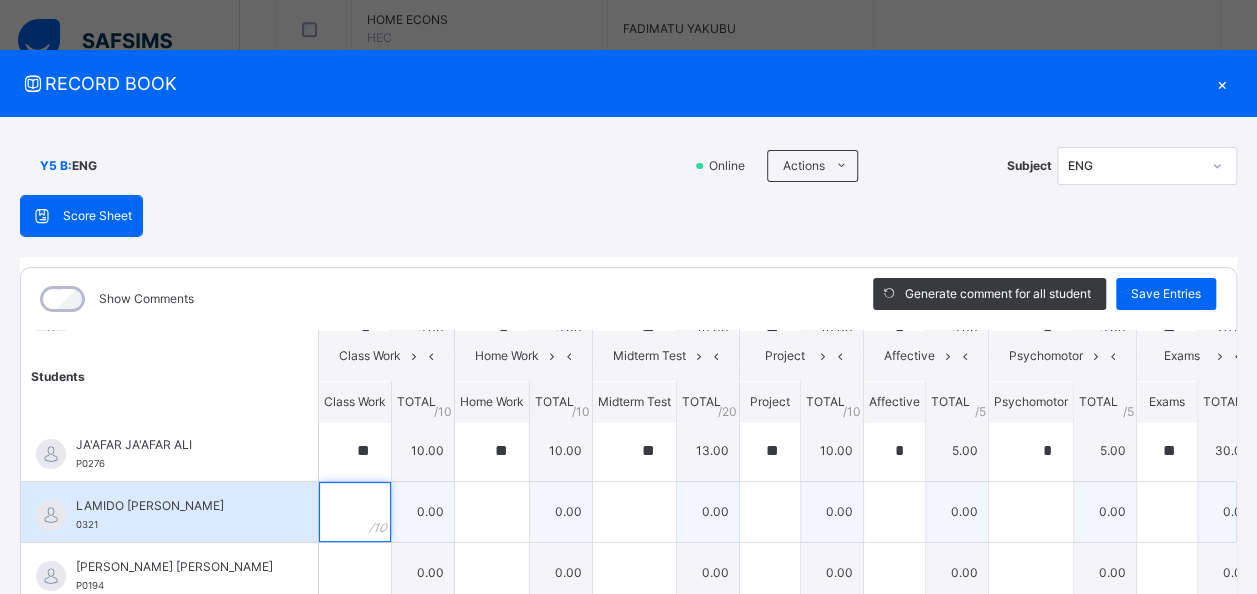 scroll, scrollTop: 212, scrollLeft: 0, axis: vertical 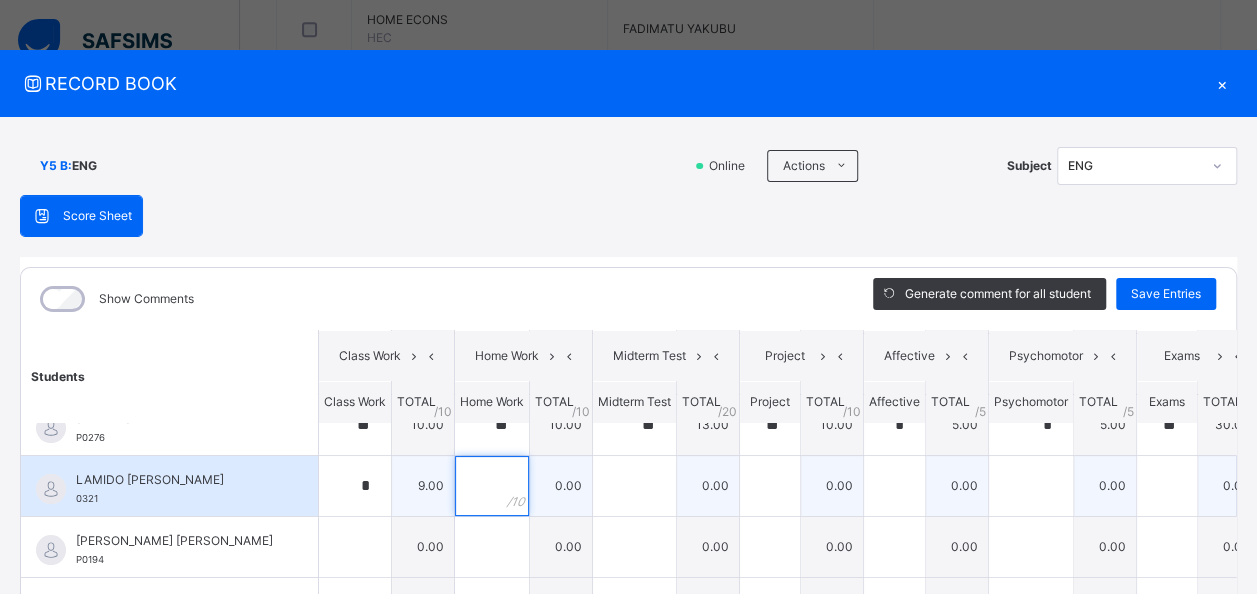 click at bounding box center [492, 486] 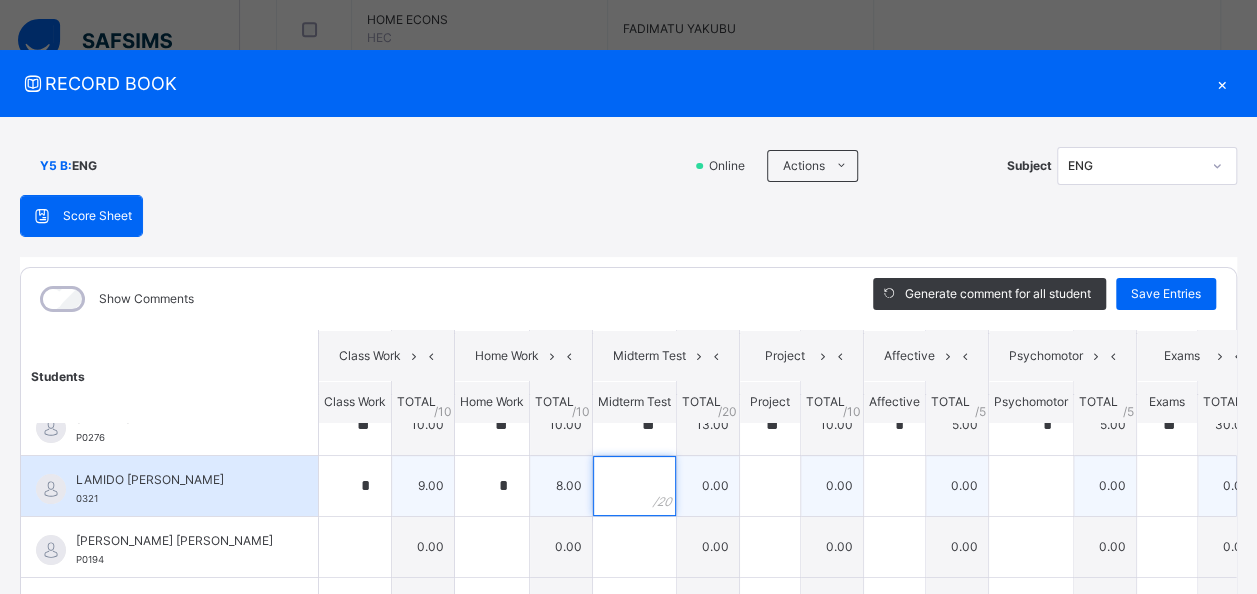 click at bounding box center (634, 486) 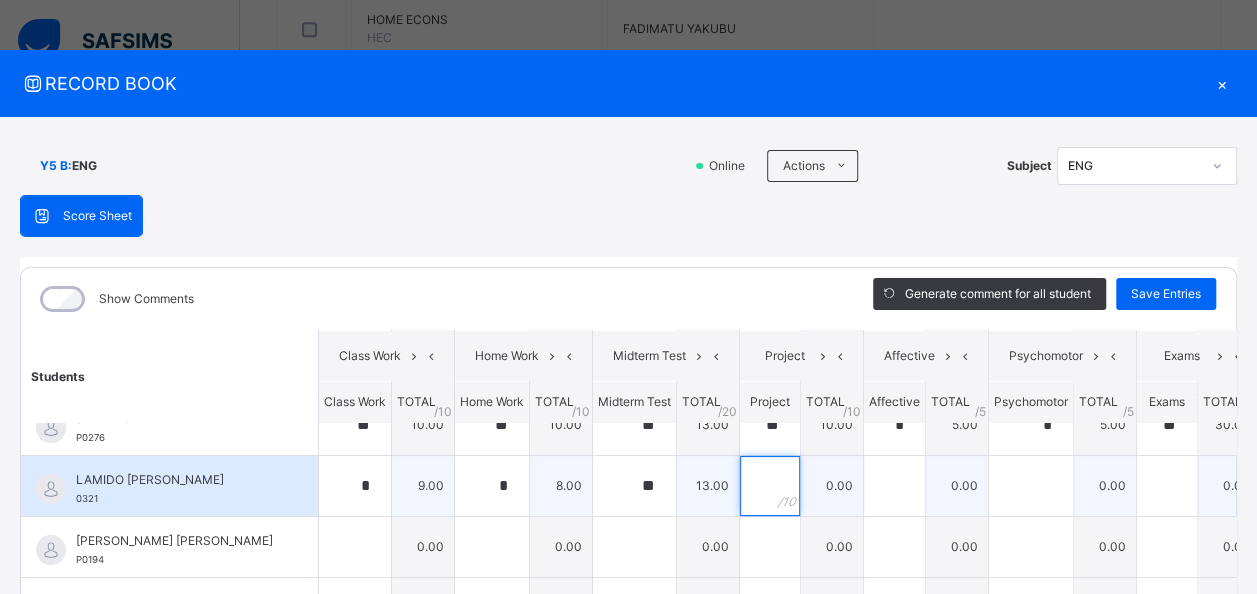 click at bounding box center (770, 486) 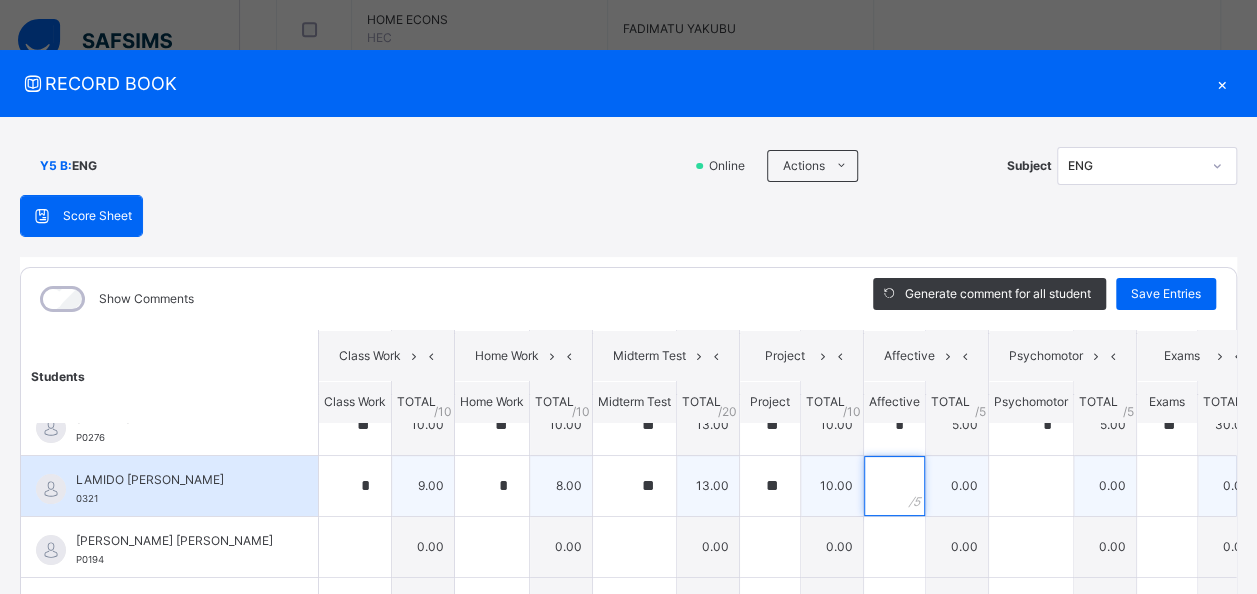 click at bounding box center (894, 486) 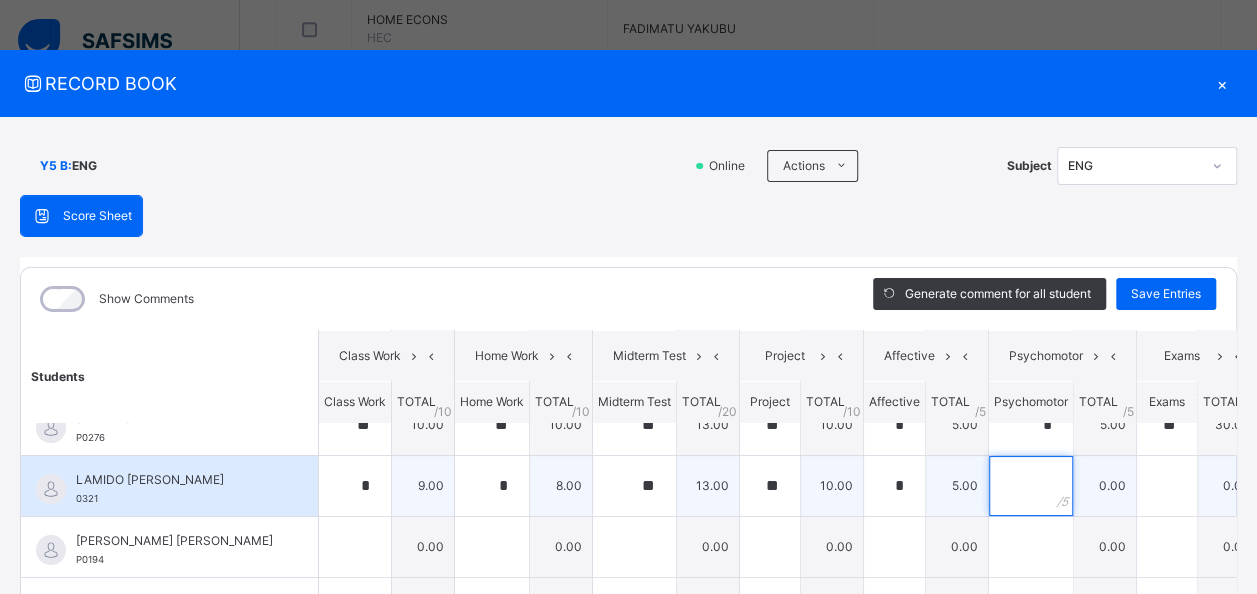 click at bounding box center (1031, 486) 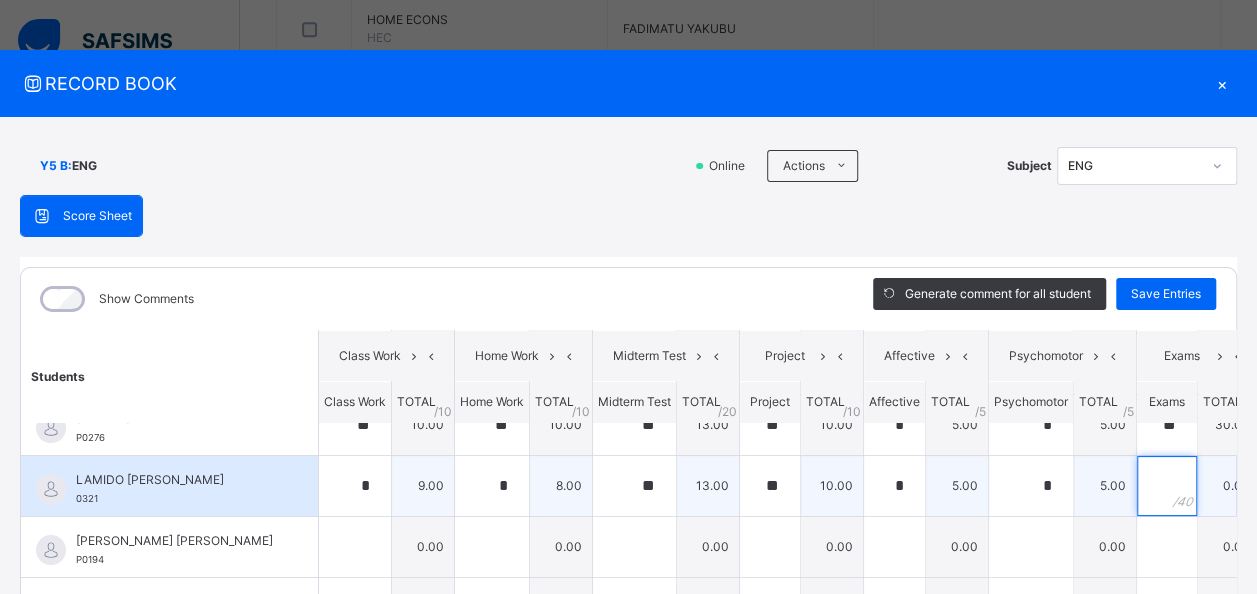 click at bounding box center [1167, 486] 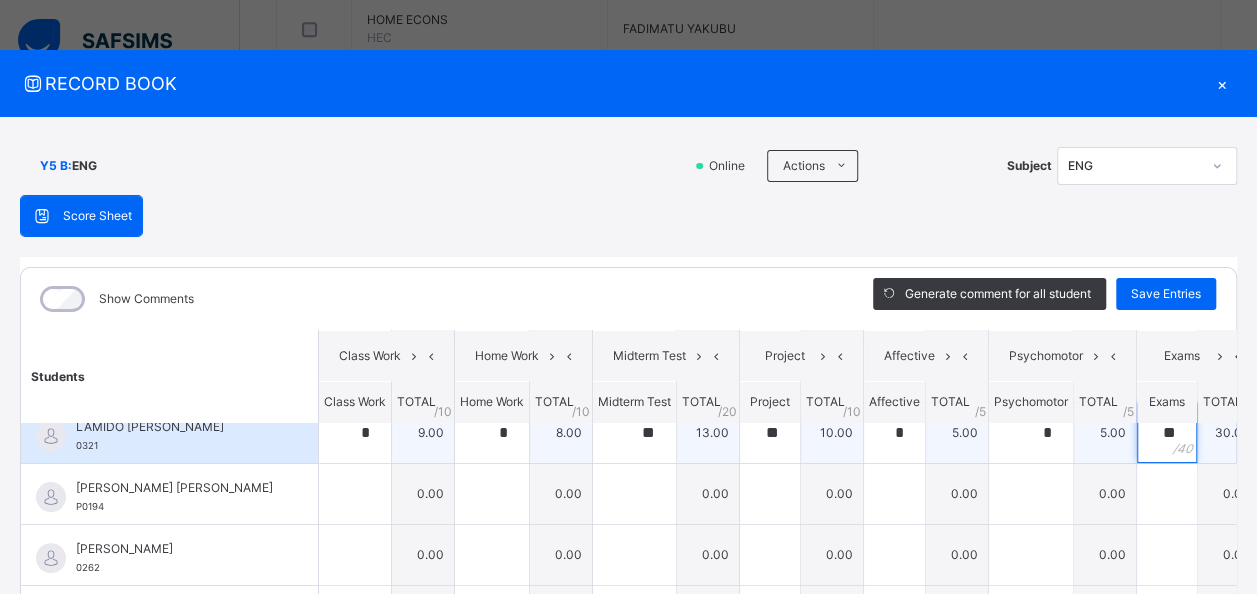 scroll, scrollTop: 272, scrollLeft: 0, axis: vertical 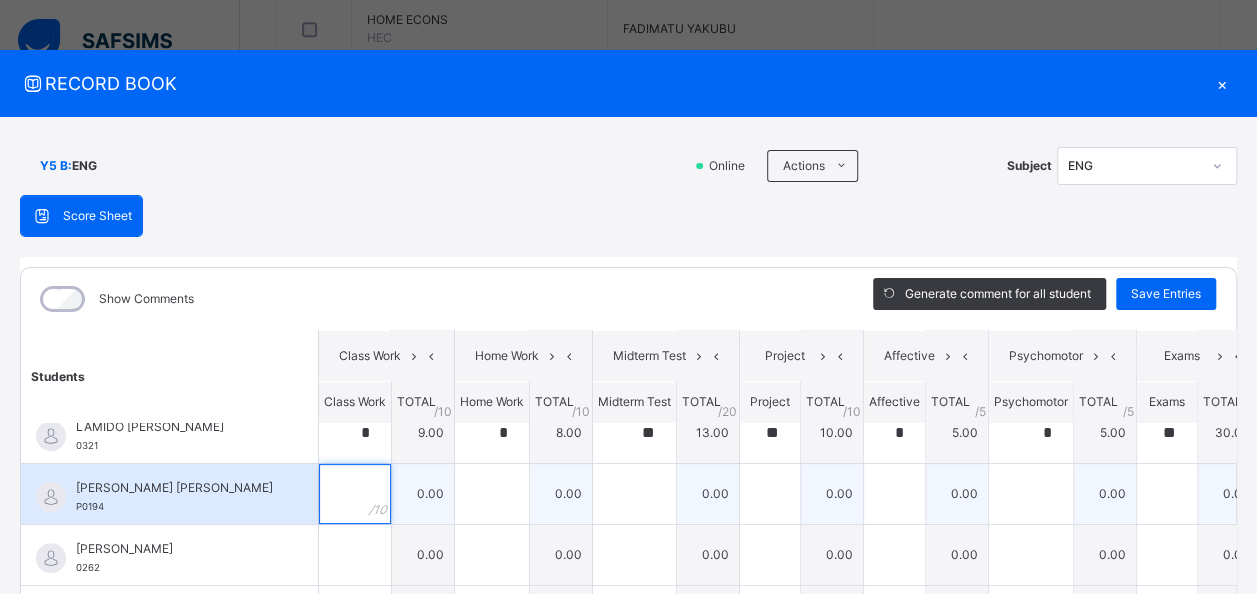 click at bounding box center [355, 494] 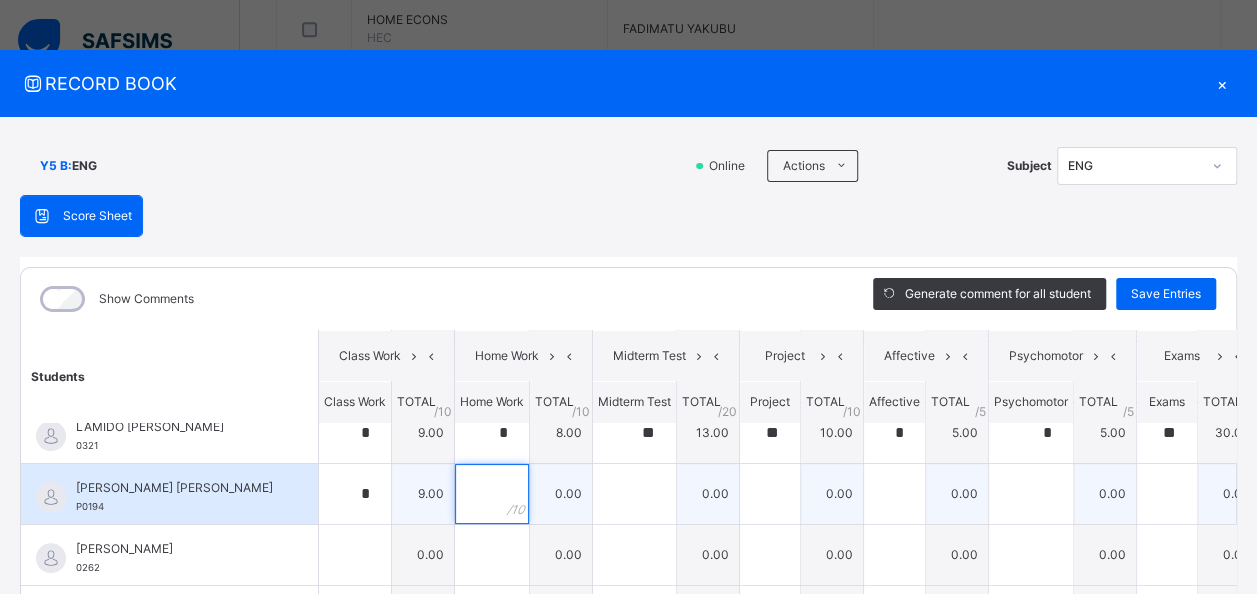 click at bounding box center (492, 494) 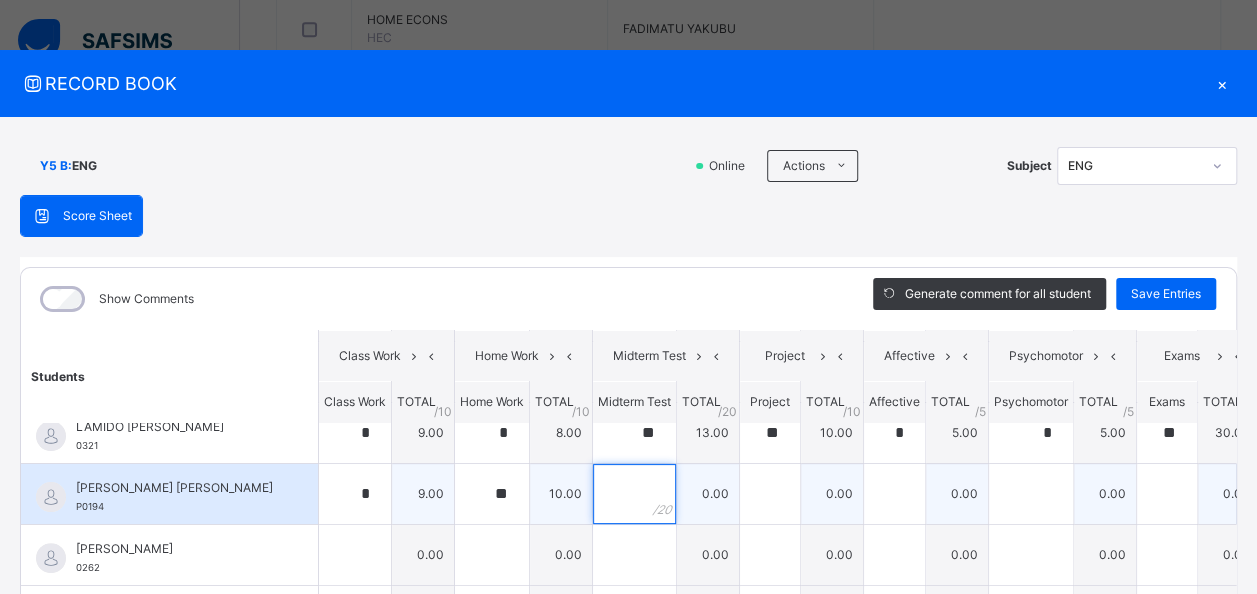 click at bounding box center [634, 494] 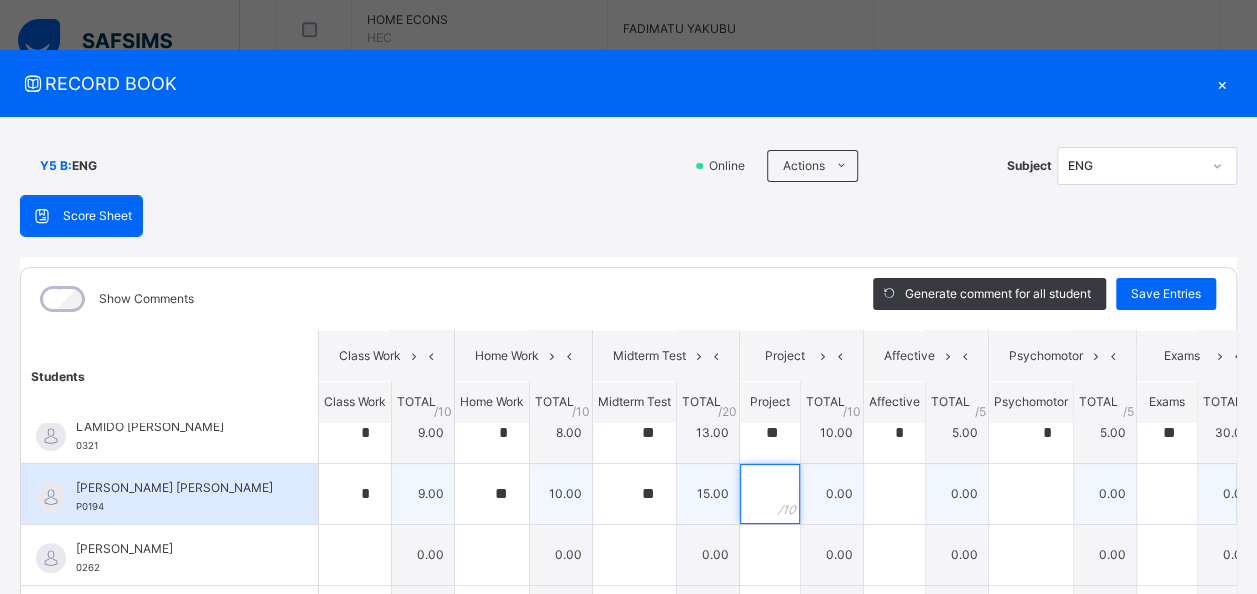click at bounding box center (770, 494) 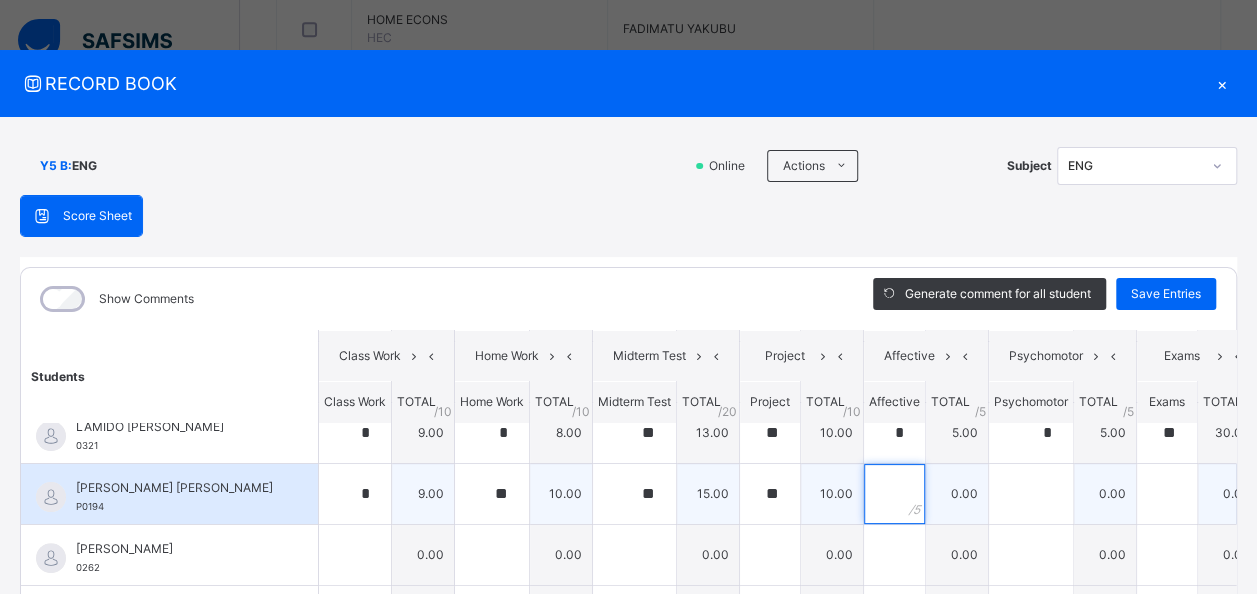 click at bounding box center [894, 494] 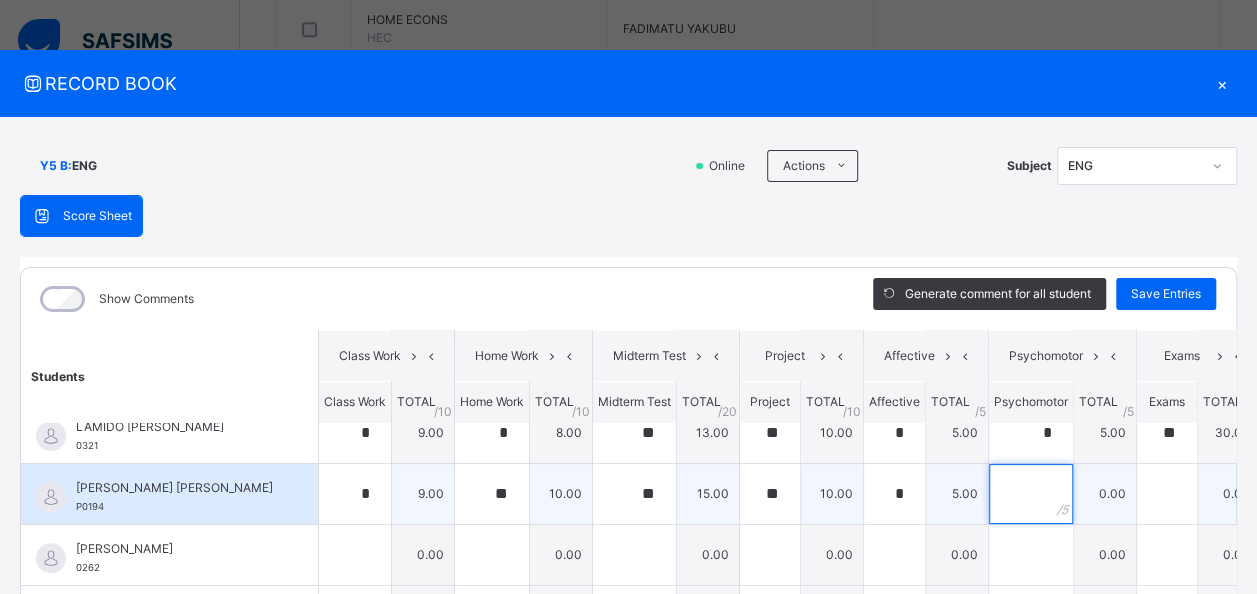 click at bounding box center [1031, 494] 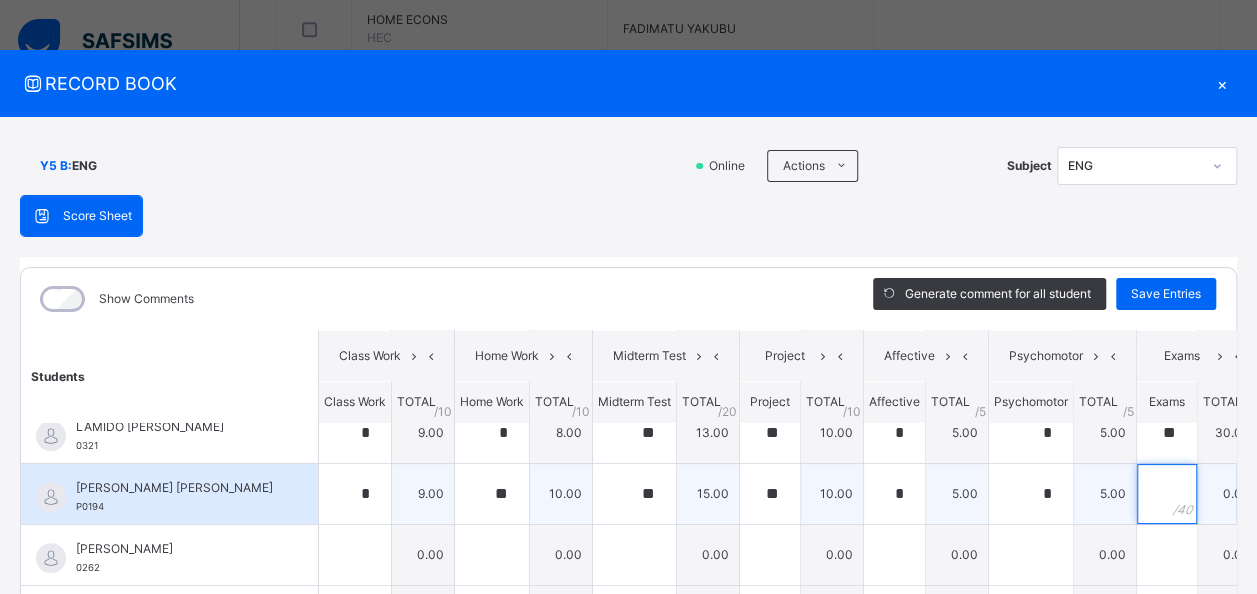 click at bounding box center [1167, 494] 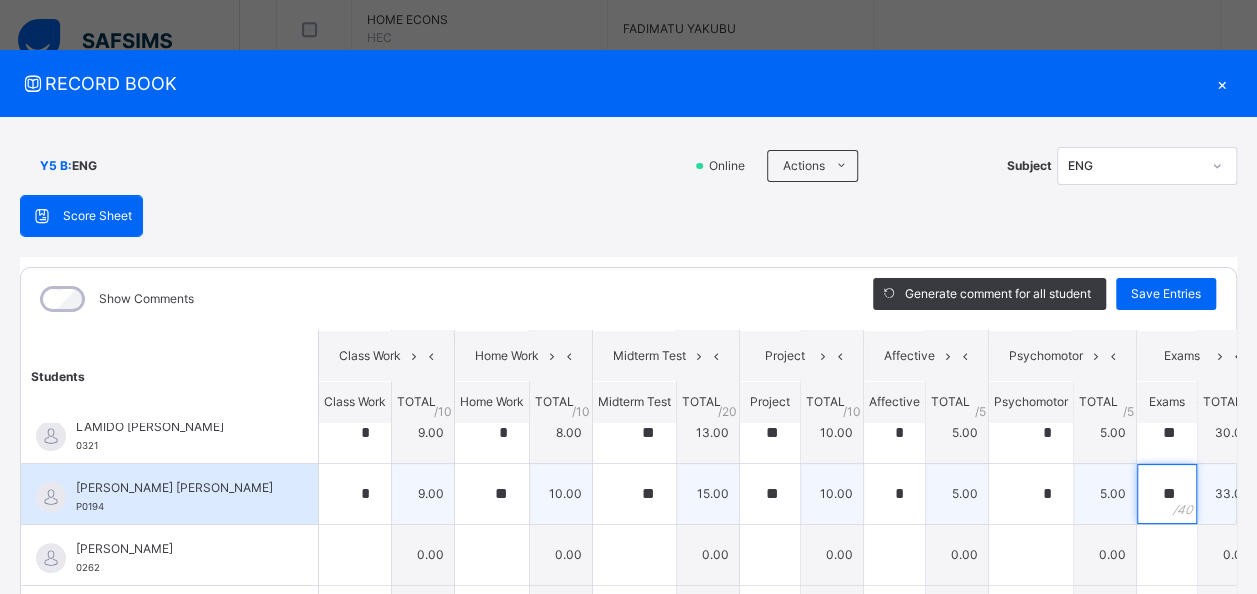 scroll, scrollTop: 274, scrollLeft: 0, axis: vertical 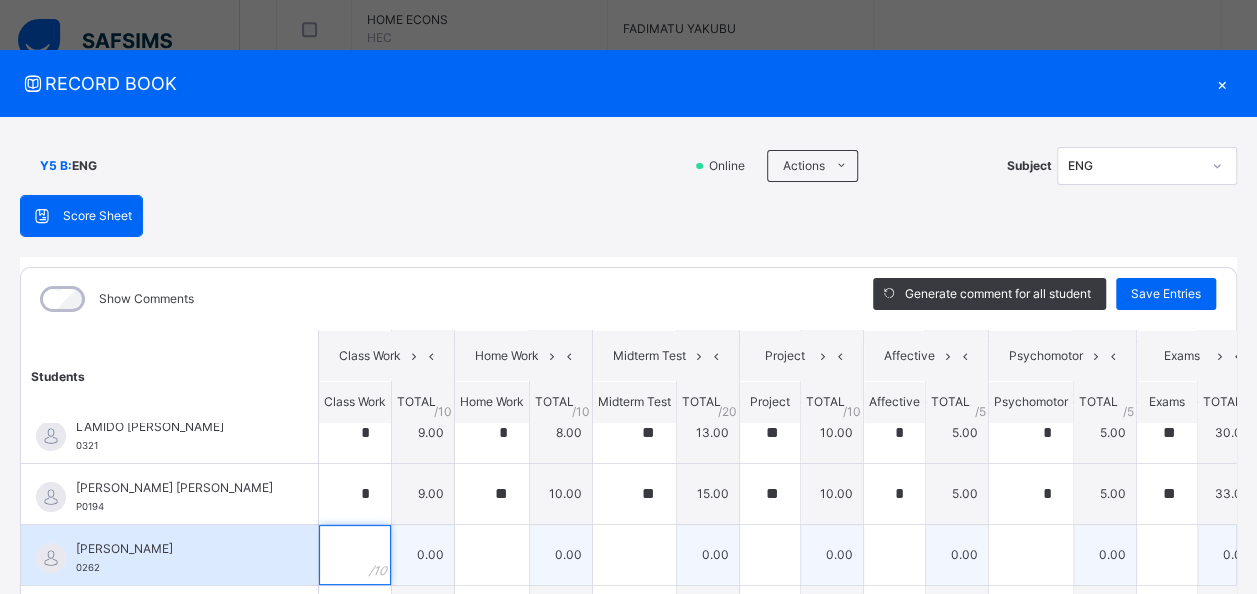 click at bounding box center (355, 555) 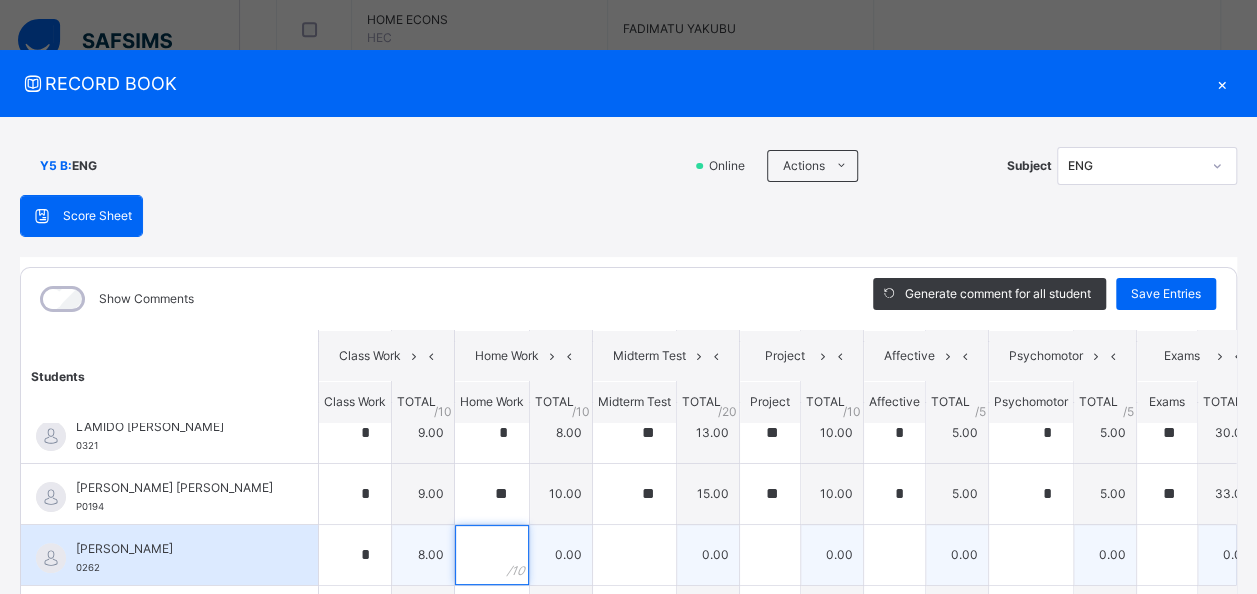 click at bounding box center (492, 555) 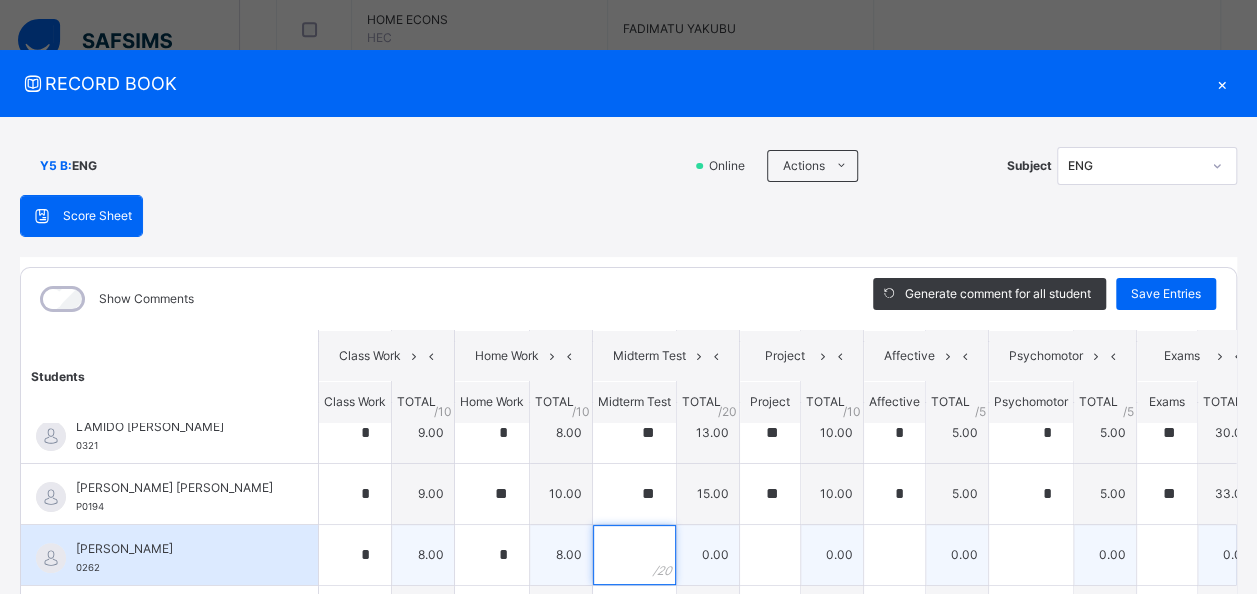 click at bounding box center [634, 555] 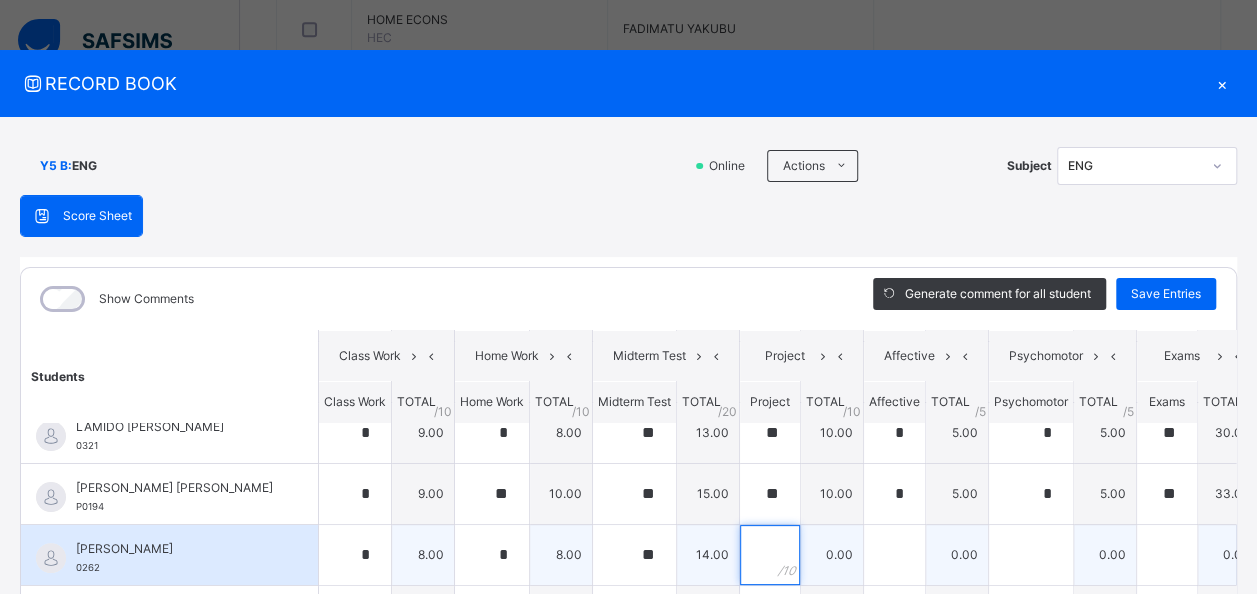 click at bounding box center (770, 555) 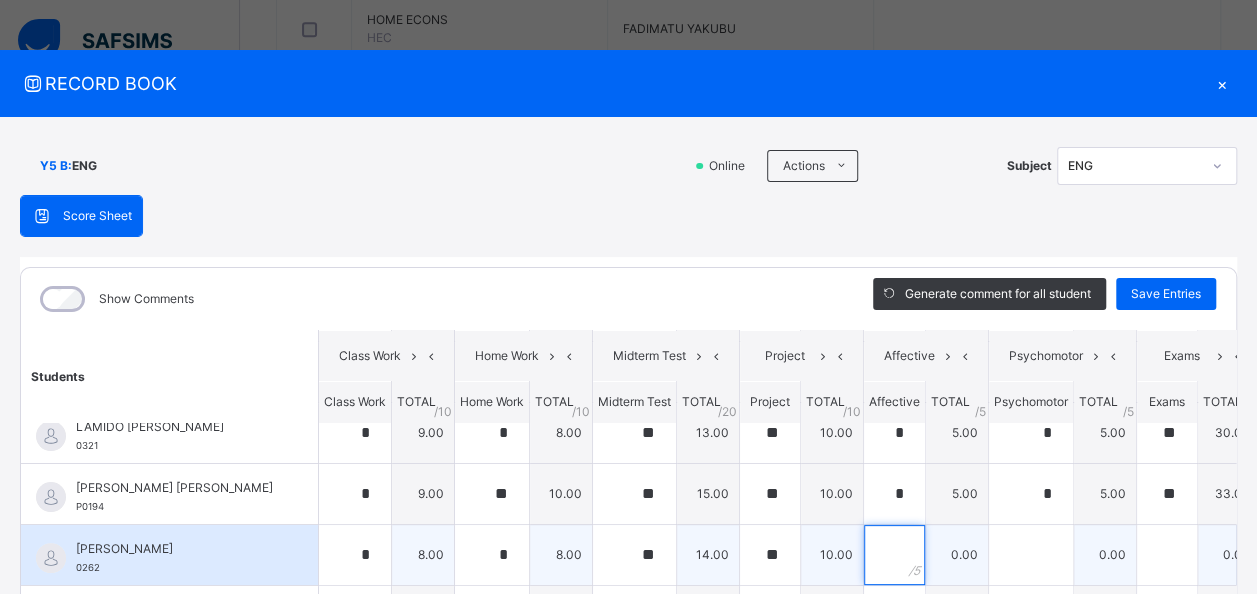 click at bounding box center (894, 555) 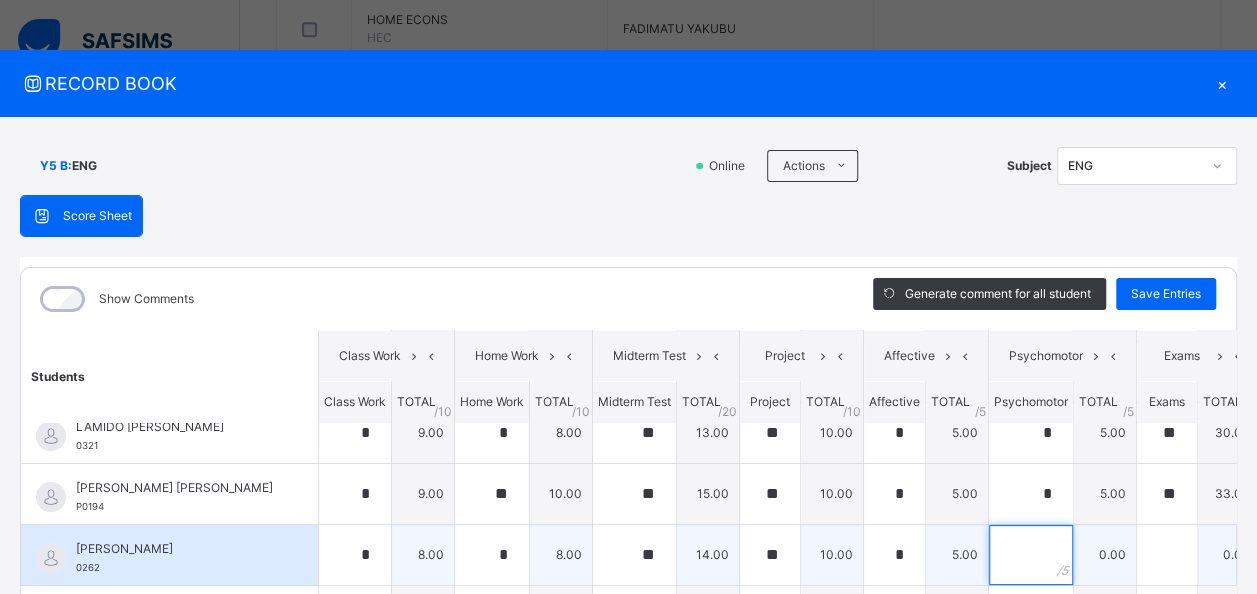 click at bounding box center [1031, 555] 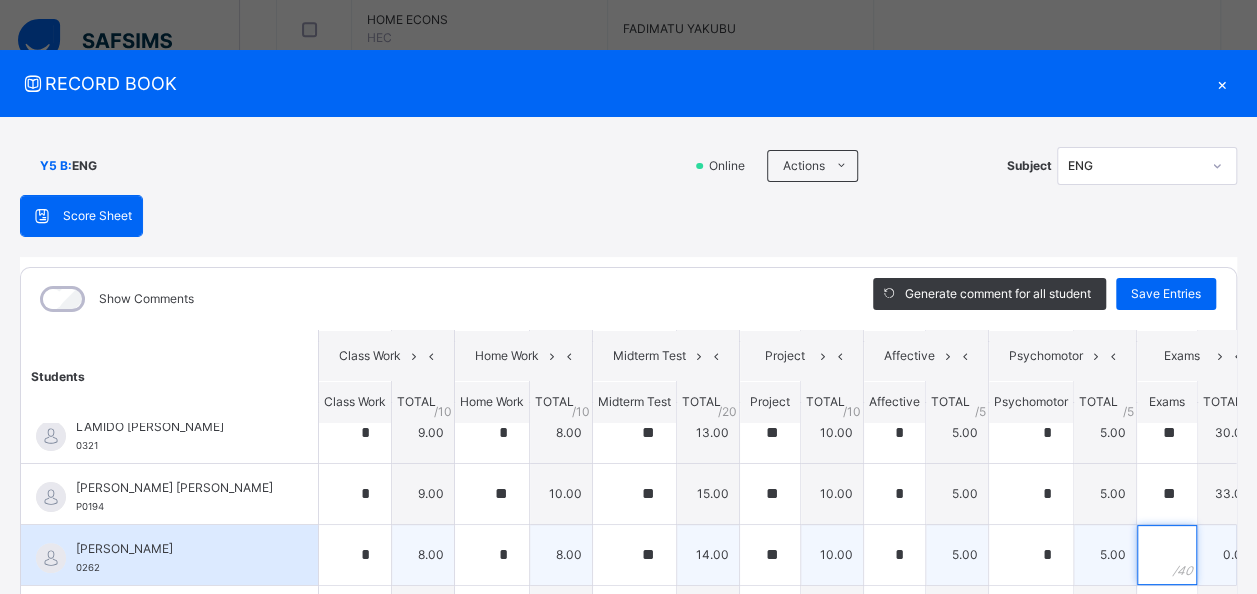 click at bounding box center (1167, 555) 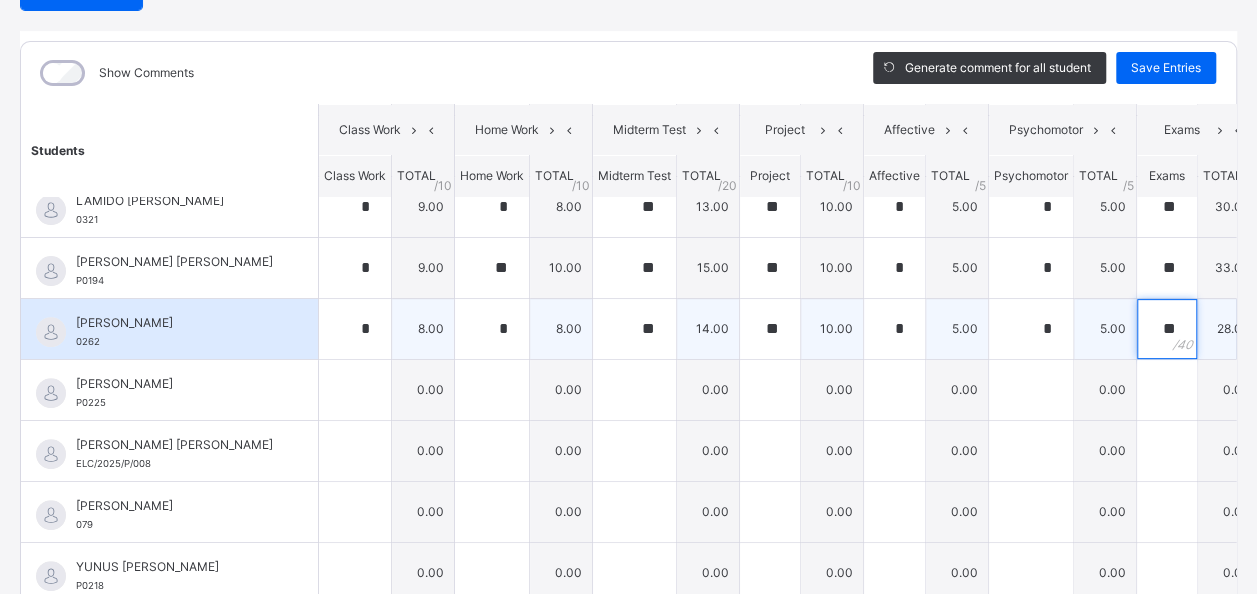 scroll, scrollTop: 226, scrollLeft: 0, axis: vertical 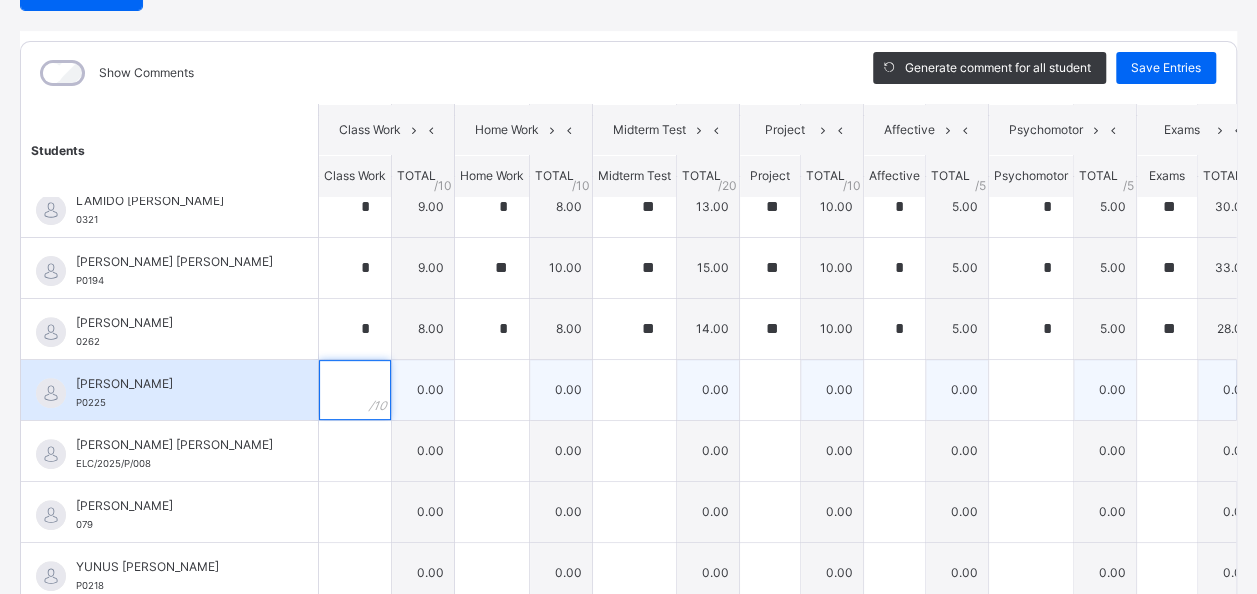 click at bounding box center (355, 390) 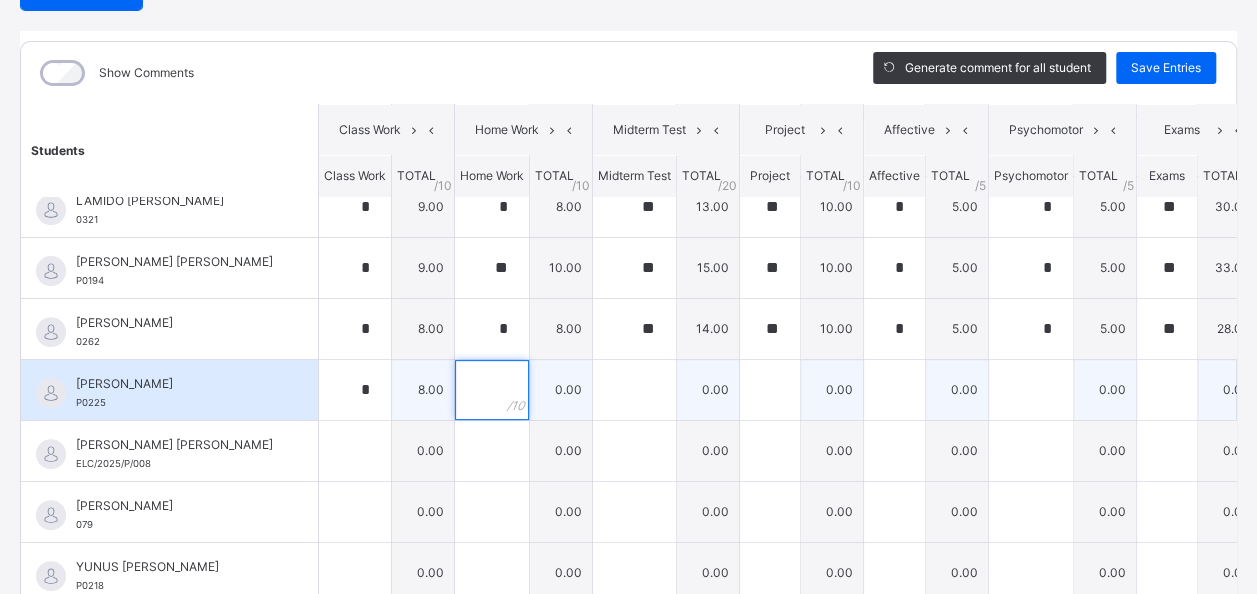 click at bounding box center (492, 390) 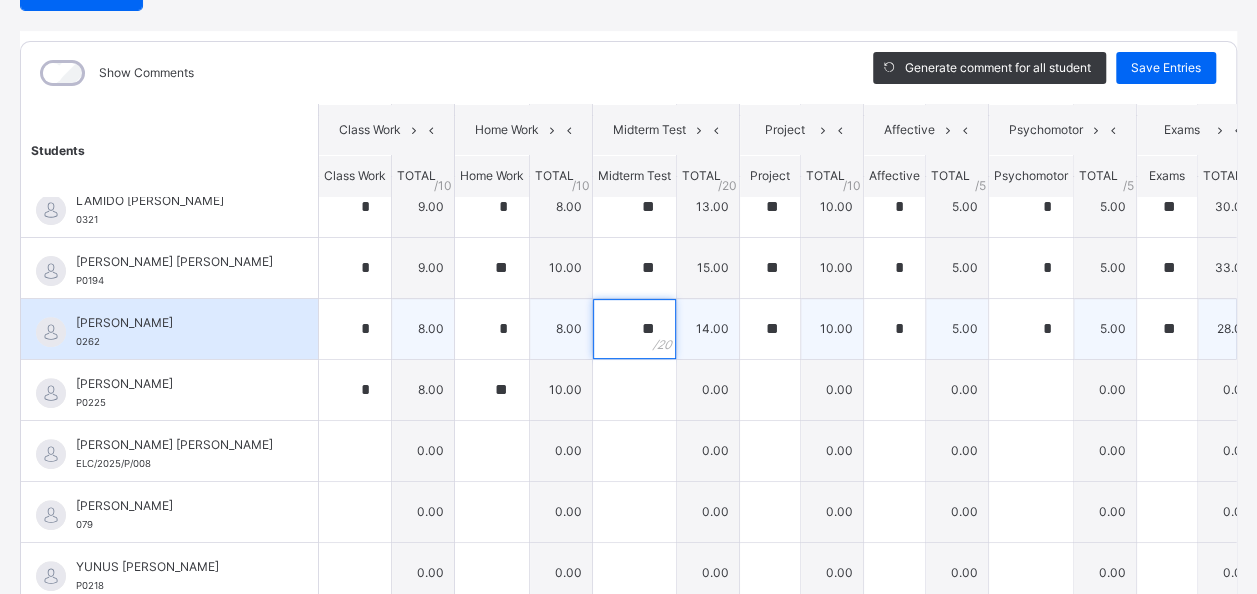 click on "**" at bounding box center [634, 329] 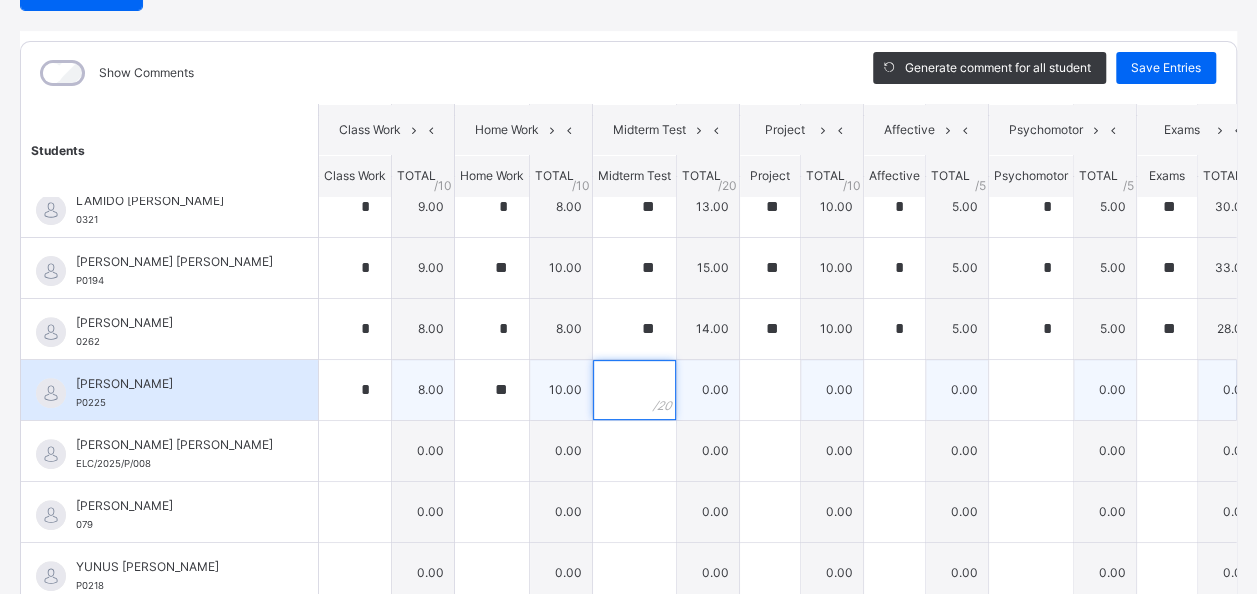 click at bounding box center [634, 390] 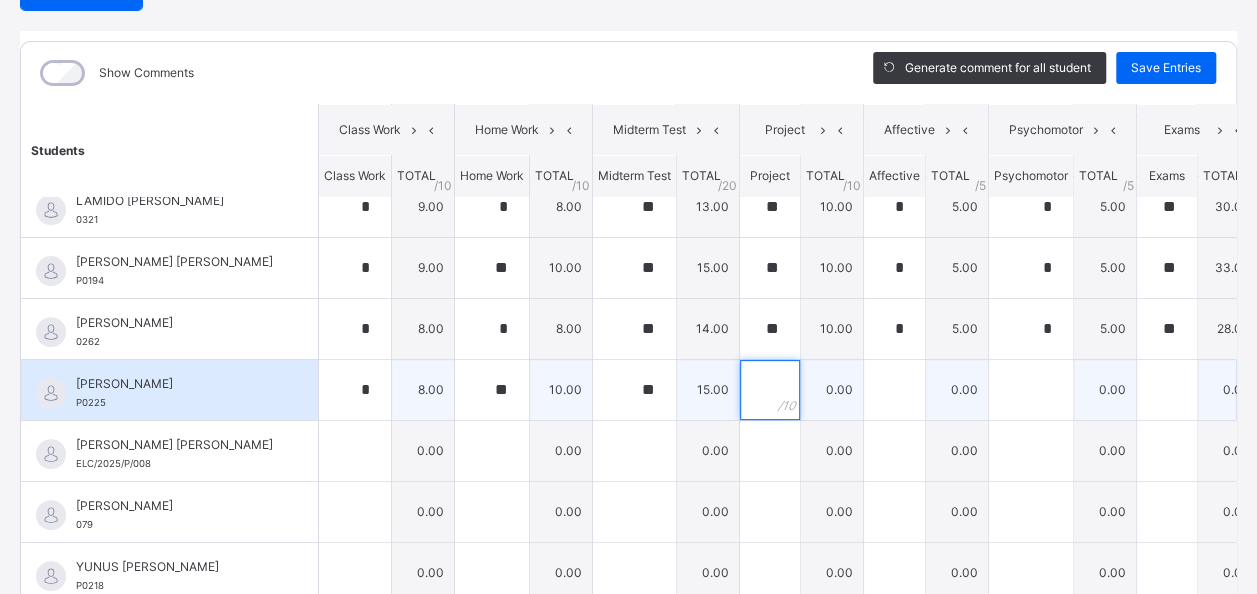 click at bounding box center (770, 390) 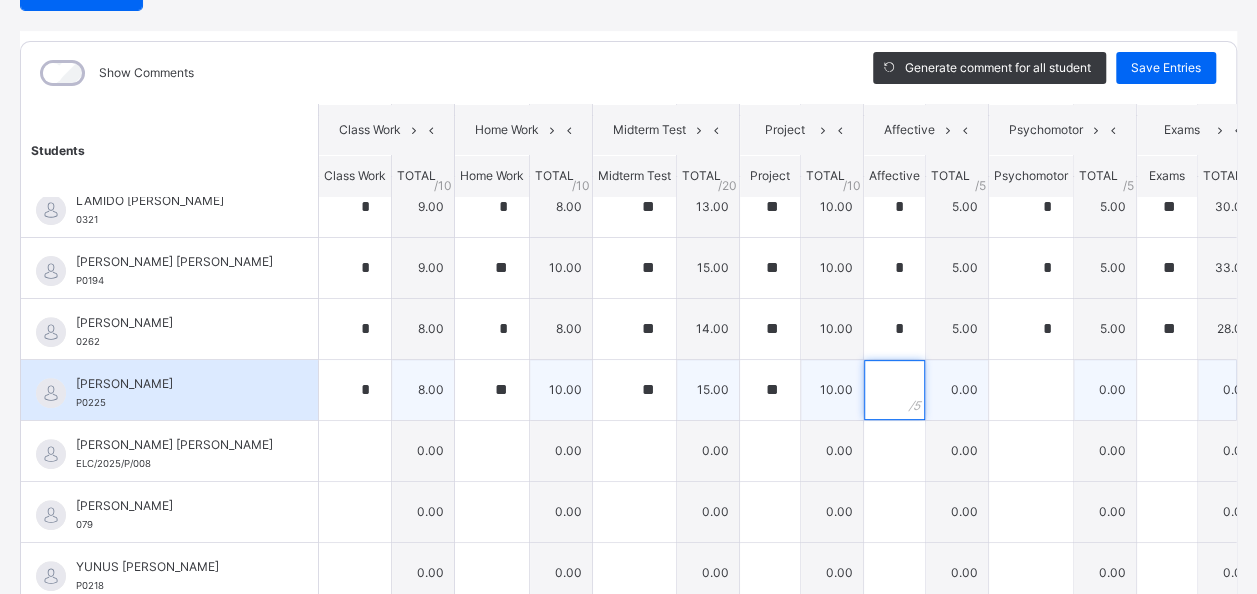click at bounding box center (894, 390) 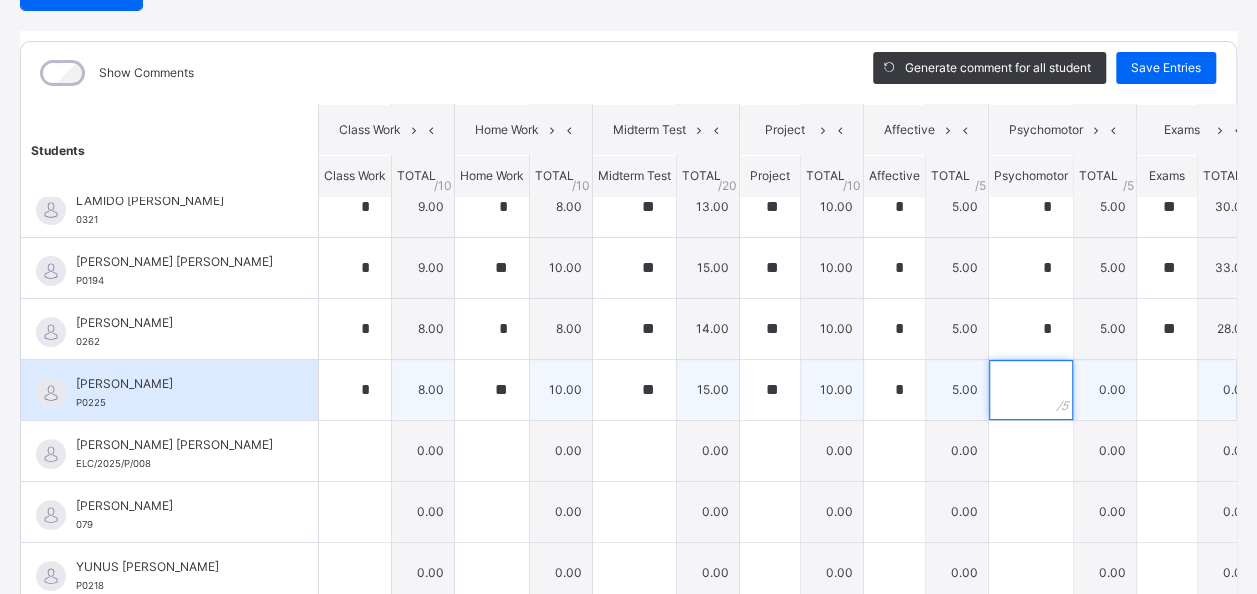 click at bounding box center [1031, 390] 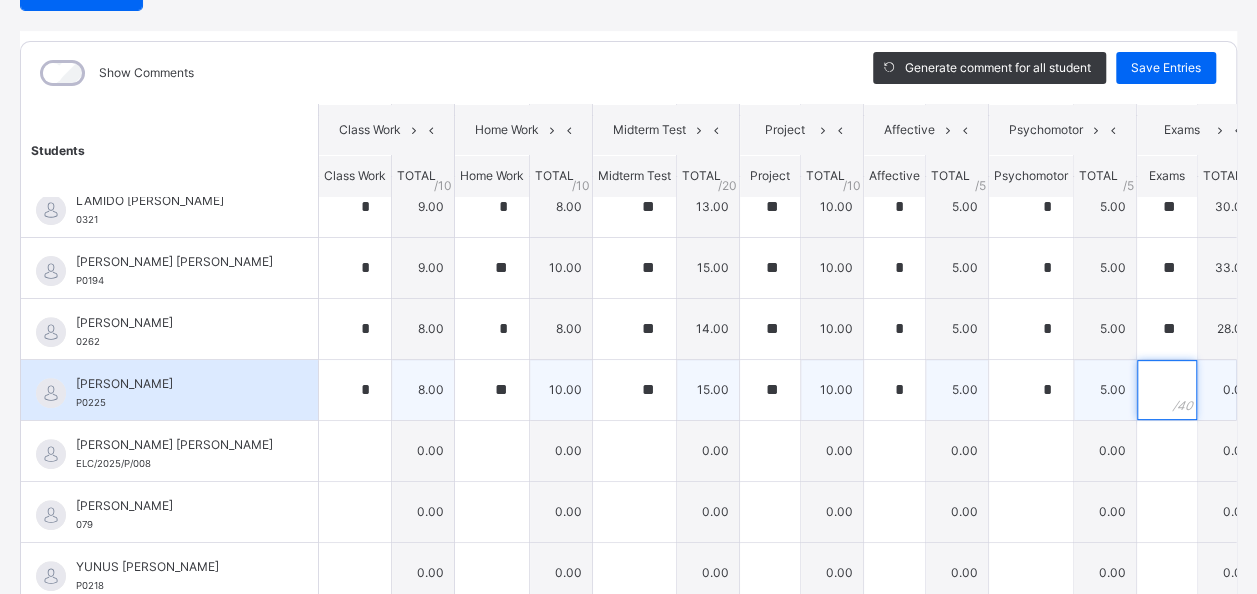 click at bounding box center [1167, 390] 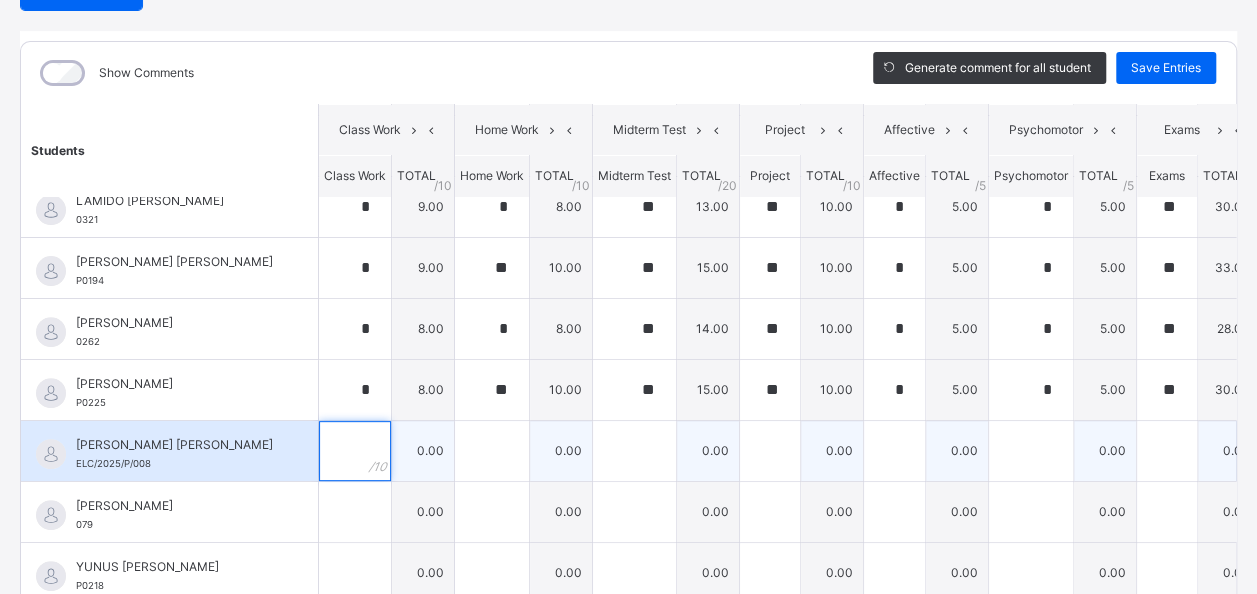 click at bounding box center (355, 451) 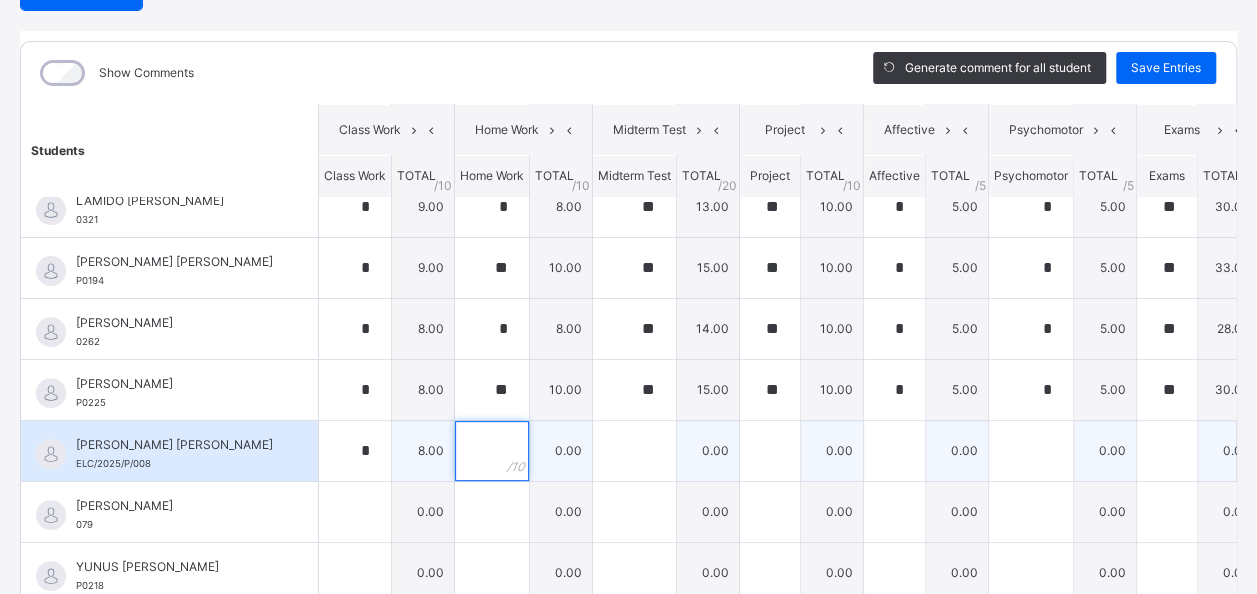 click at bounding box center (492, 451) 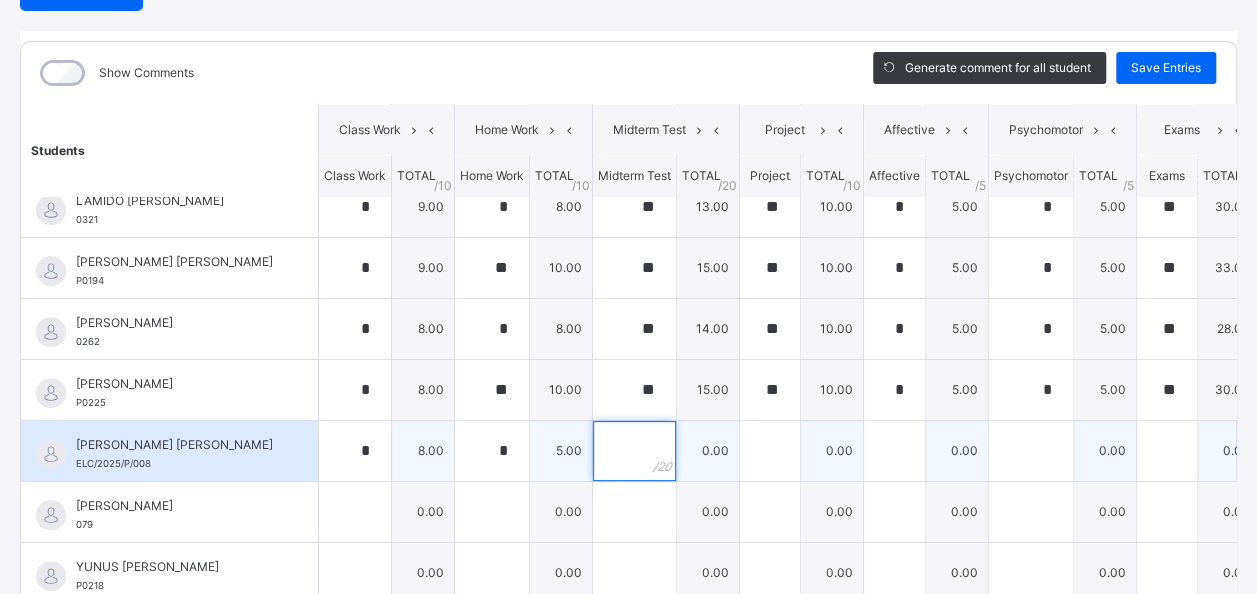 click at bounding box center (634, 451) 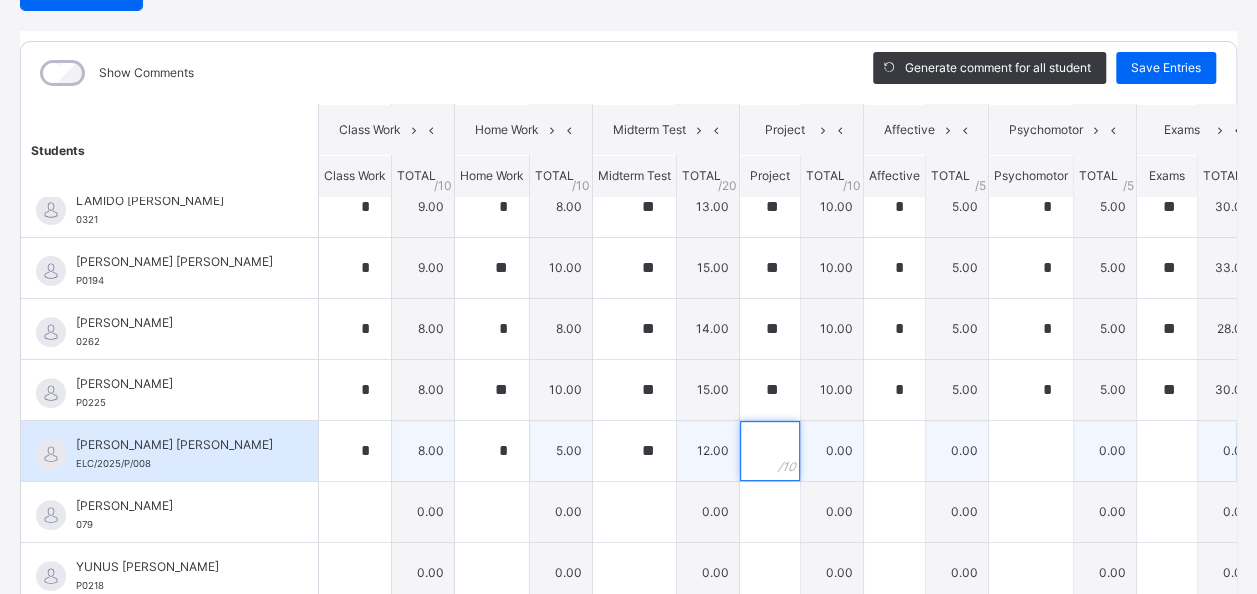 click at bounding box center [770, 451] 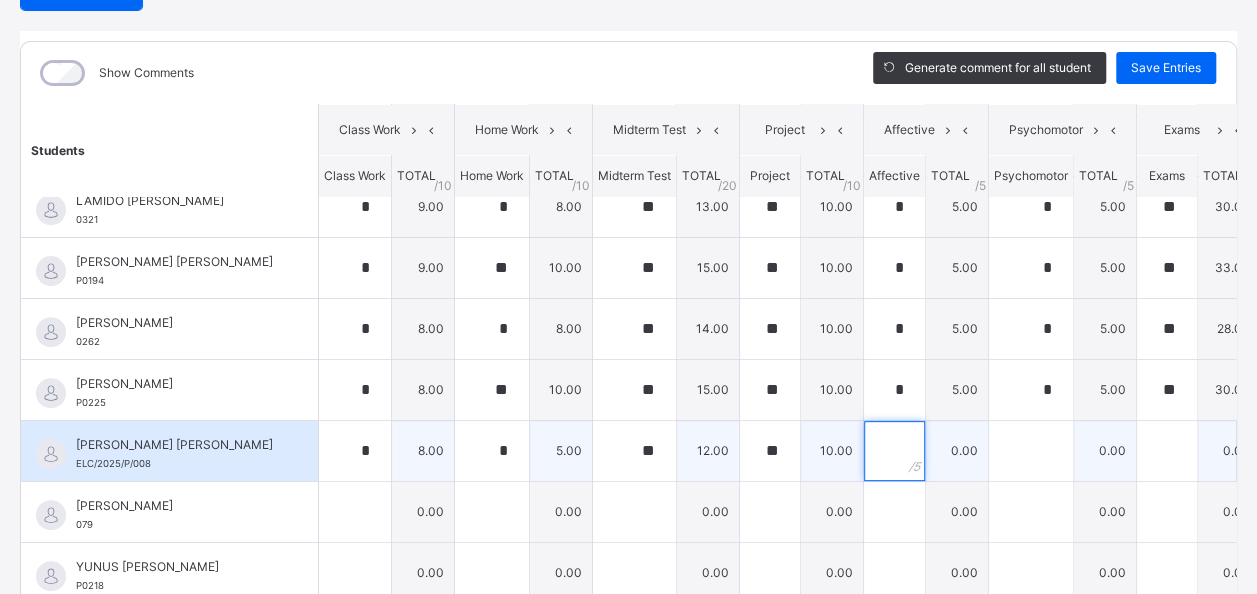 click at bounding box center (894, 451) 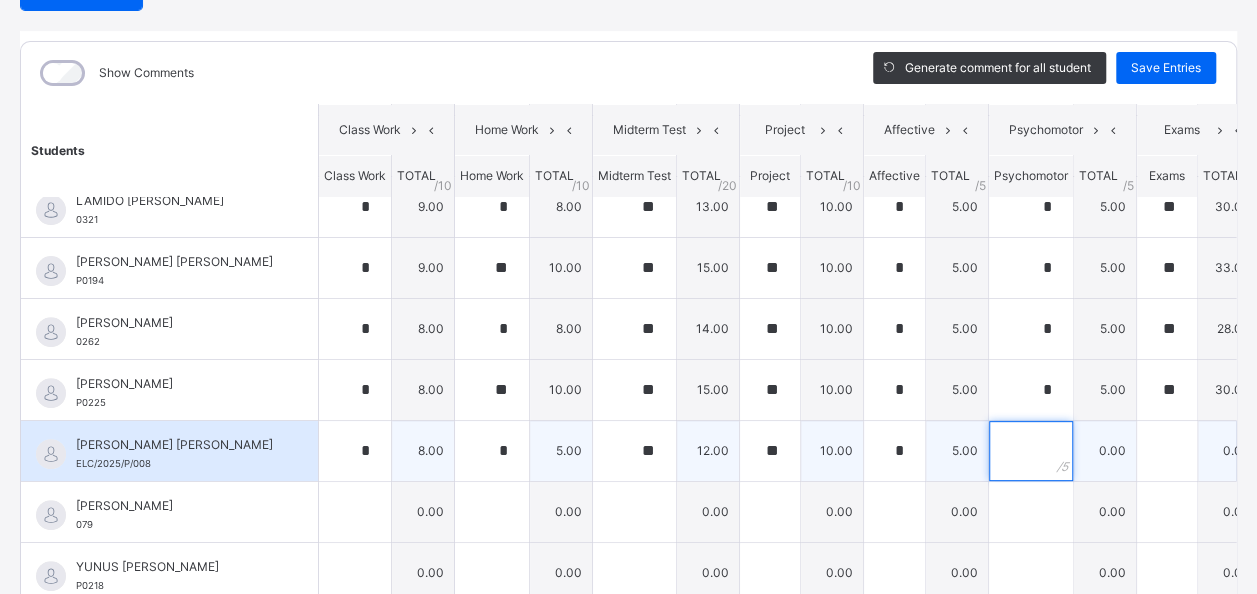 click at bounding box center (1031, 451) 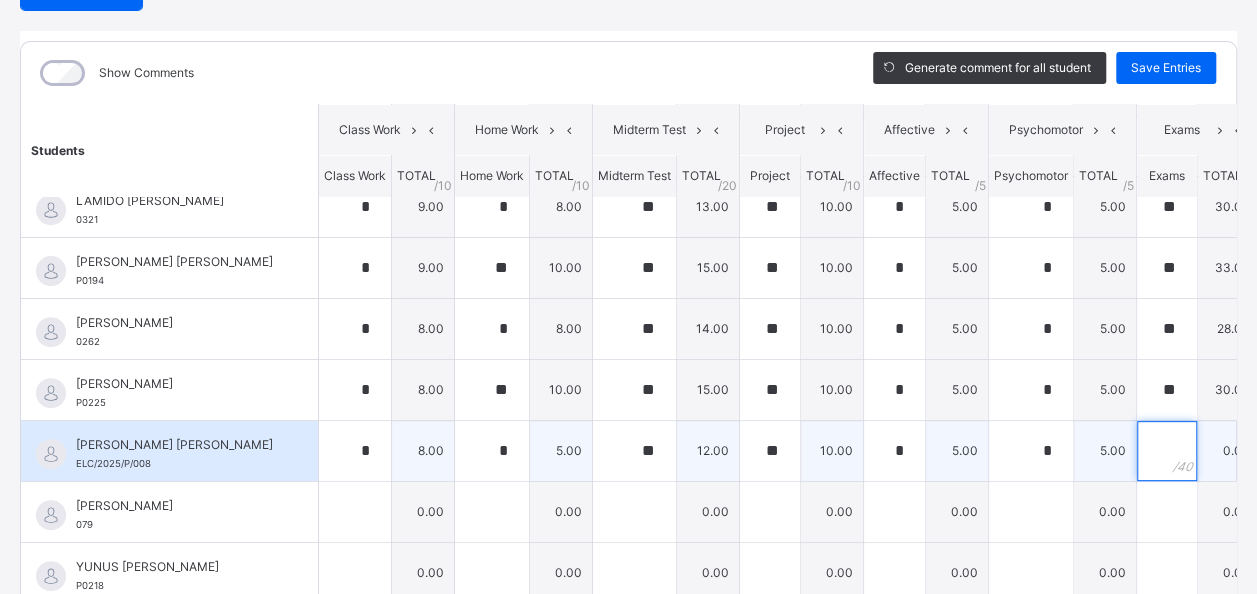 click at bounding box center [1167, 451] 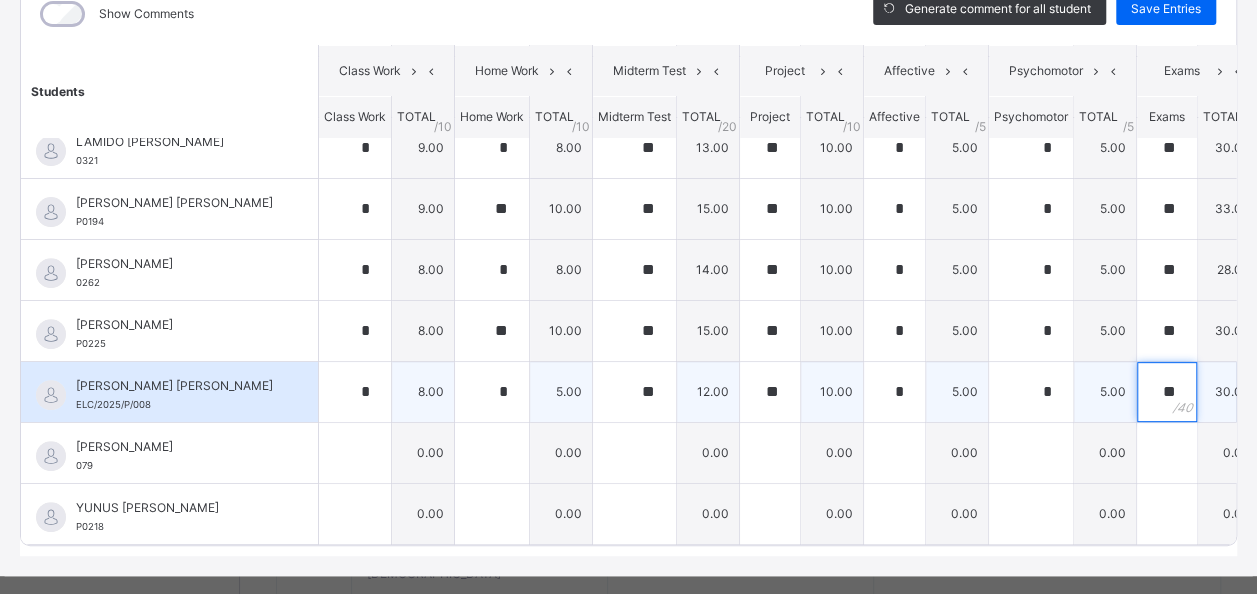 scroll, scrollTop: 331, scrollLeft: 0, axis: vertical 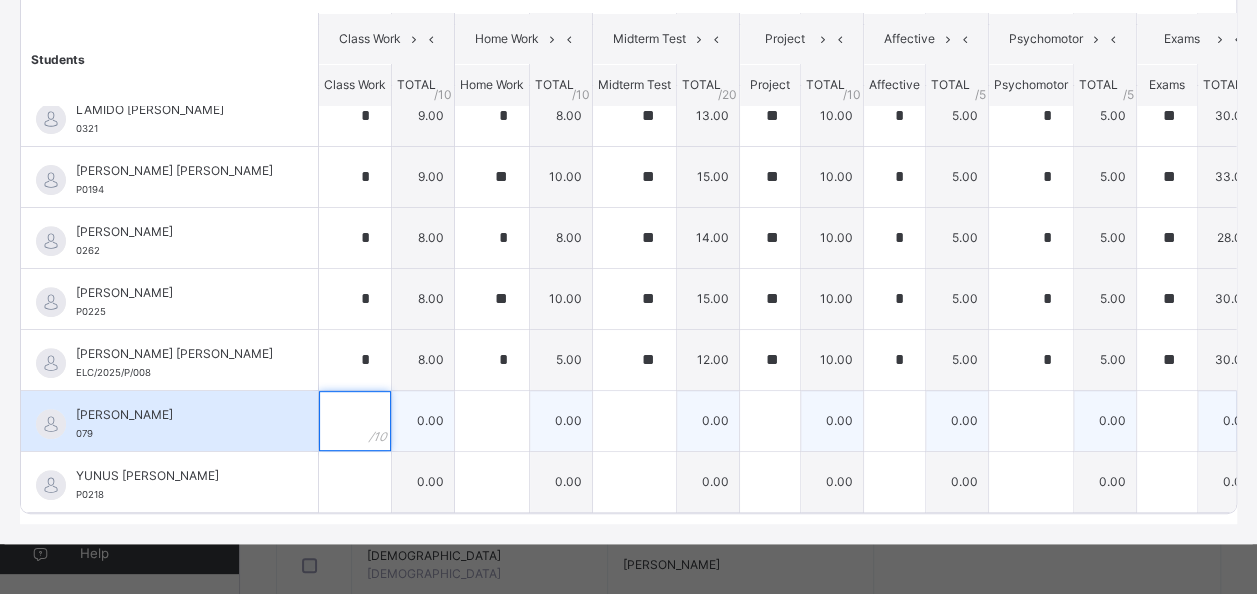 click at bounding box center [355, 421] 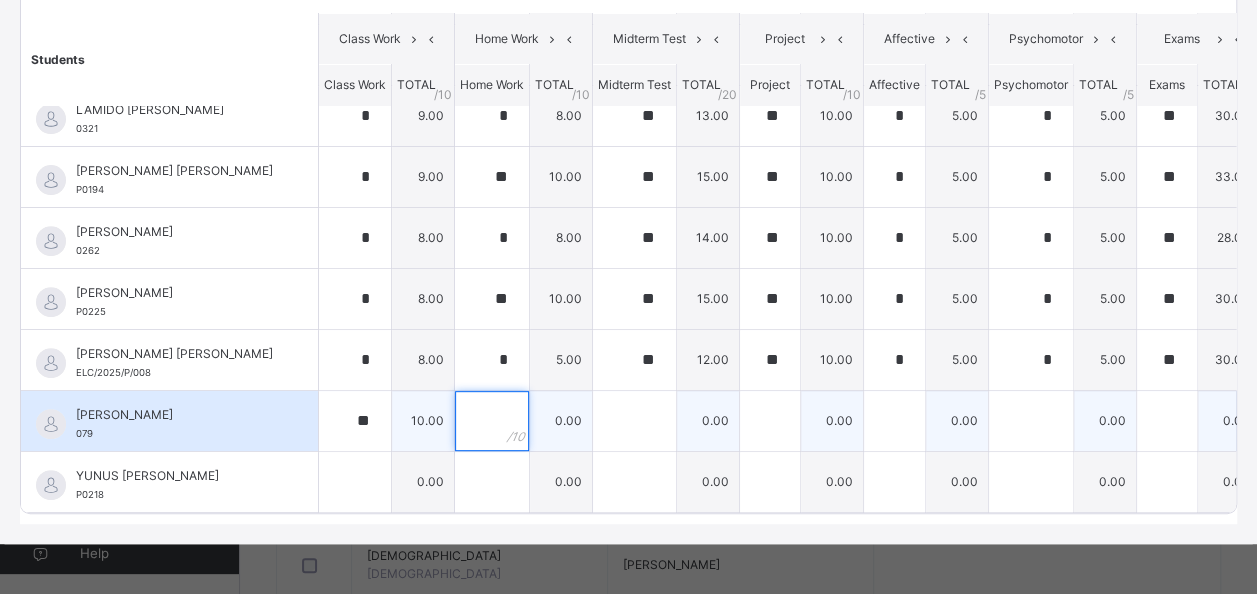 click at bounding box center [492, 421] 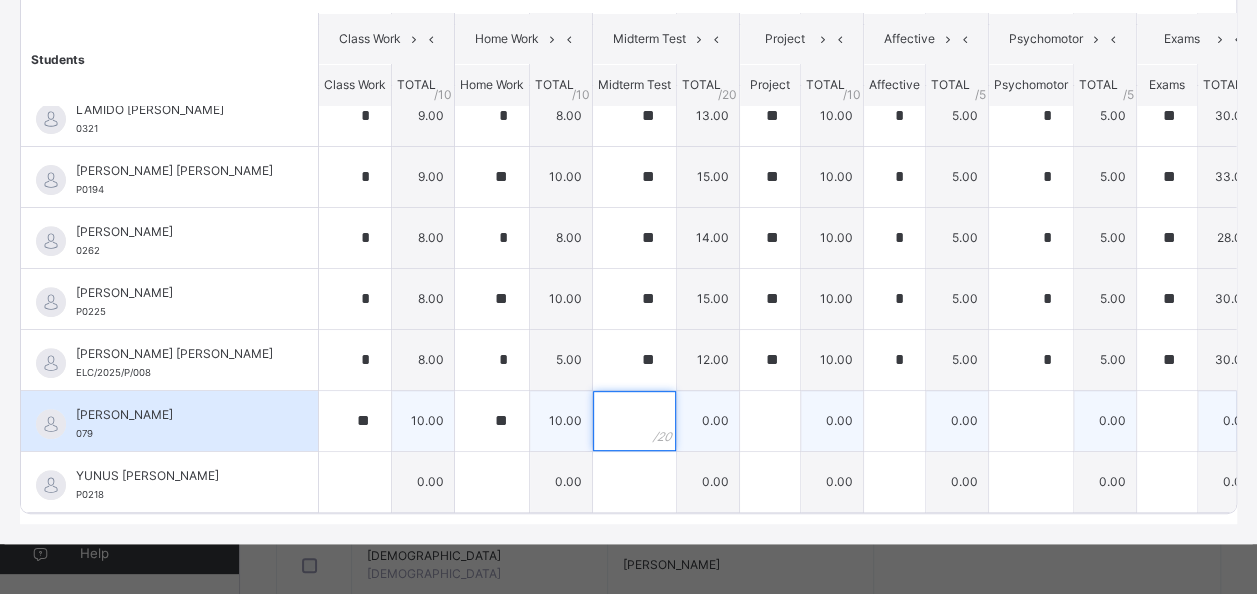 click at bounding box center [634, 421] 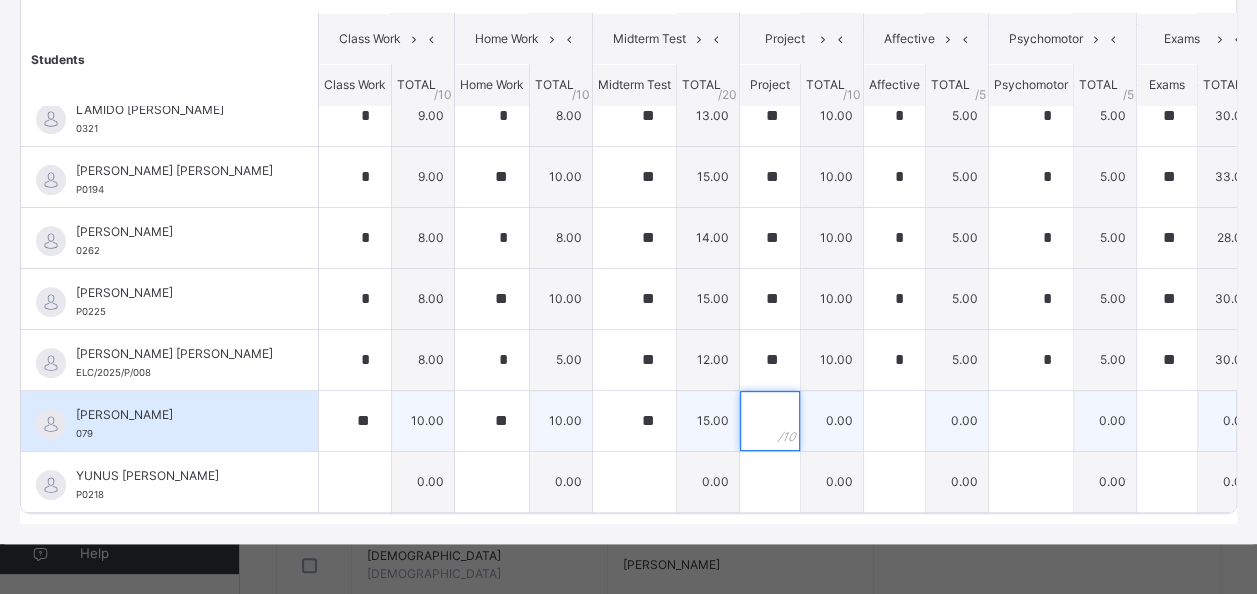 click at bounding box center (770, 421) 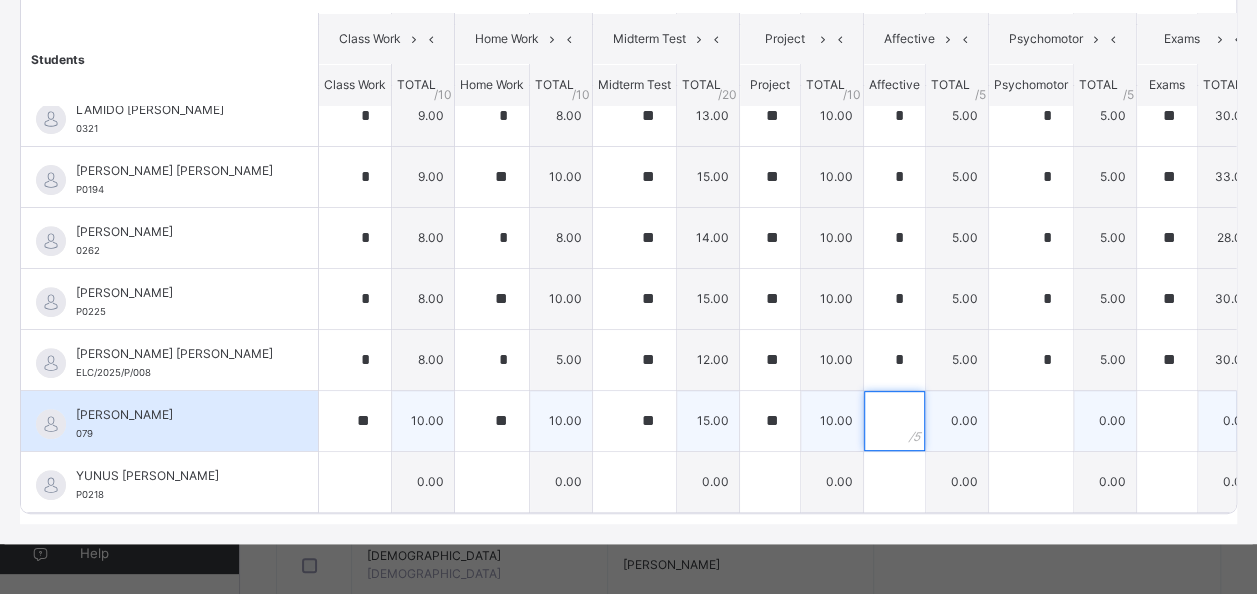 click at bounding box center [894, 421] 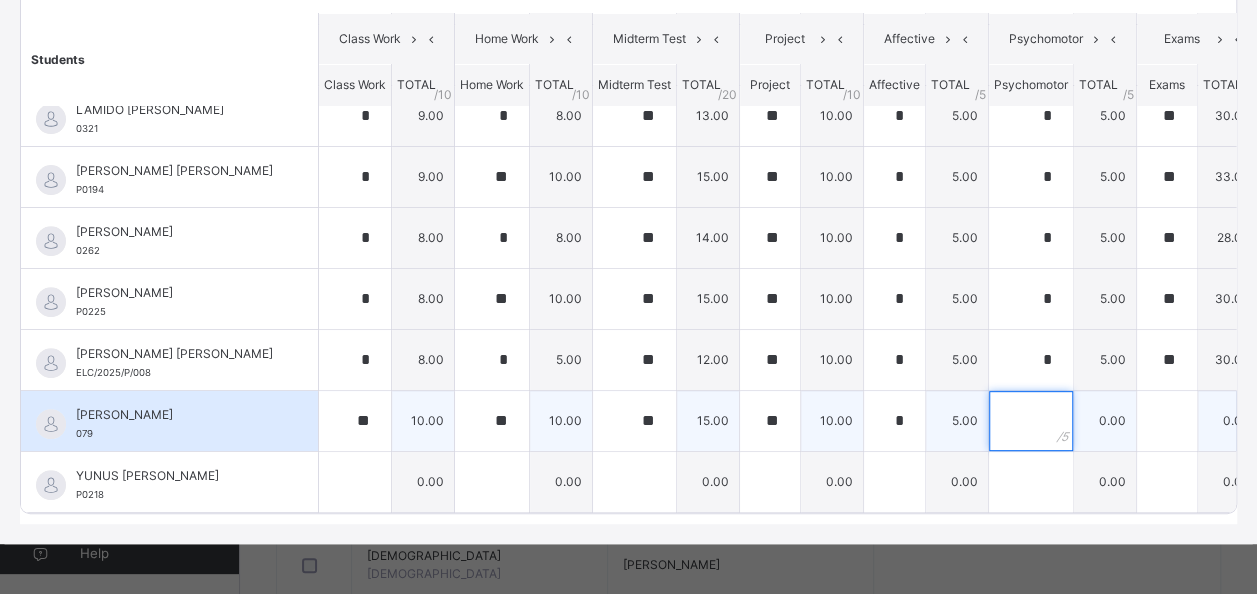 click at bounding box center (1031, 421) 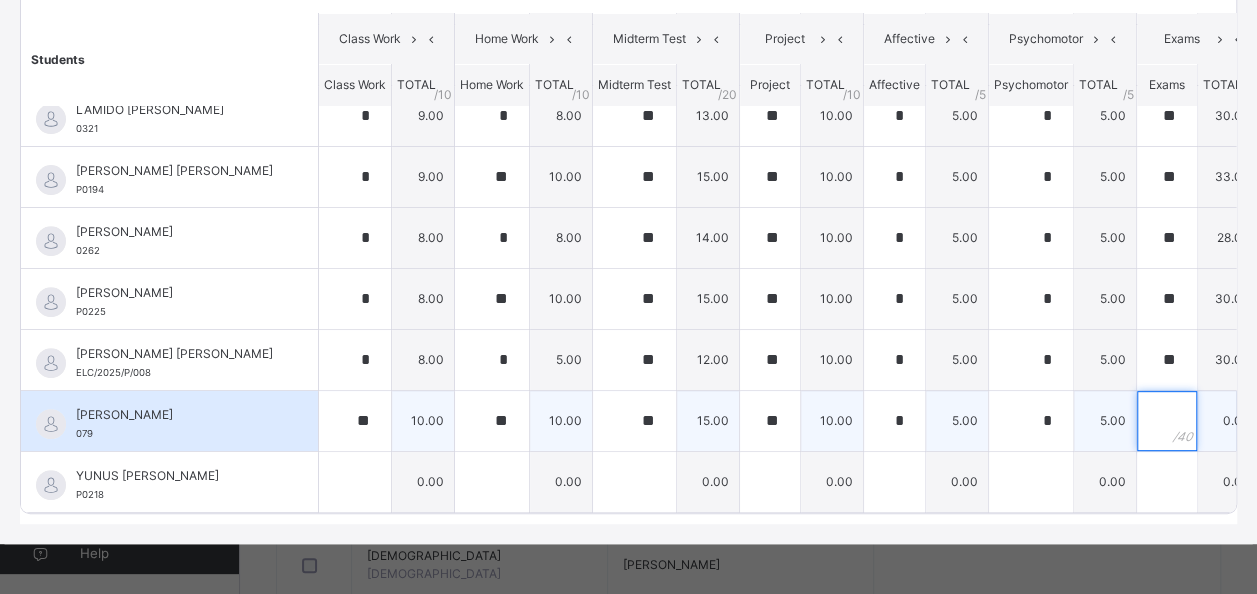 click at bounding box center (1167, 421) 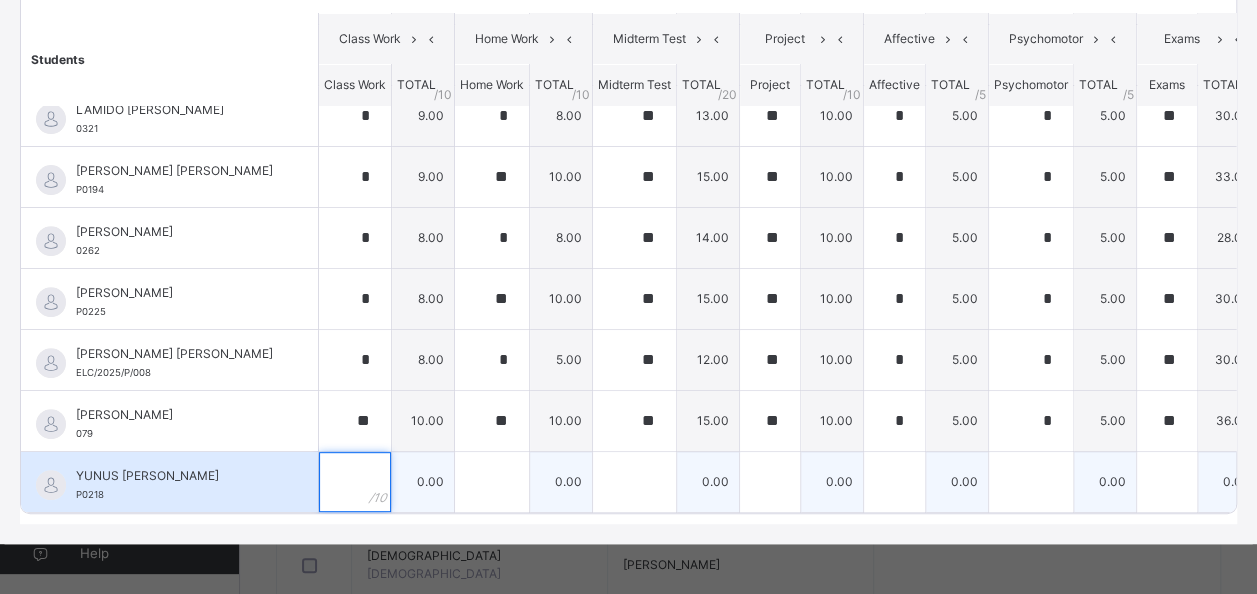 click at bounding box center (355, 482) 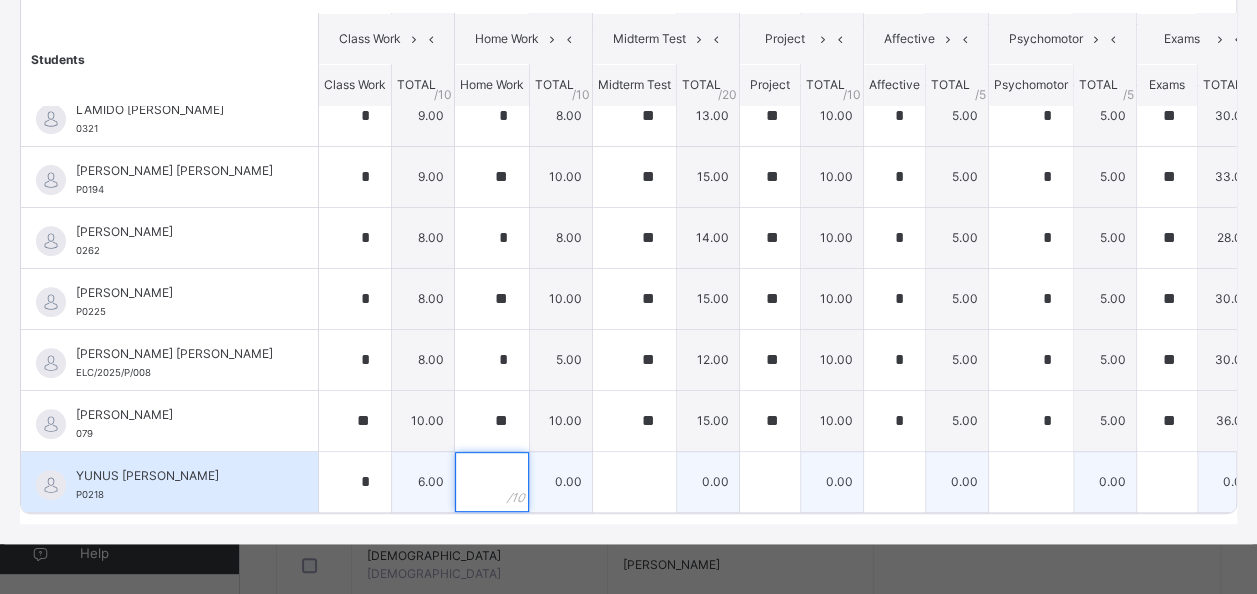 click at bounding box center [492, 482] 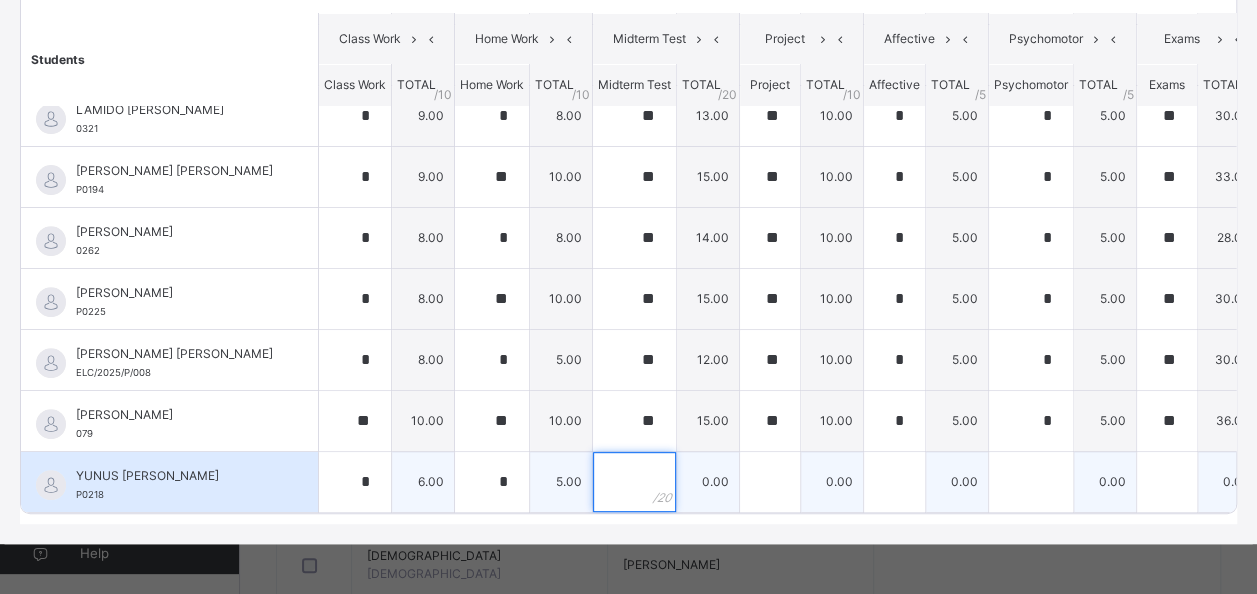 click at bounding box center [634, 482] 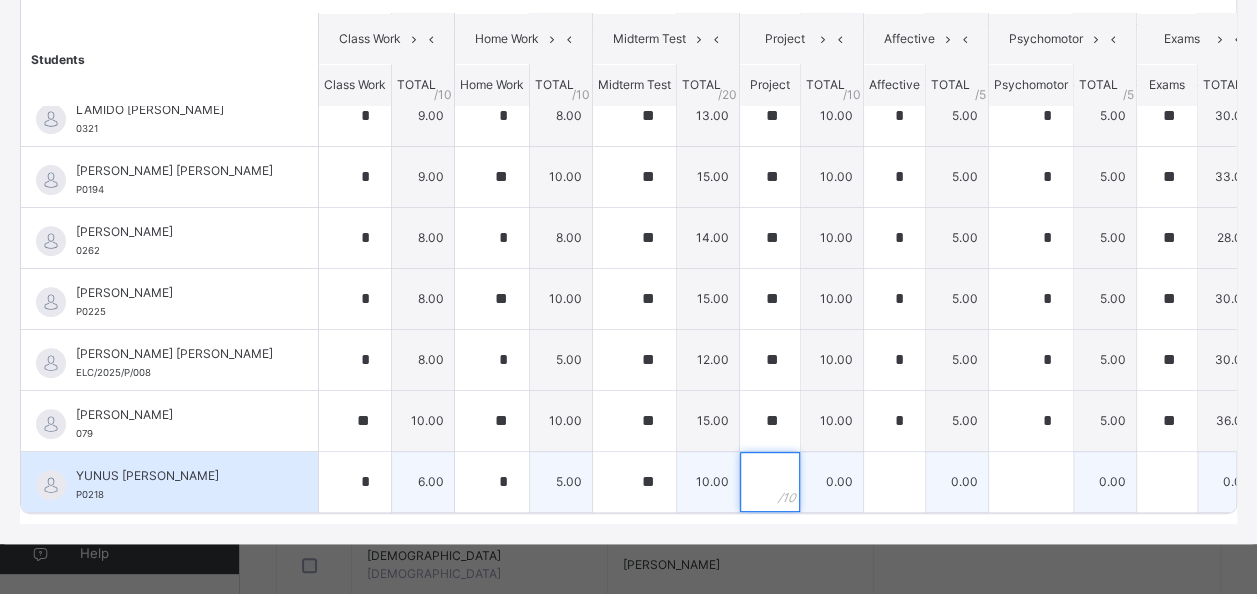 click at bounding box center [770, 482] 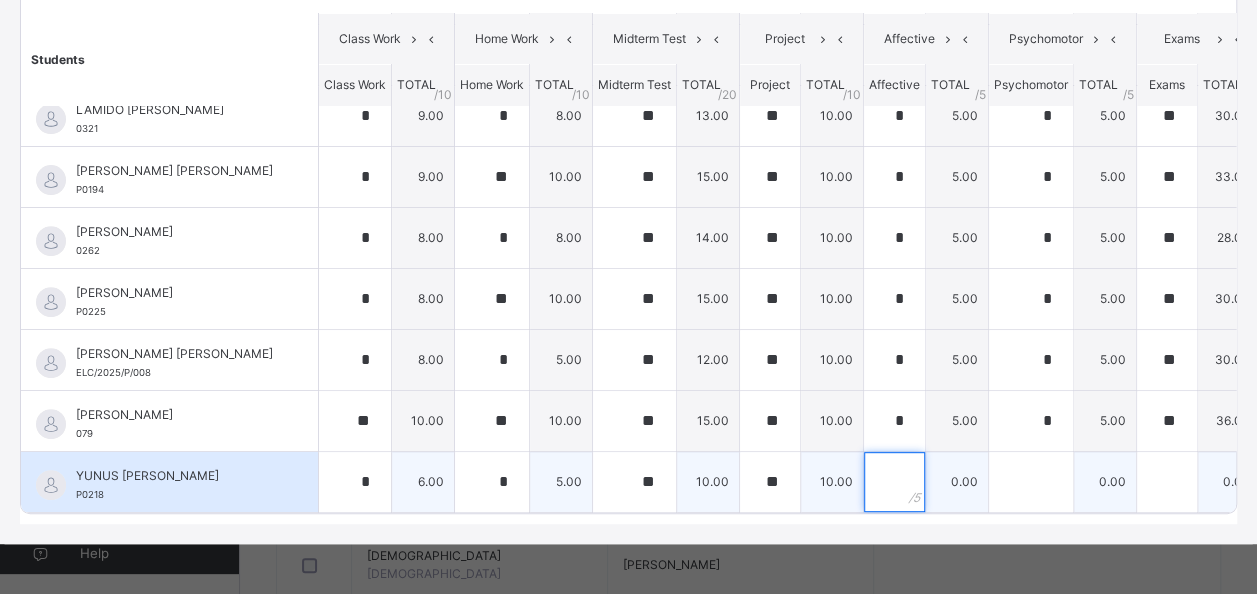 click at bounding box center [894, 482] 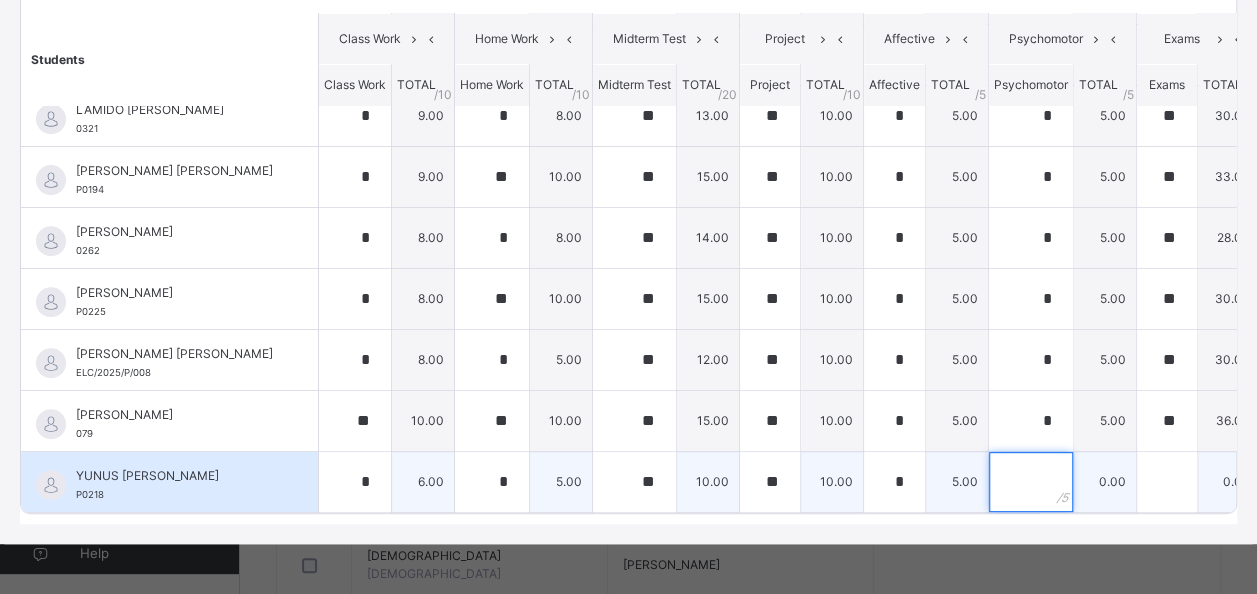click at bounding box center [1031, 482] 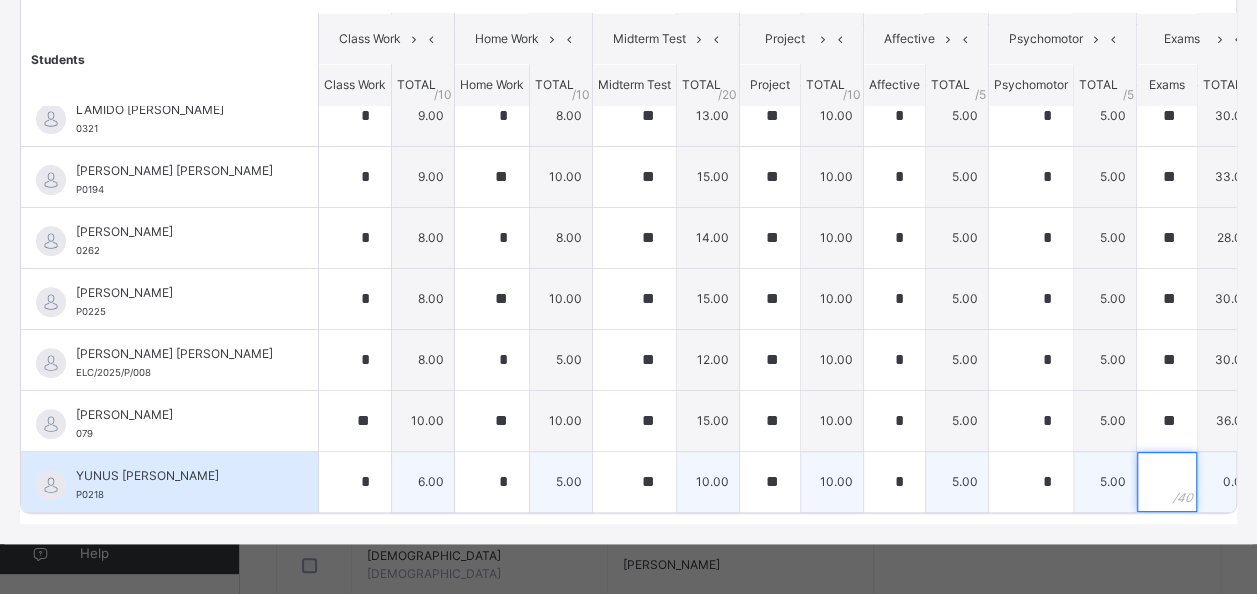 click at bounding box center [1167, 482] 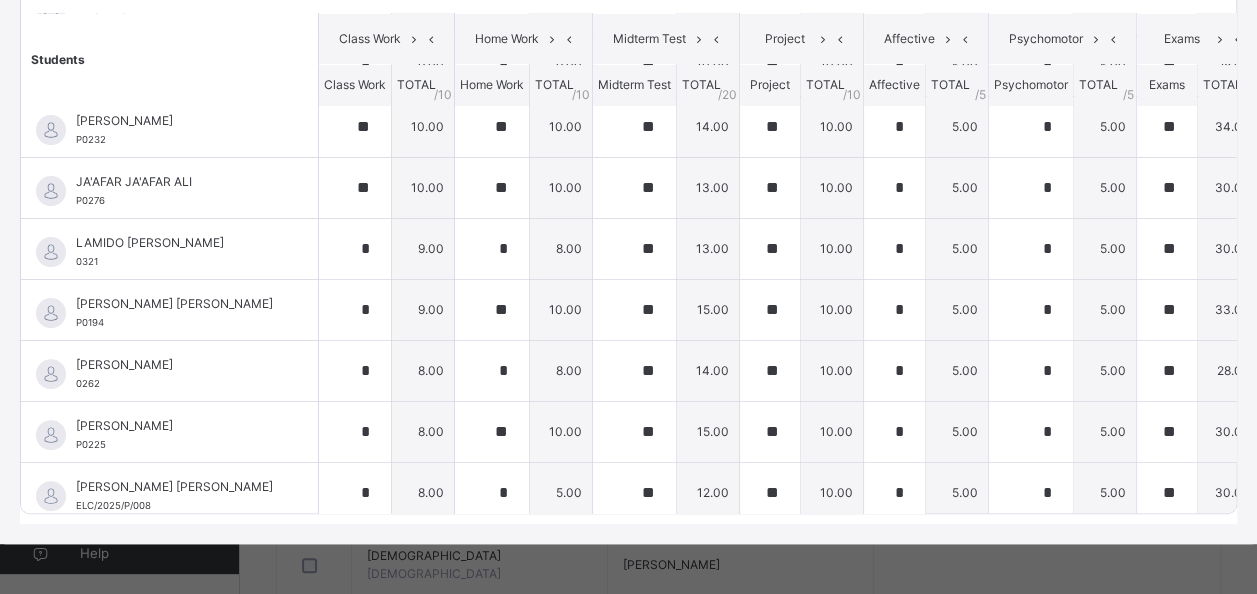 scroll, scrollTop: 0, scrollLeft: 0, axis: both 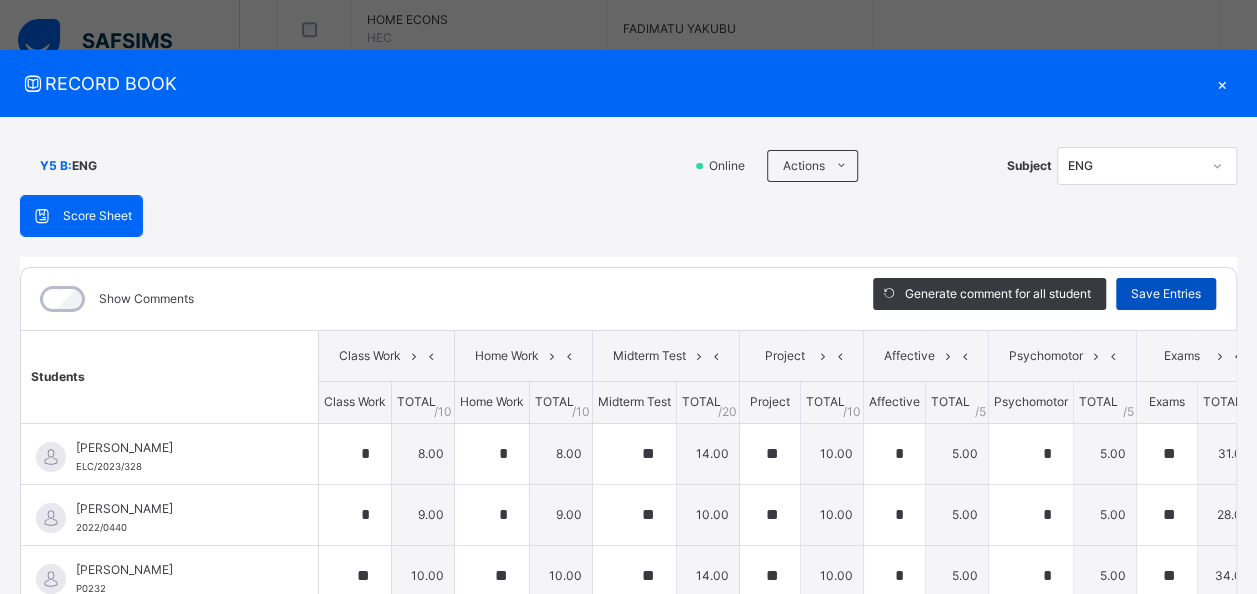 click on "Save Entries" at bounding box center (1166, 294) 